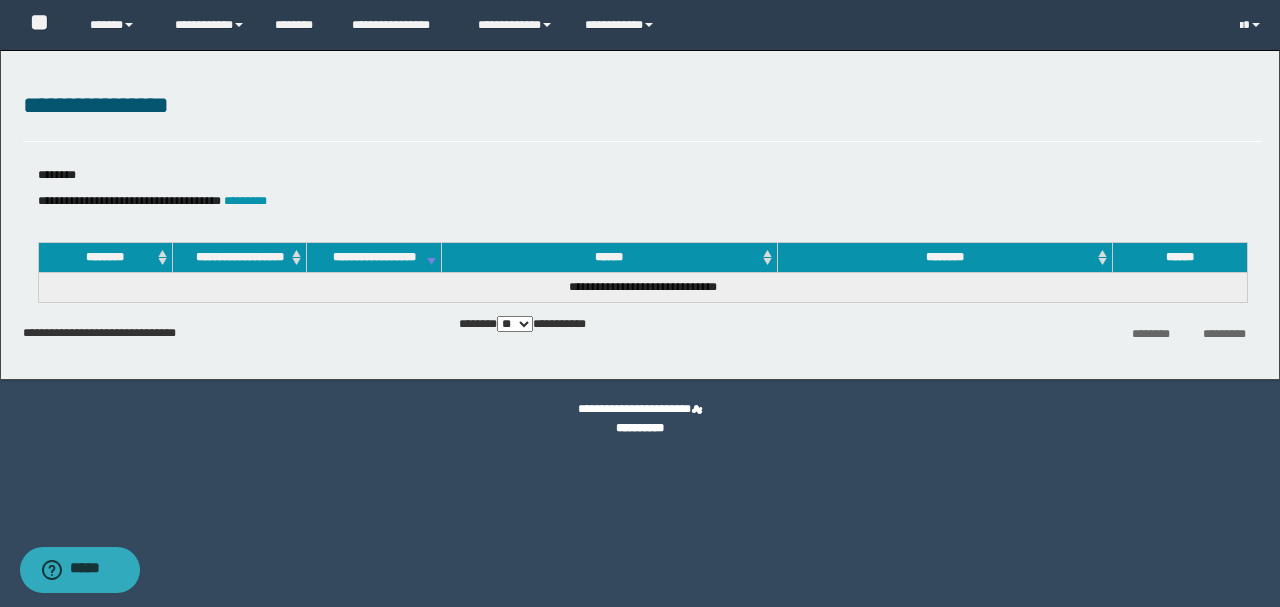 scroll, scrollTop: 0, scrollLeft: 0, axis: both 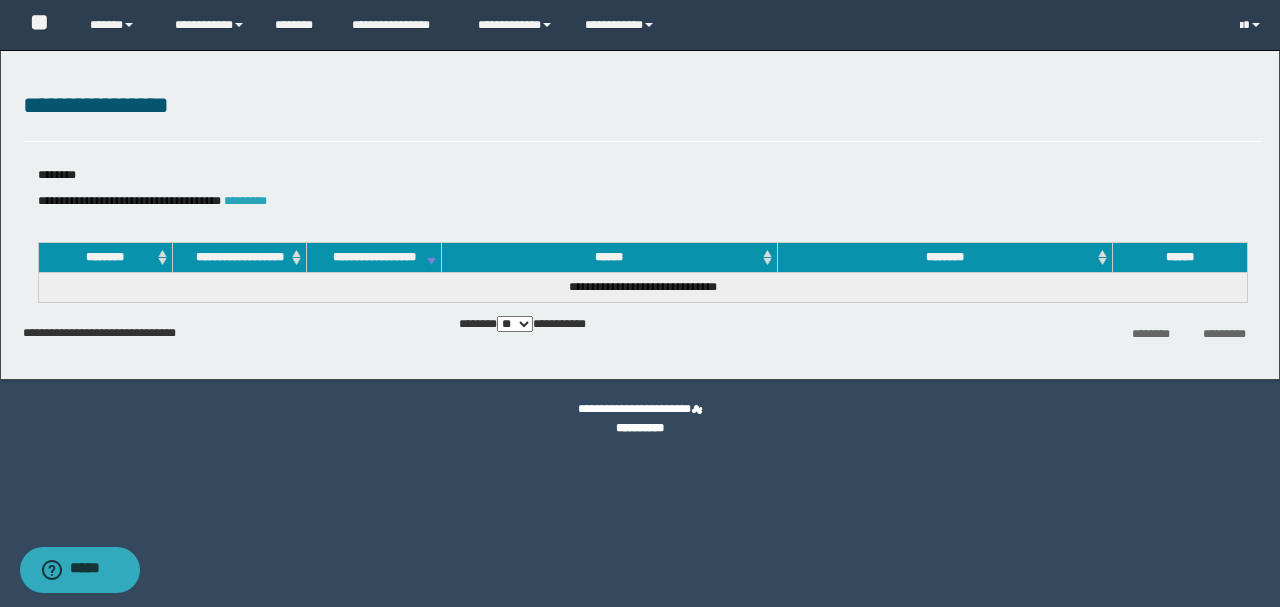click on "*********" at bounding box center (245, 201) 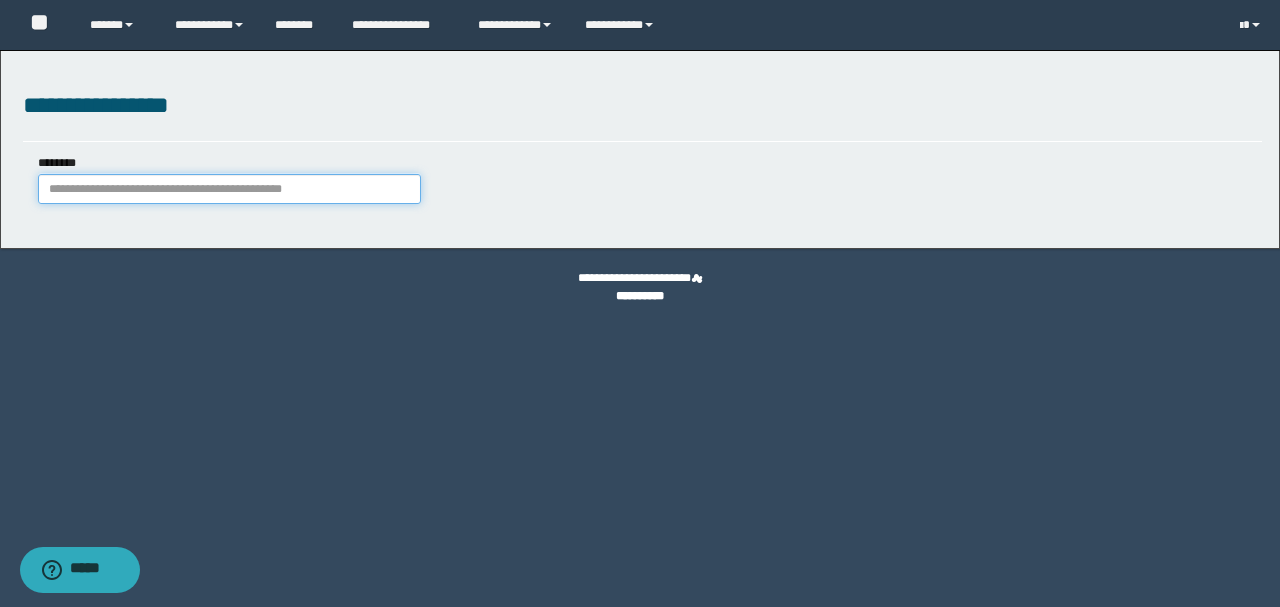 click on "********" at bounding box center (229, 189) 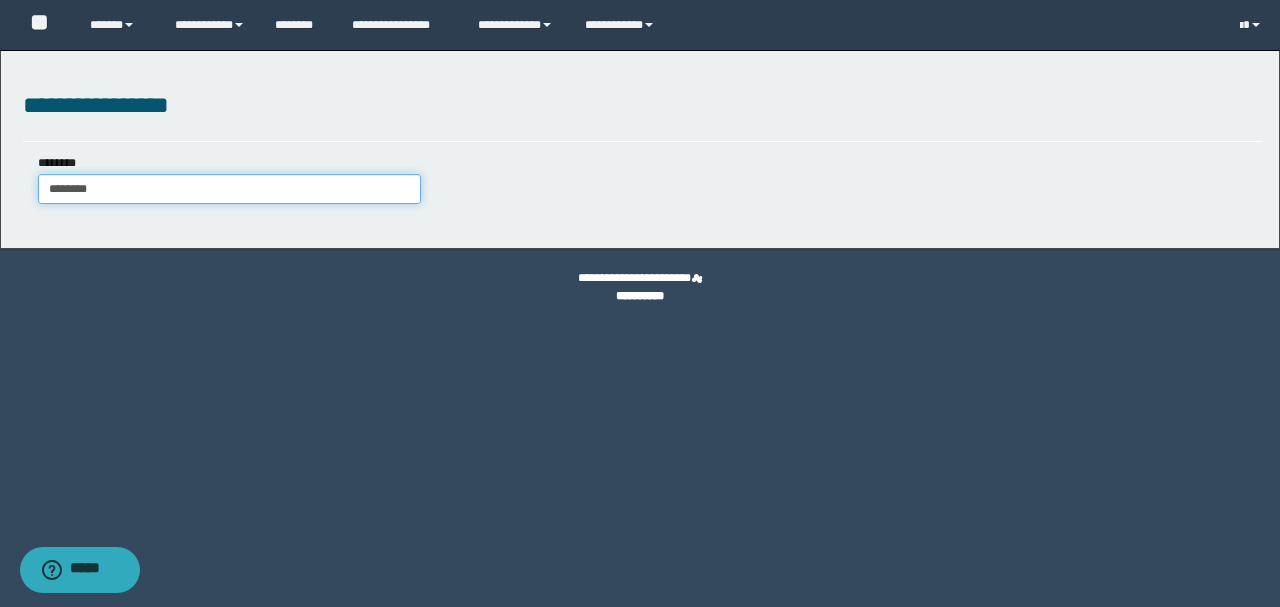 type on "********" 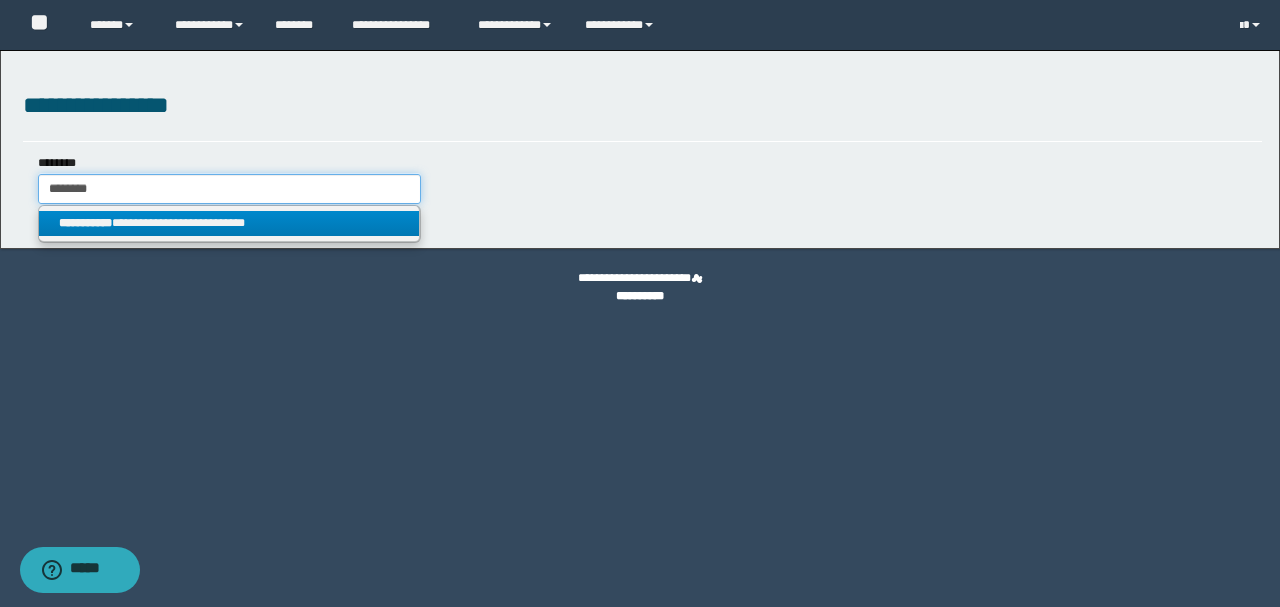 type on "********" 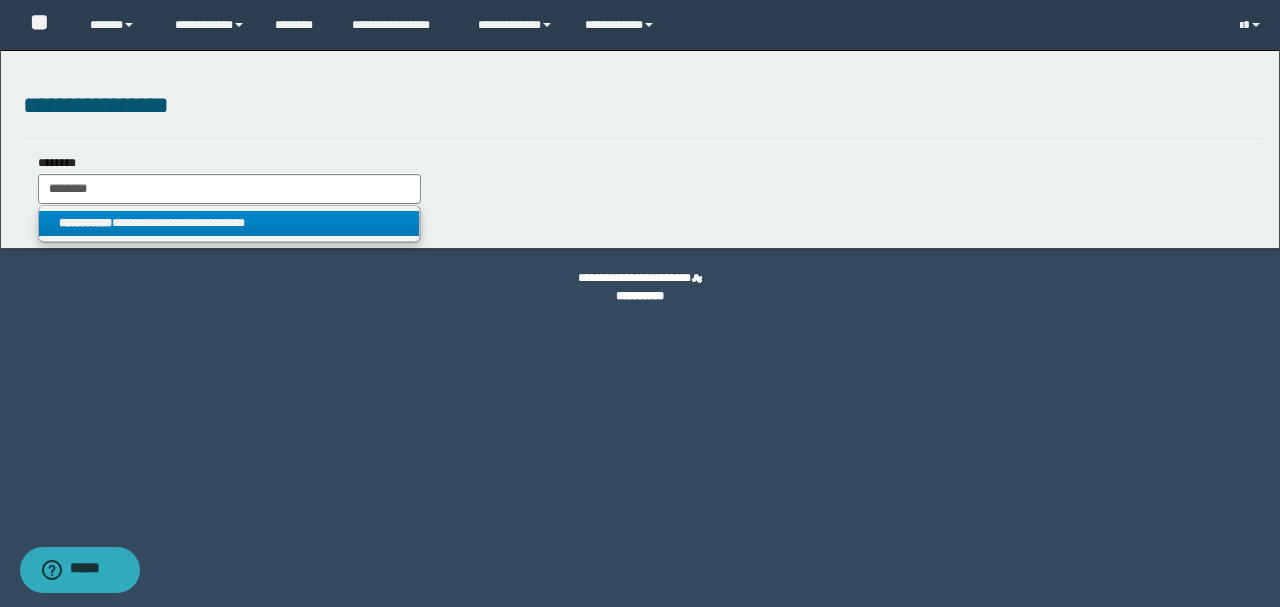 click on "**********" at bounding box center (229, 223) 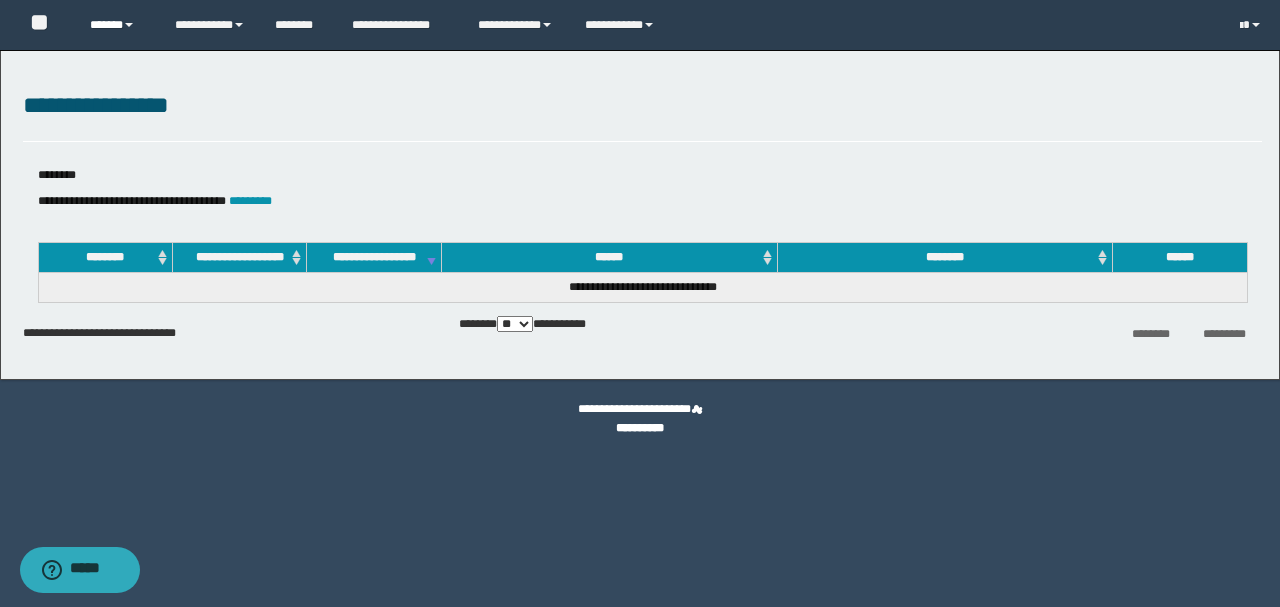 click on "******" at bounding box center (117, 25) 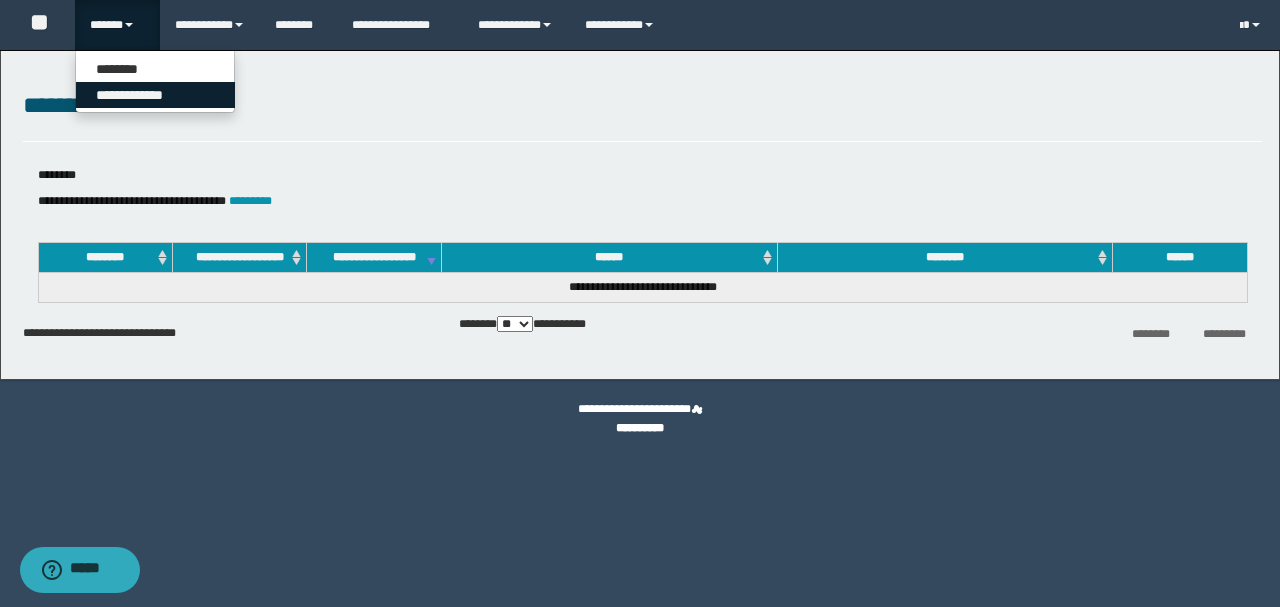 click on "**********" at bounding box center [155, 95] 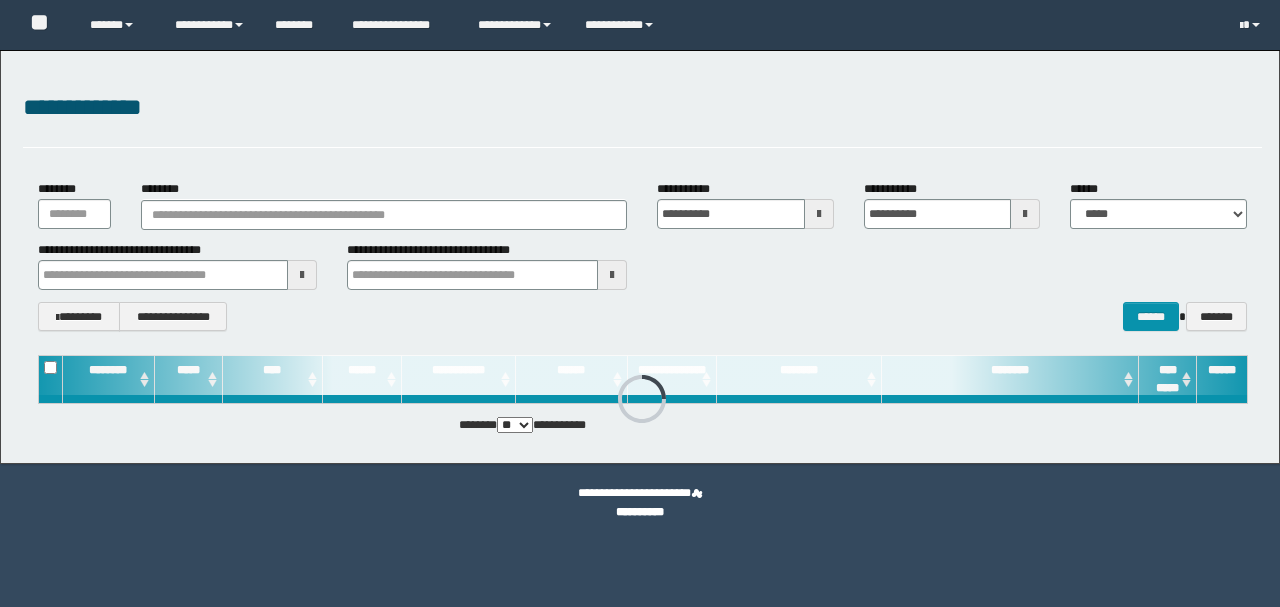 scroll, scrollTop: 0, scrollLeft: 0, axis: both 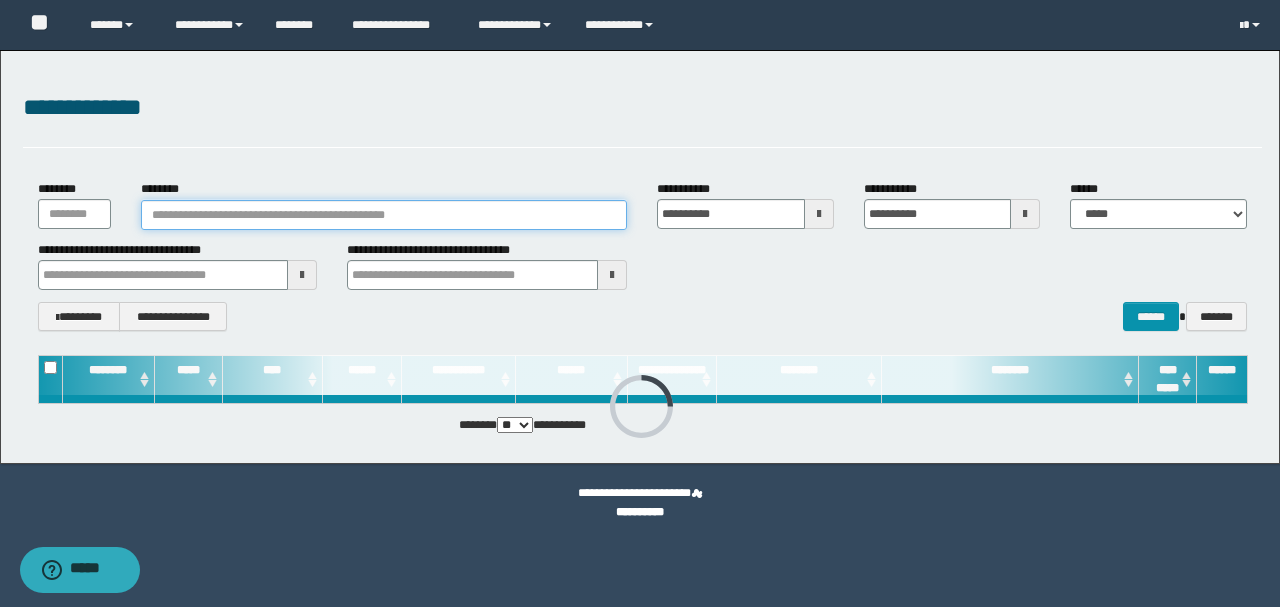 click on "********" at bounding box center [384, 215] 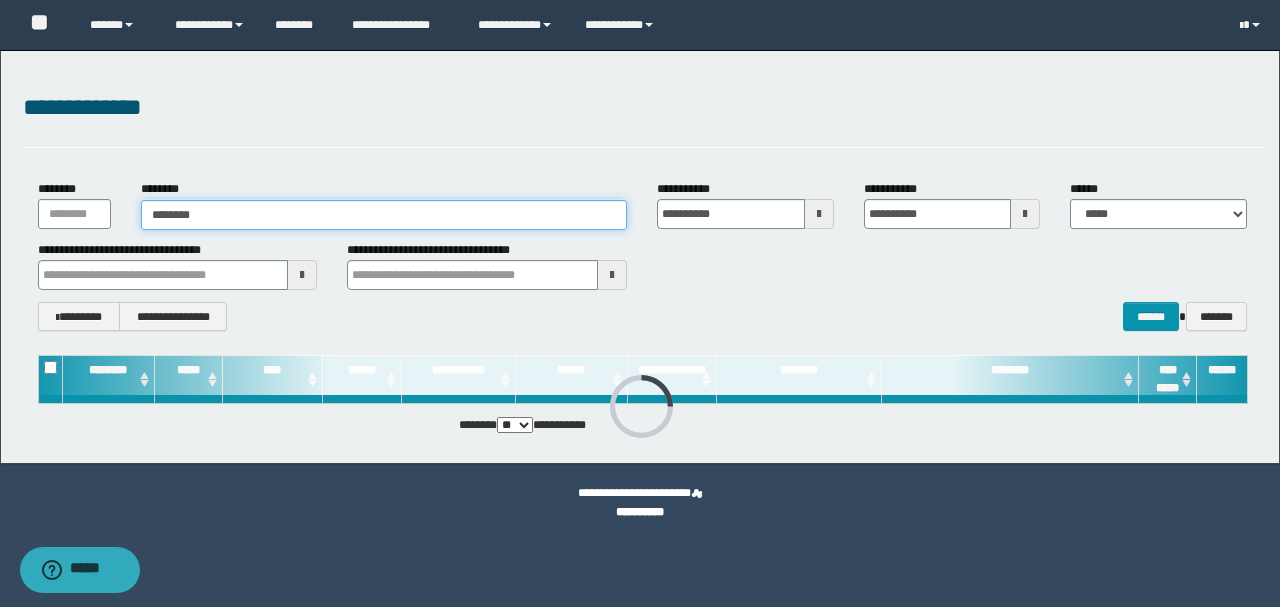 type on "********" 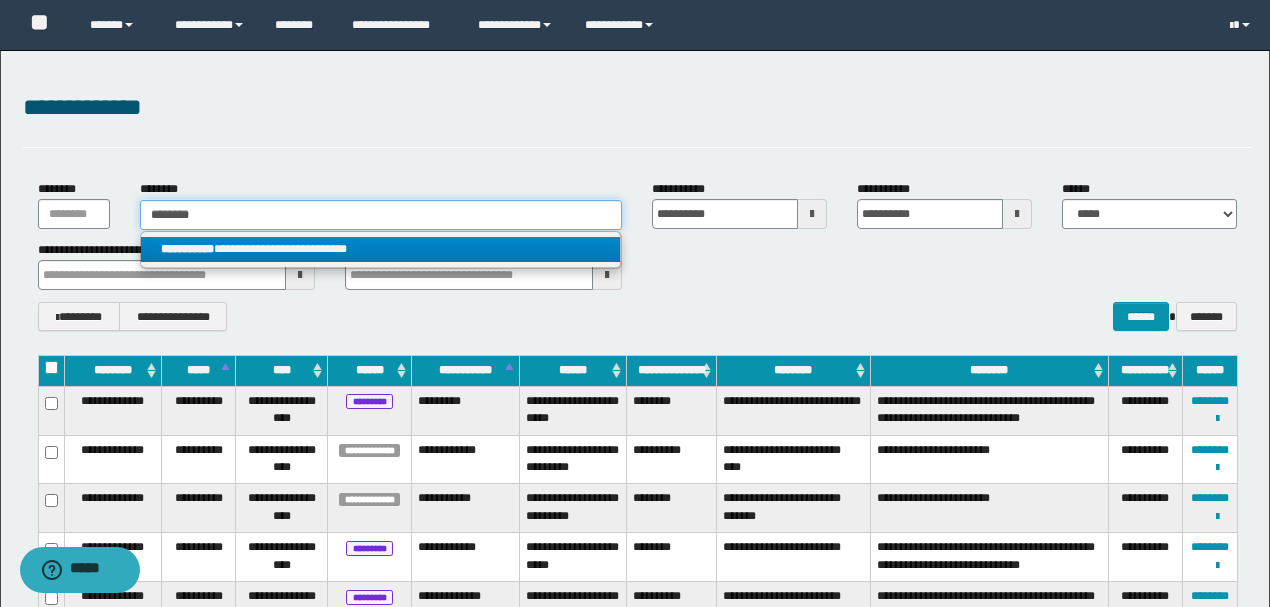 type on "********" 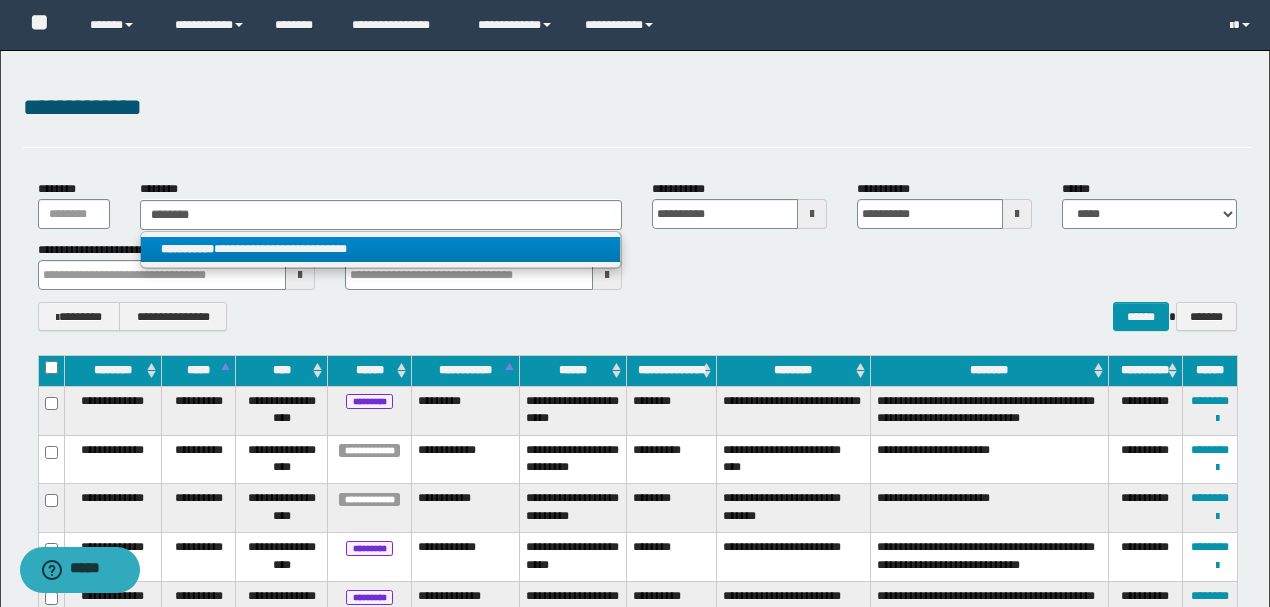 click on "**********" at bounding box center [380, 249] 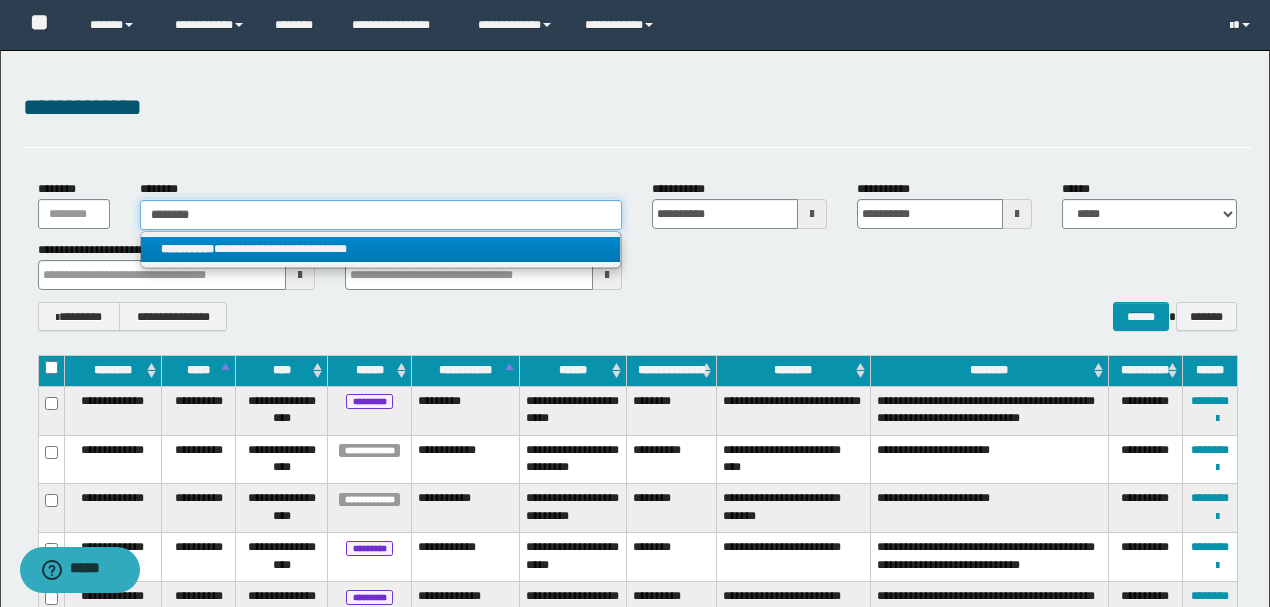 type 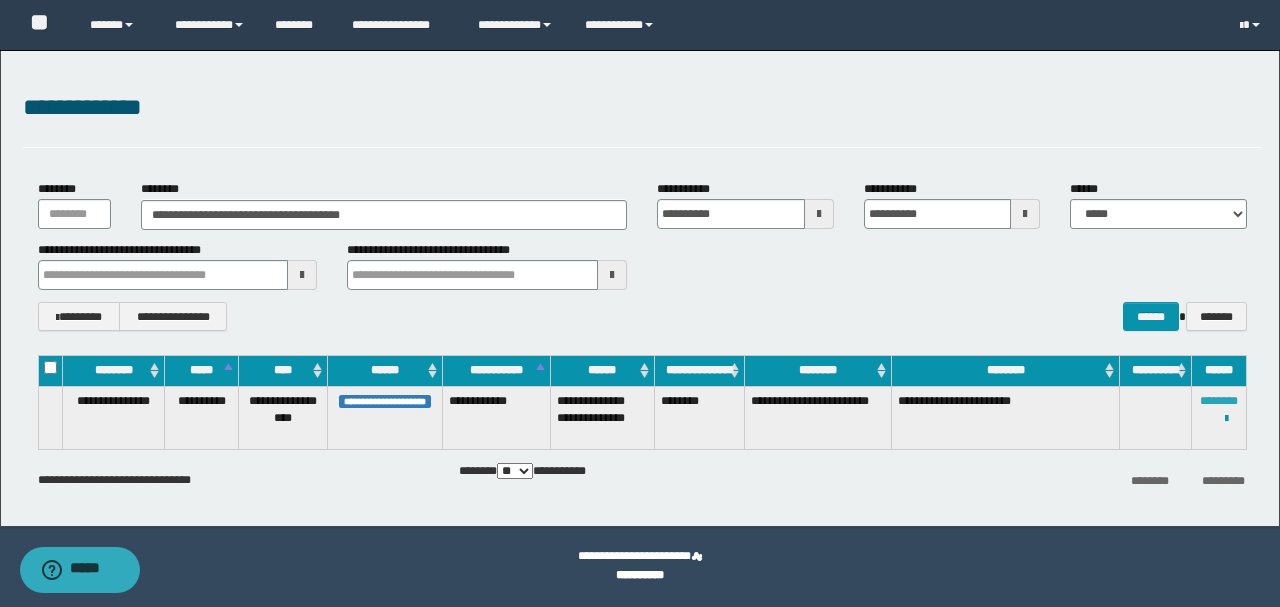 click on "********" at bounding box center [1219, 401] 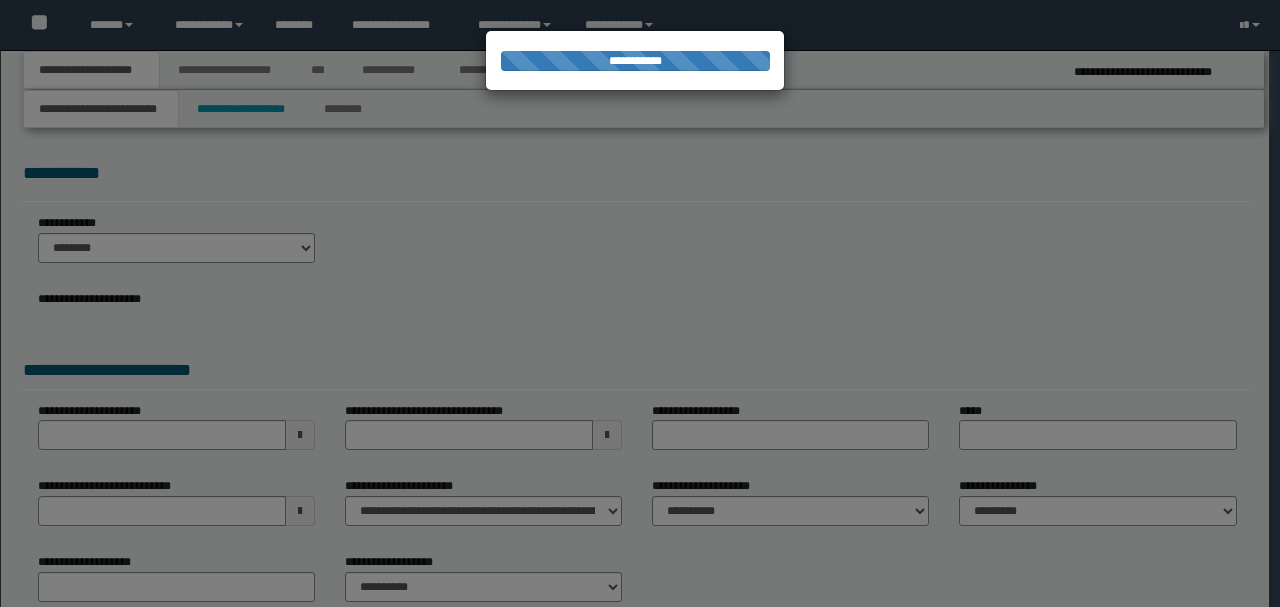 scroll, scrollTop: 0, scrollLeft: 0, axis: both 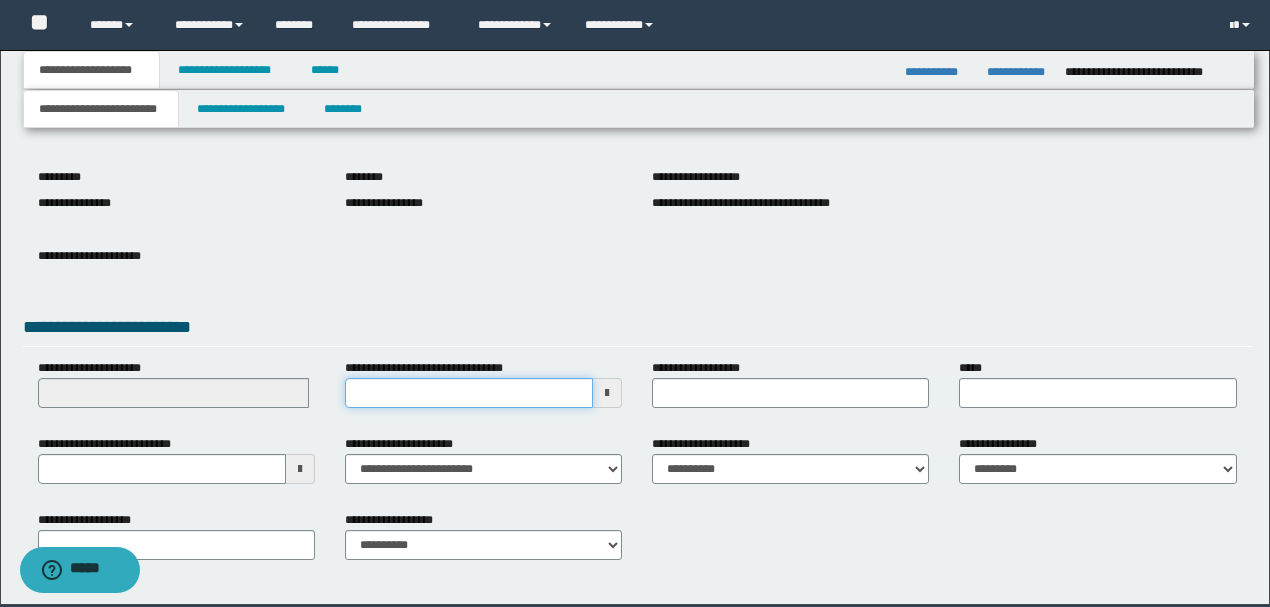 click on "**********" at bounding box center [469, 393] 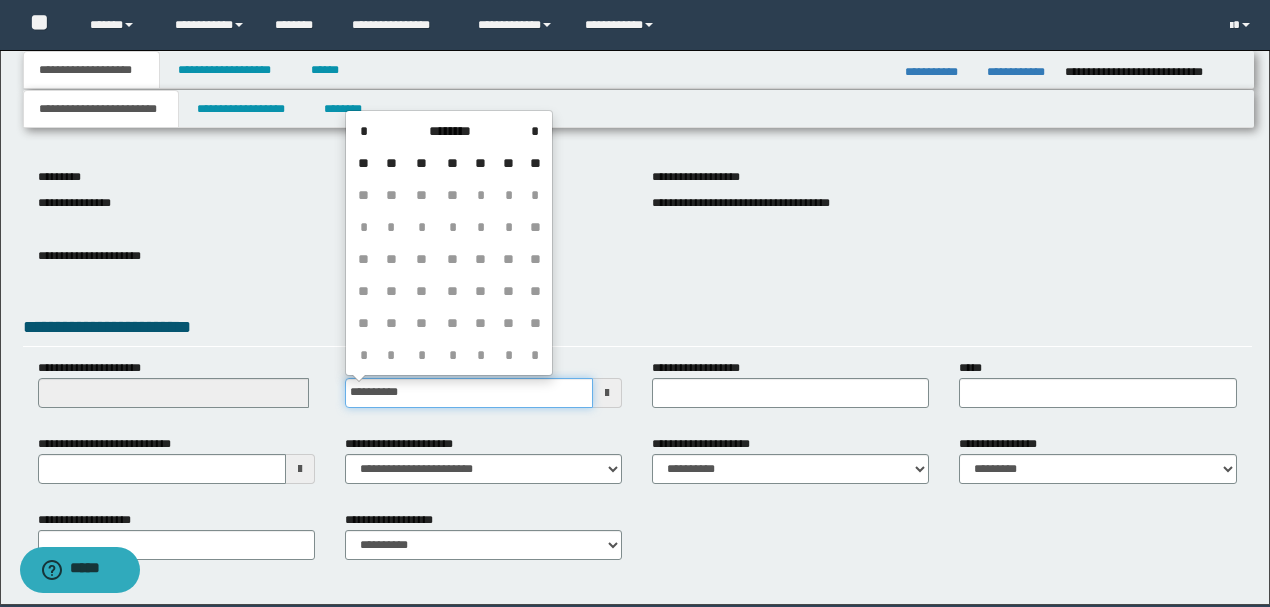 type on "**********" 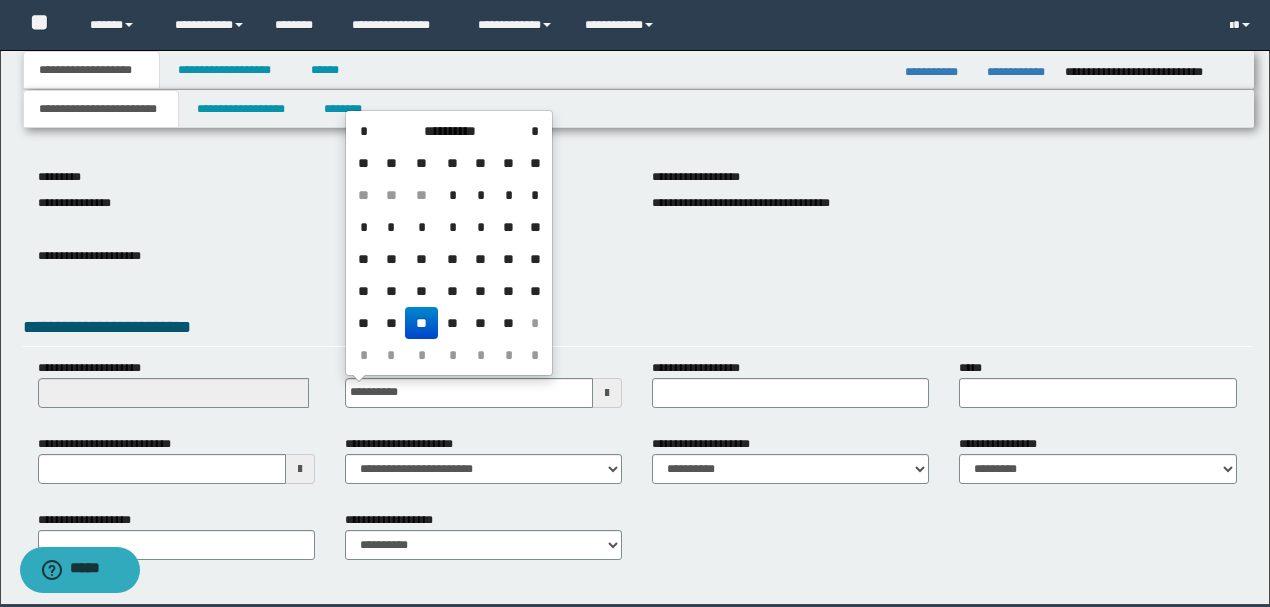 click on "**********" at bounding box center (637, 271) 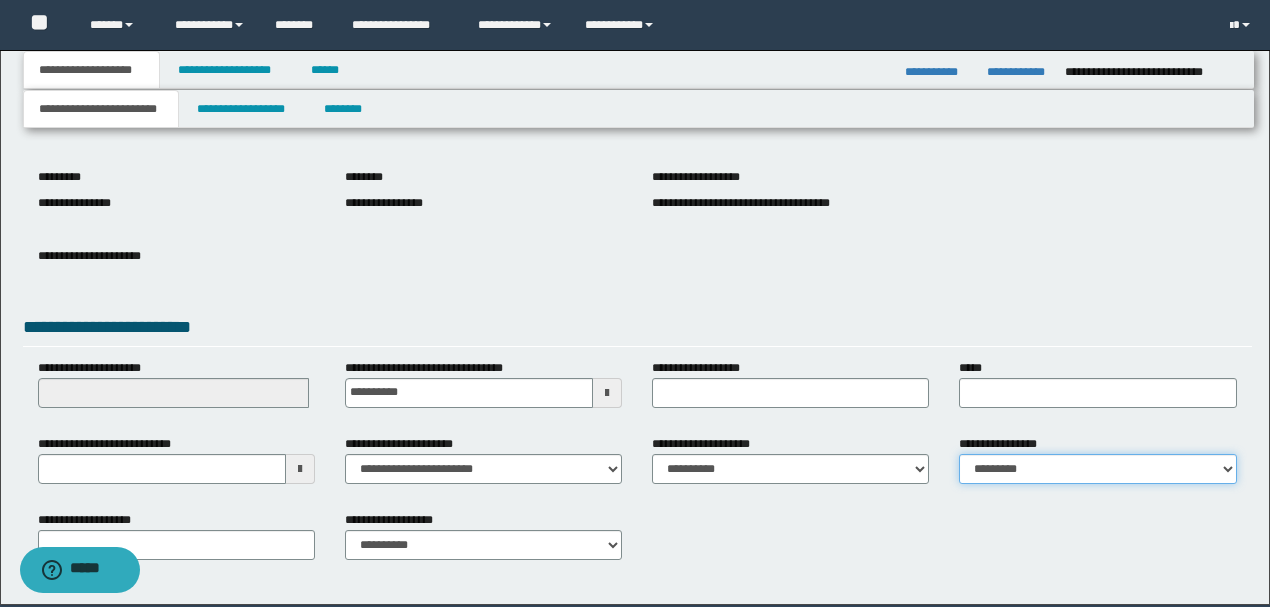click on "**********" at bounding box center [1097, 469] 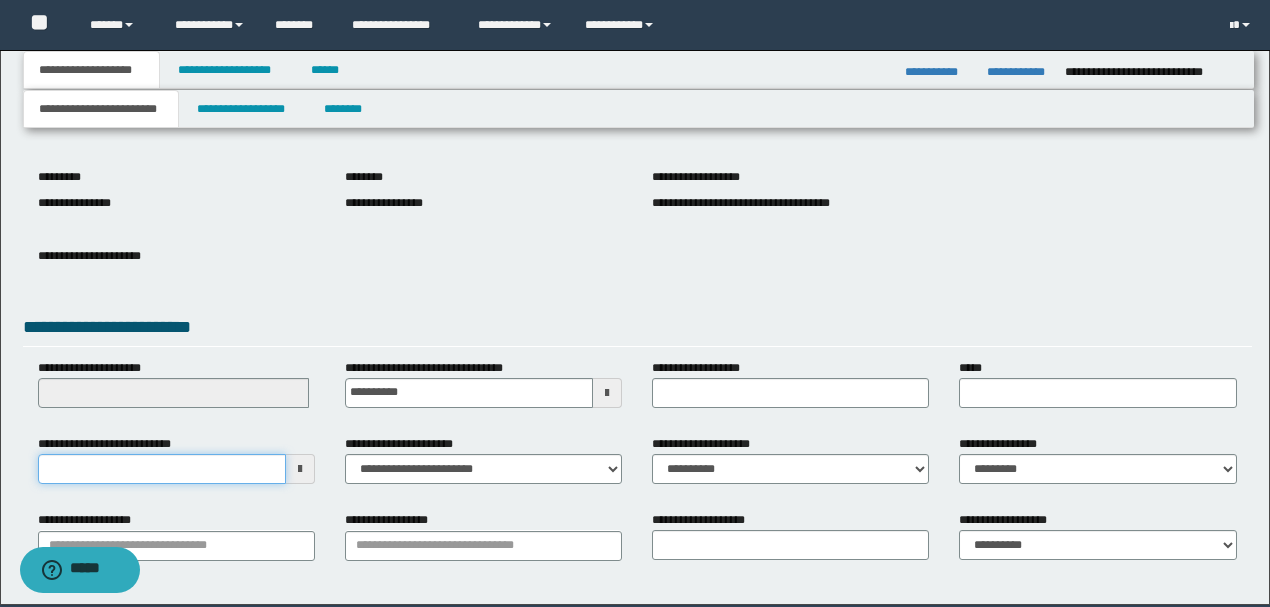 click on "**********" at bounding box center [162, 469] 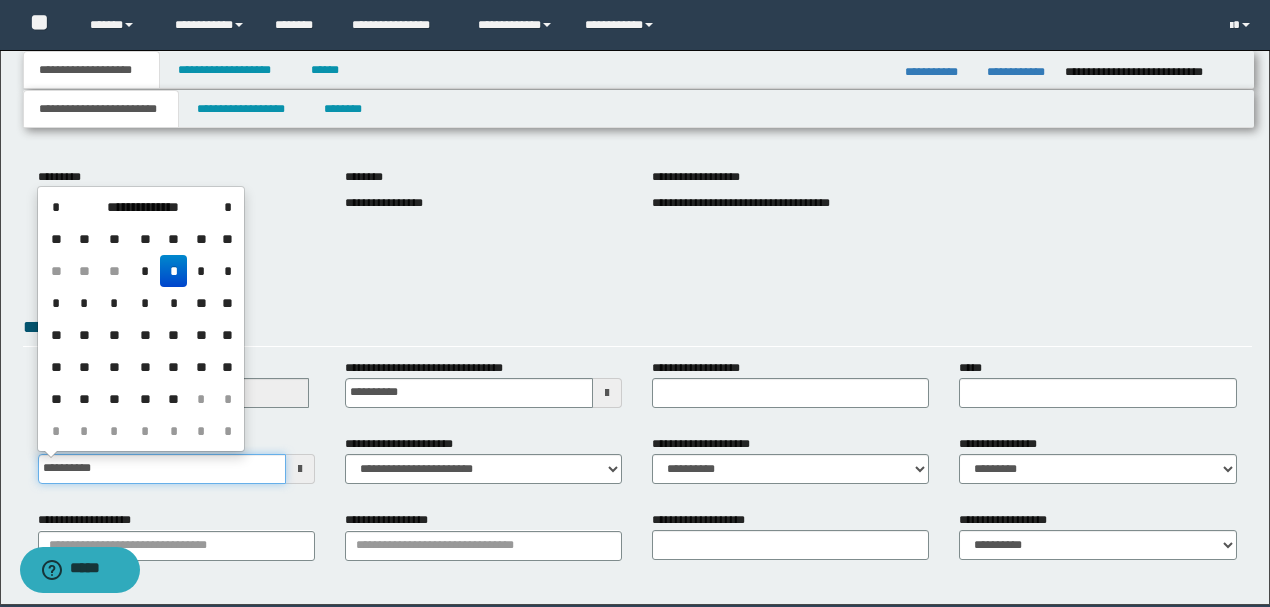 type on "**********" 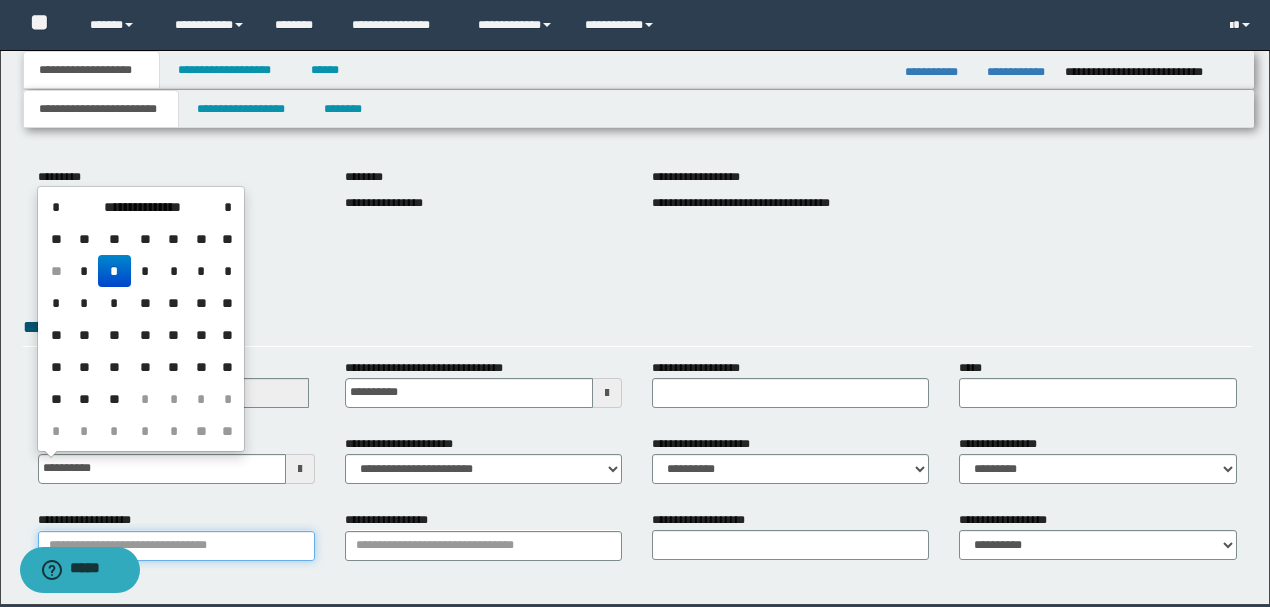 click on "**********" at bounding box center (176, 546) 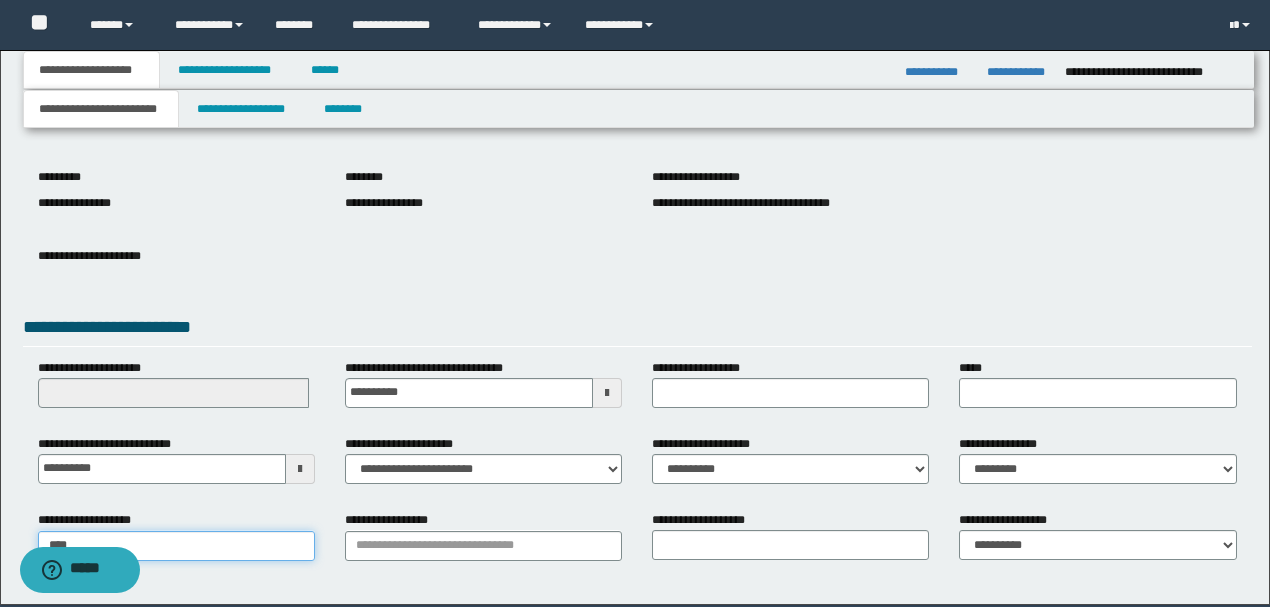 type on "*****" 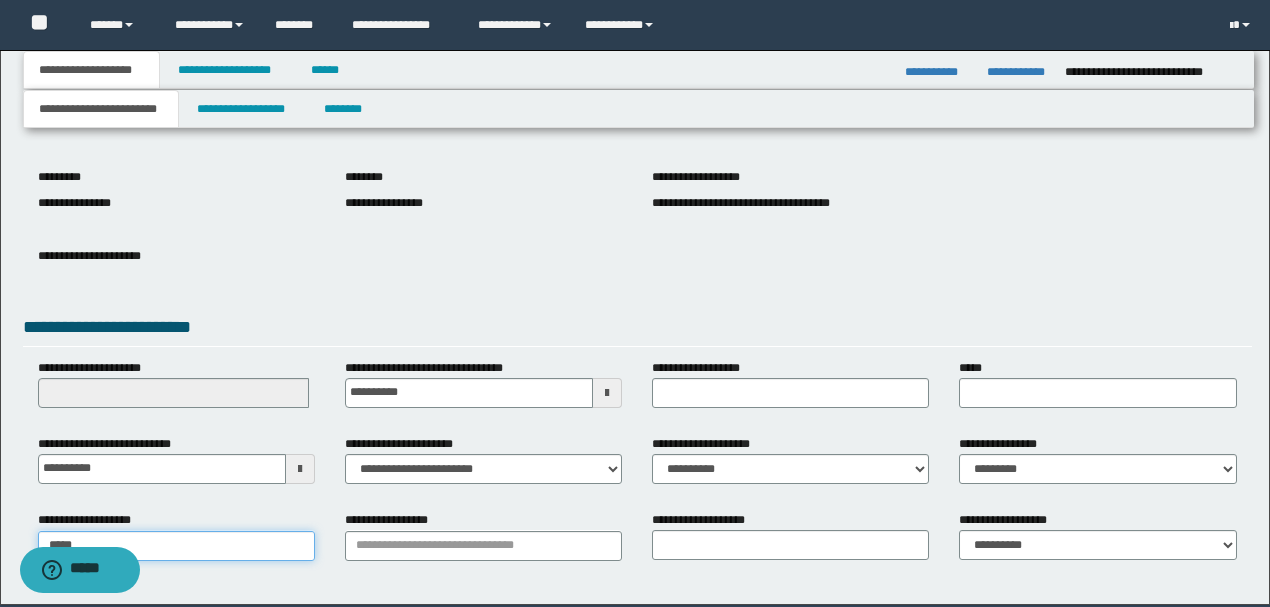 type on "**********" 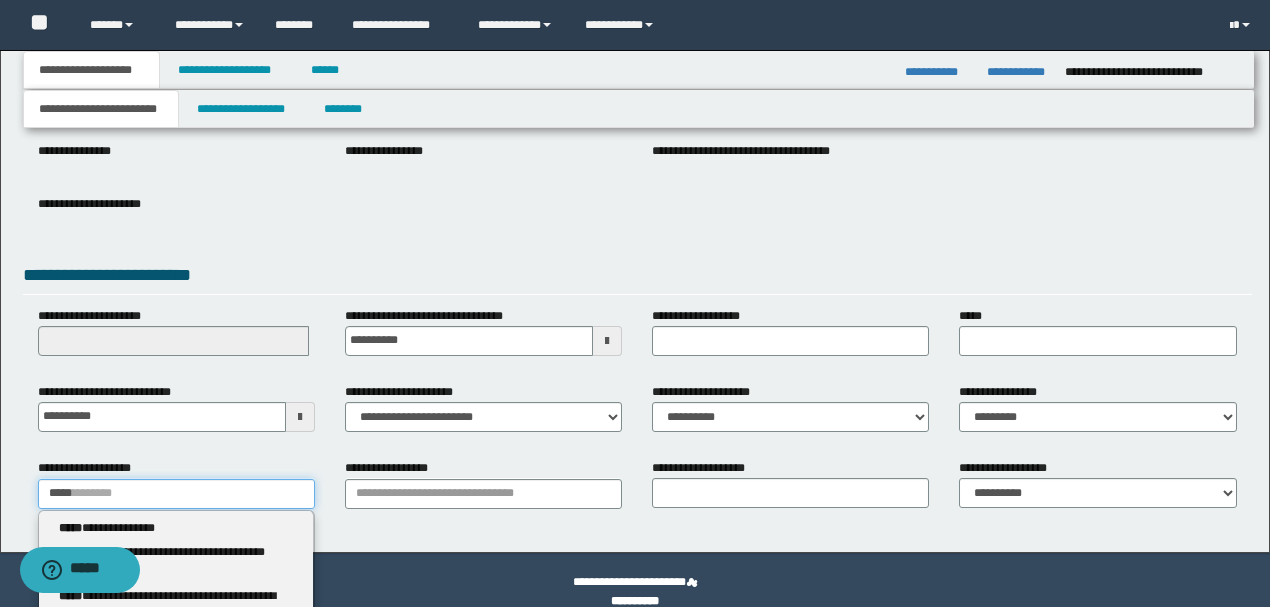 scroll, scrollTop: 400, scrollLeft: 0, axis: vertical 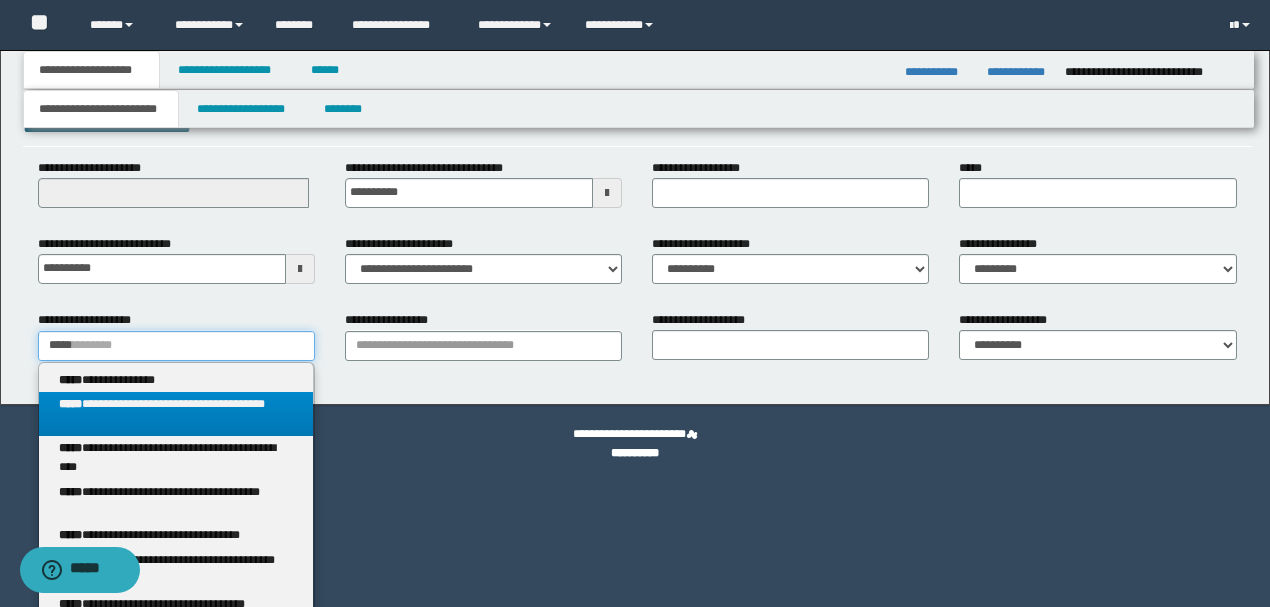 type 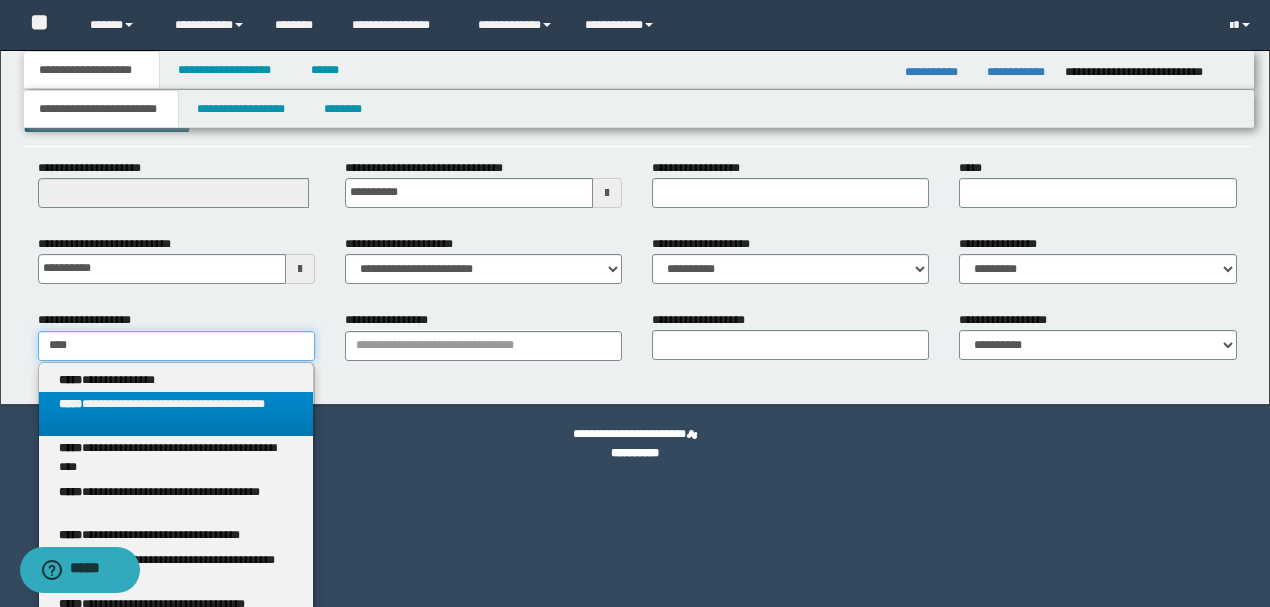 scroll, scrollTop: 275, scrollLeft: 0, axis: vertical 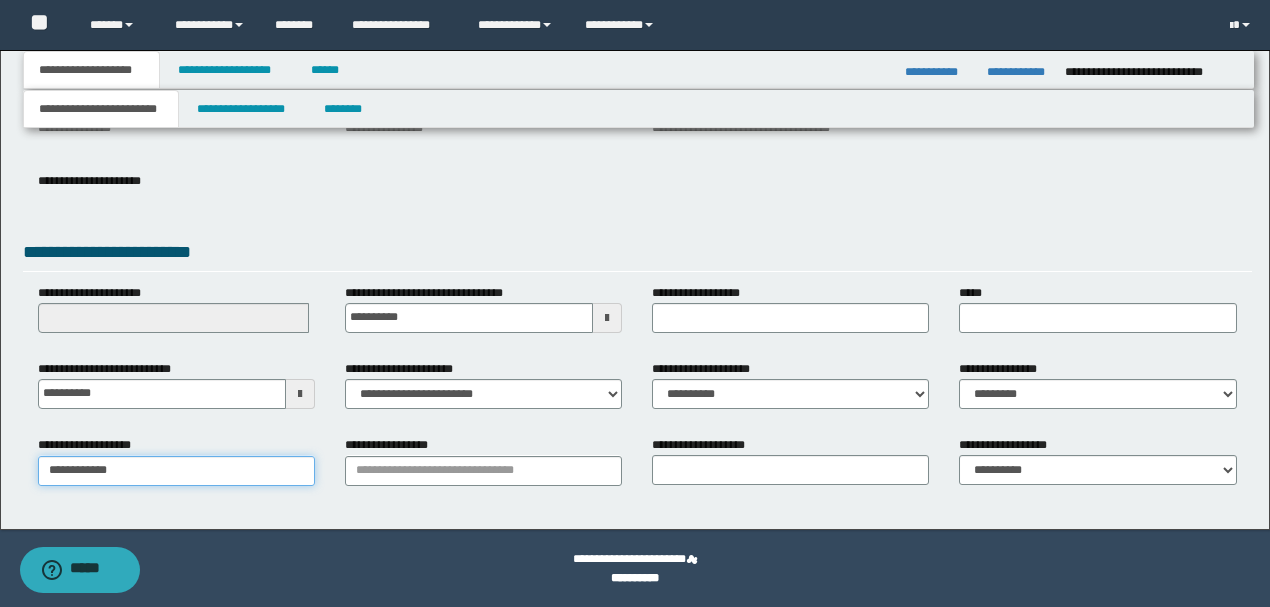 type on "**********" 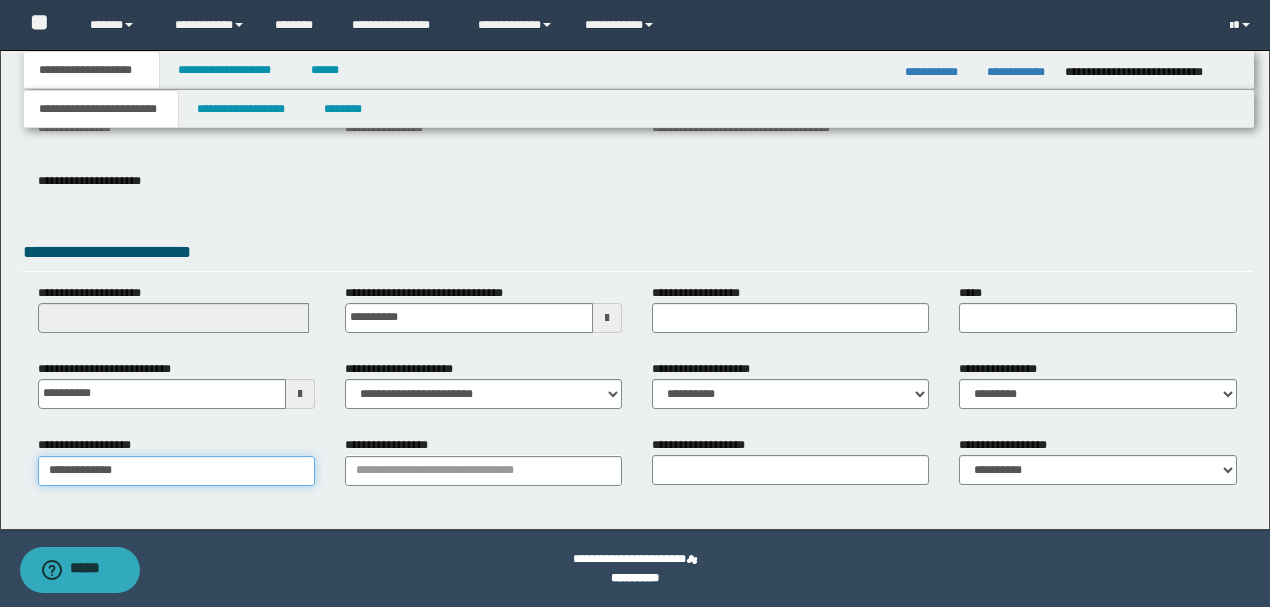 type on "**********" 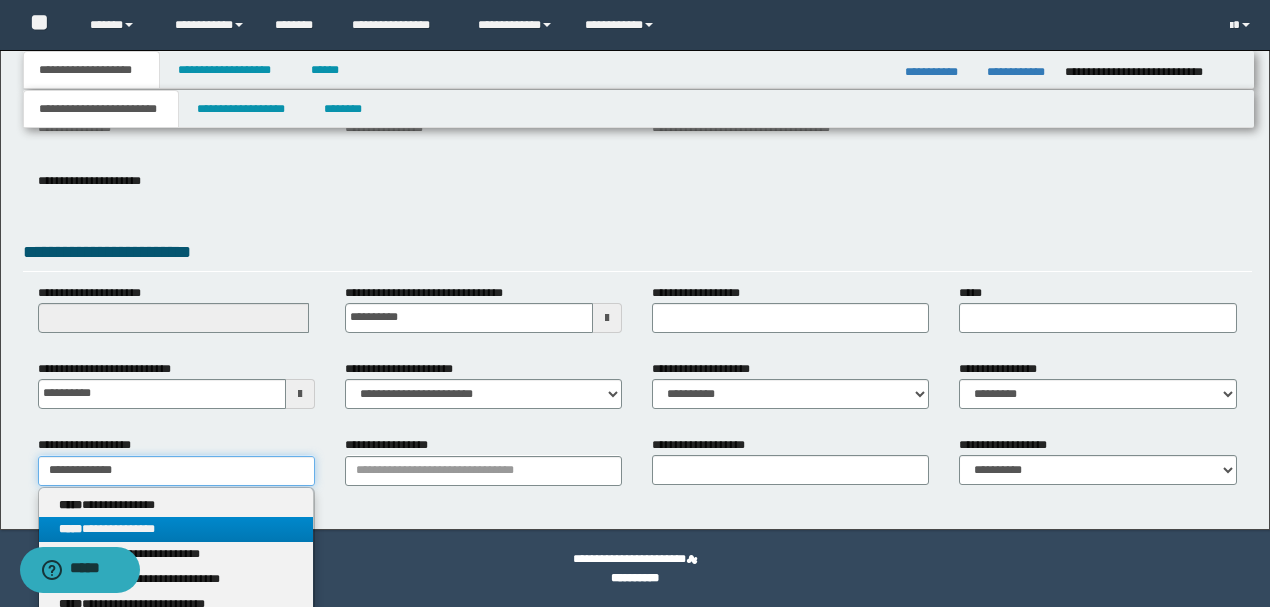 scroll, scrollTop: 400, scrollLeft: 0, axis: vertical 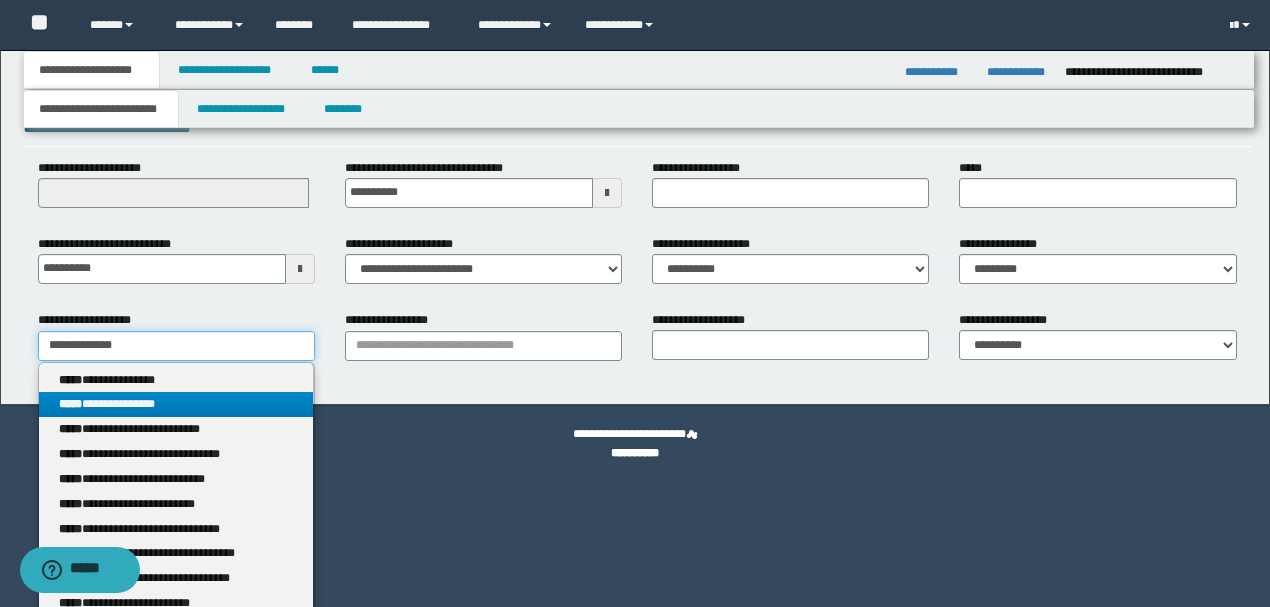 type on "**********" 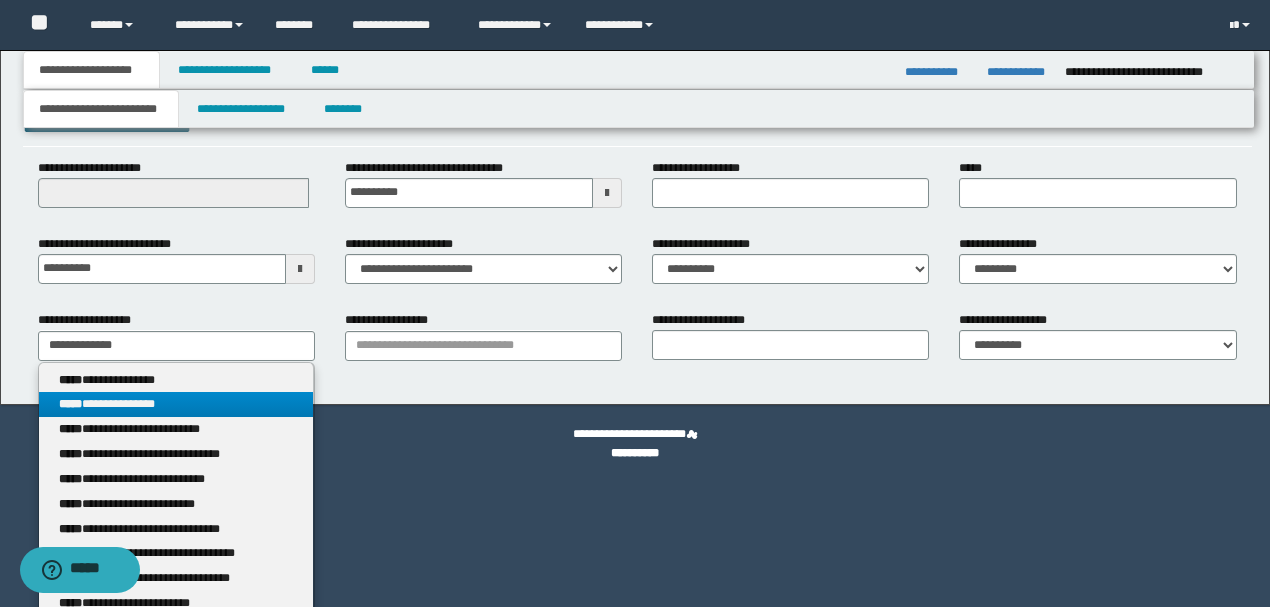 click on "**********" at bounding box center (176, 404) 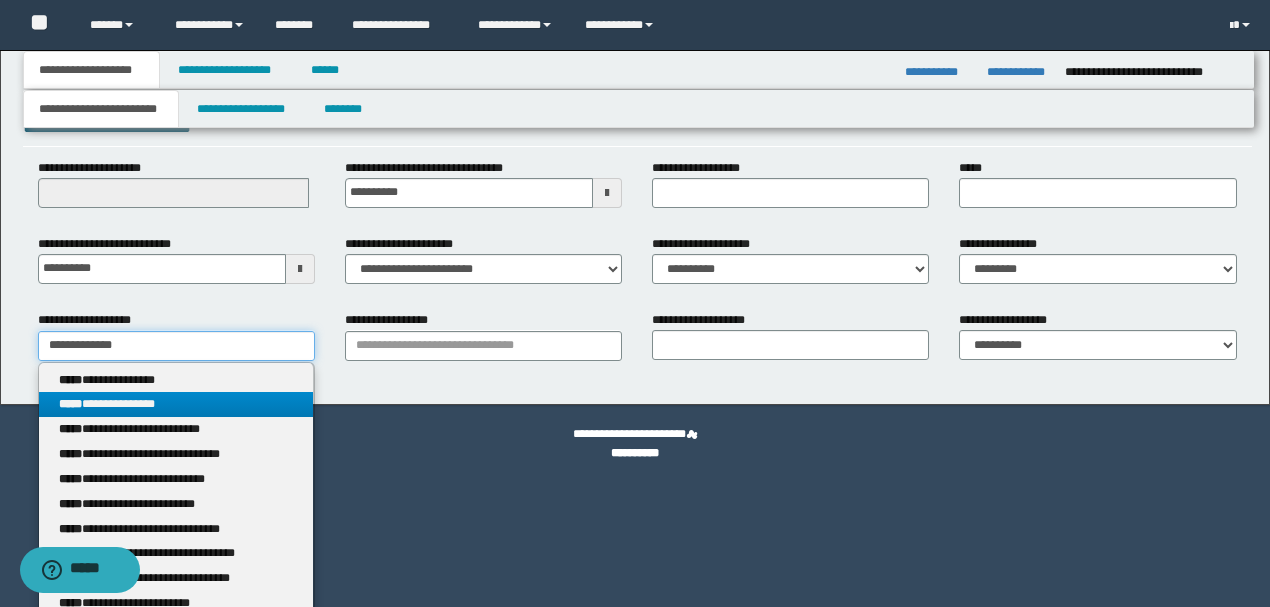 type 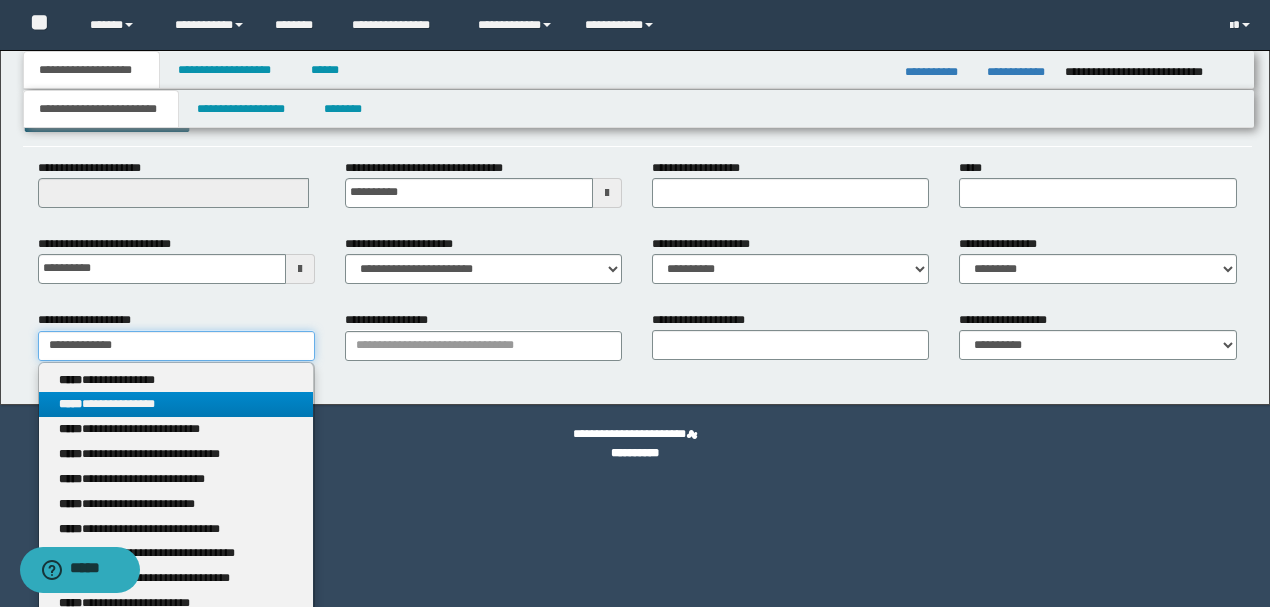 scroll, scrollTop: 275, scrollLeft: 0, axis: vertical 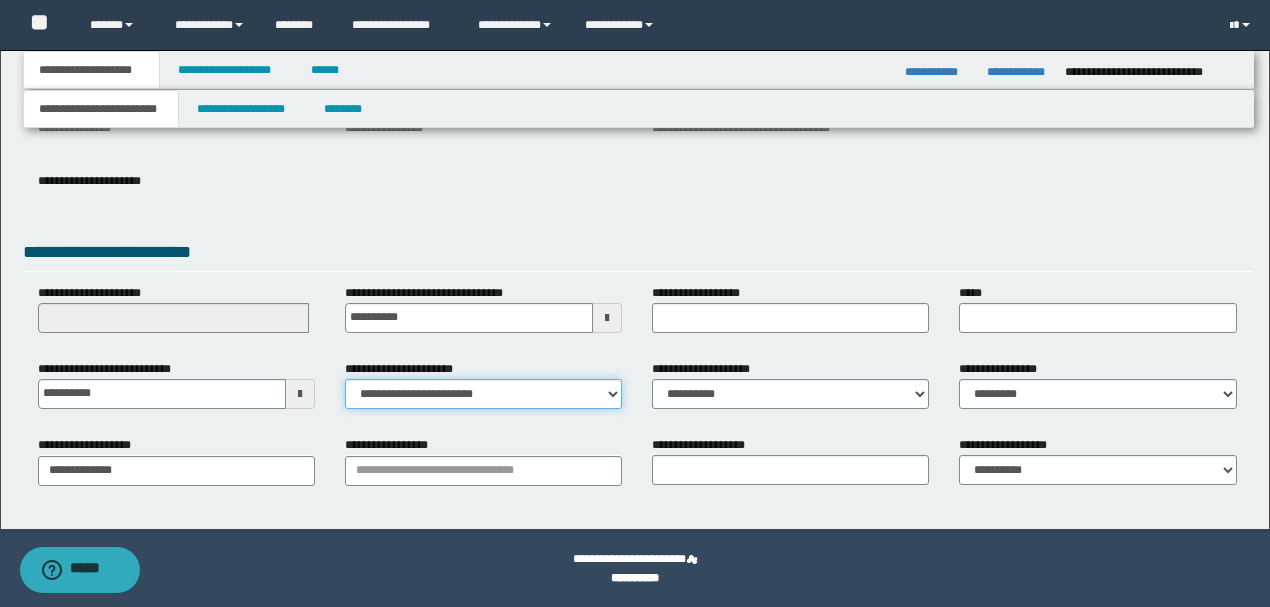 click on "**********" at bounding box center (483, 394) 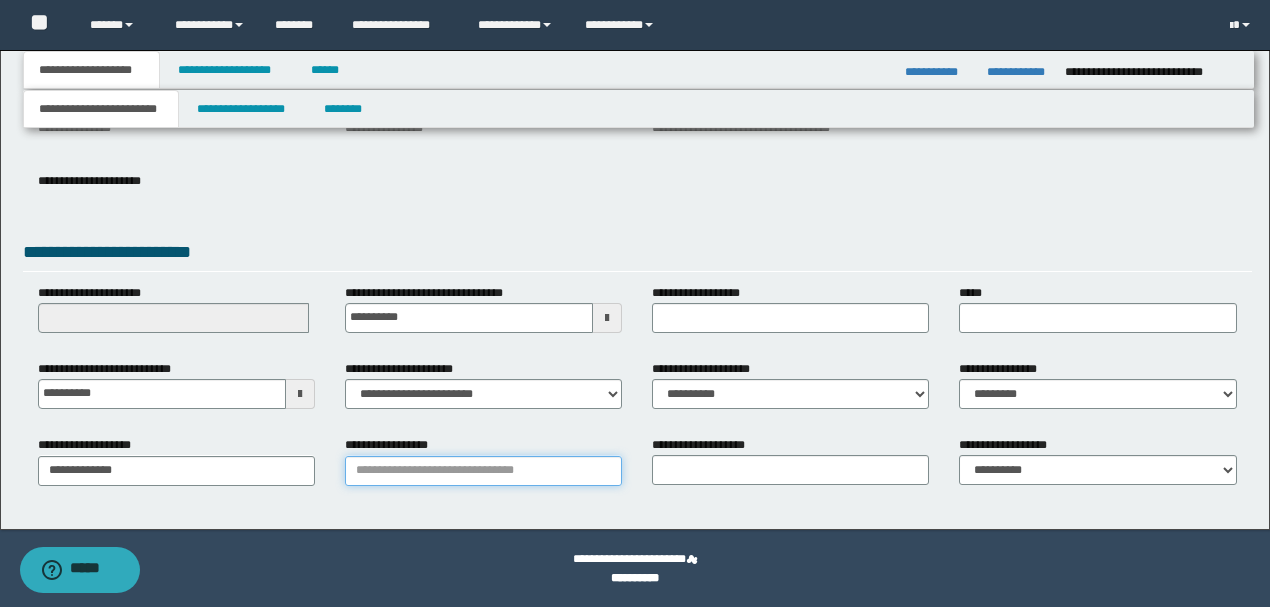 click on "**********" at bounding box center (483, 471) 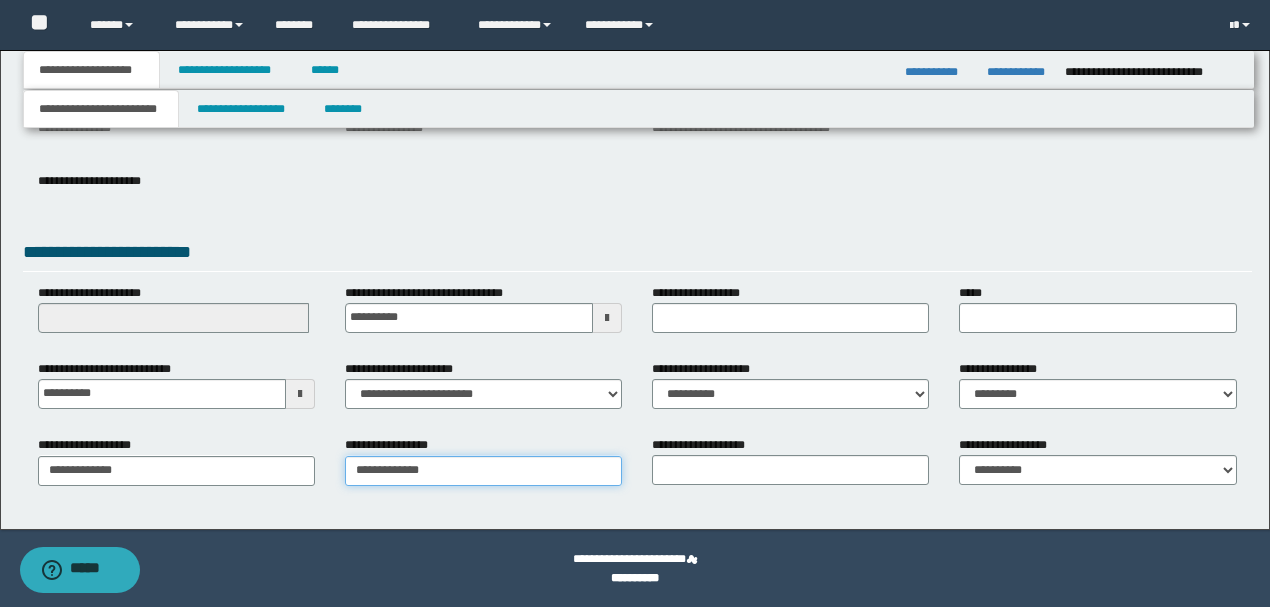 type on "**********" 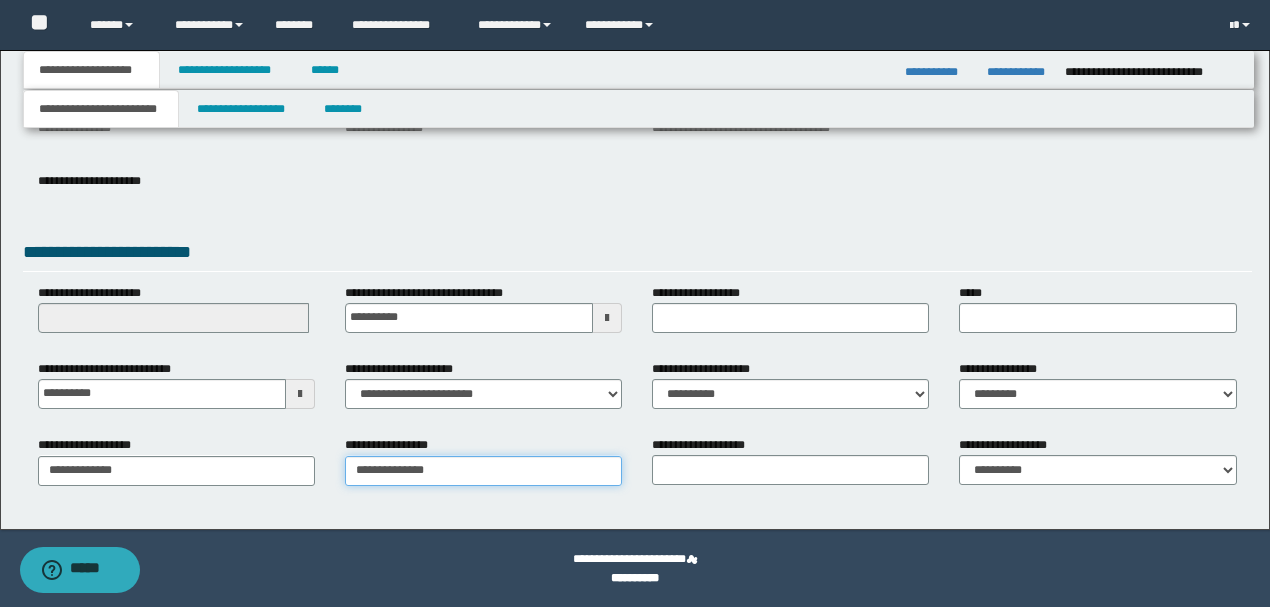 type on "**********" 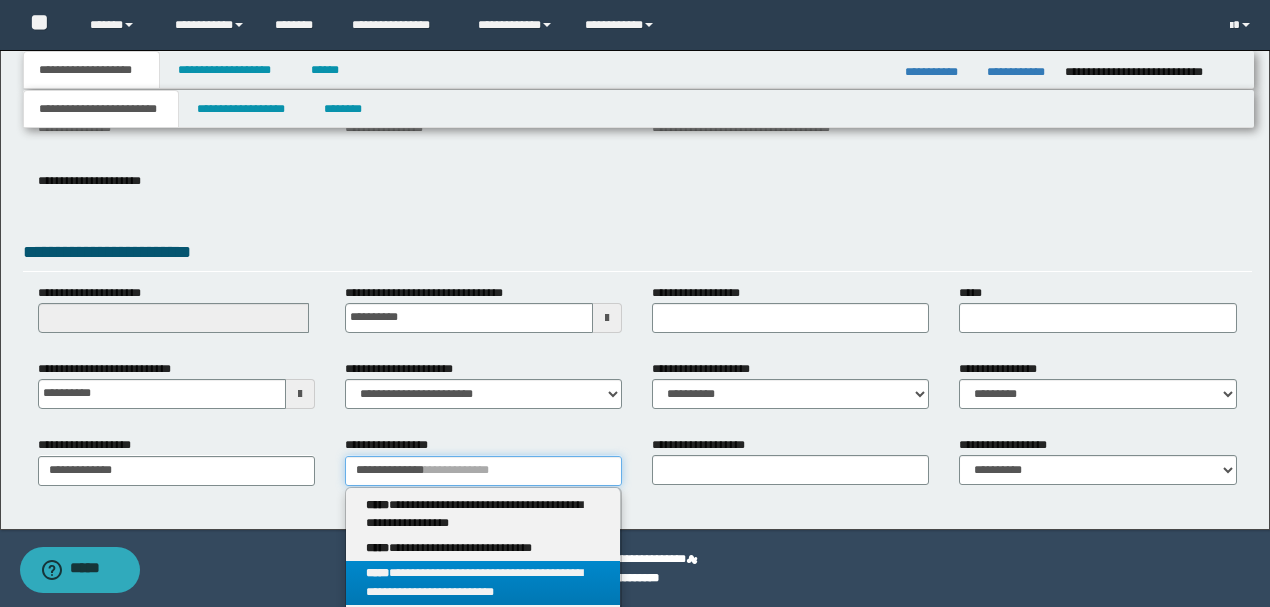type on "**********" 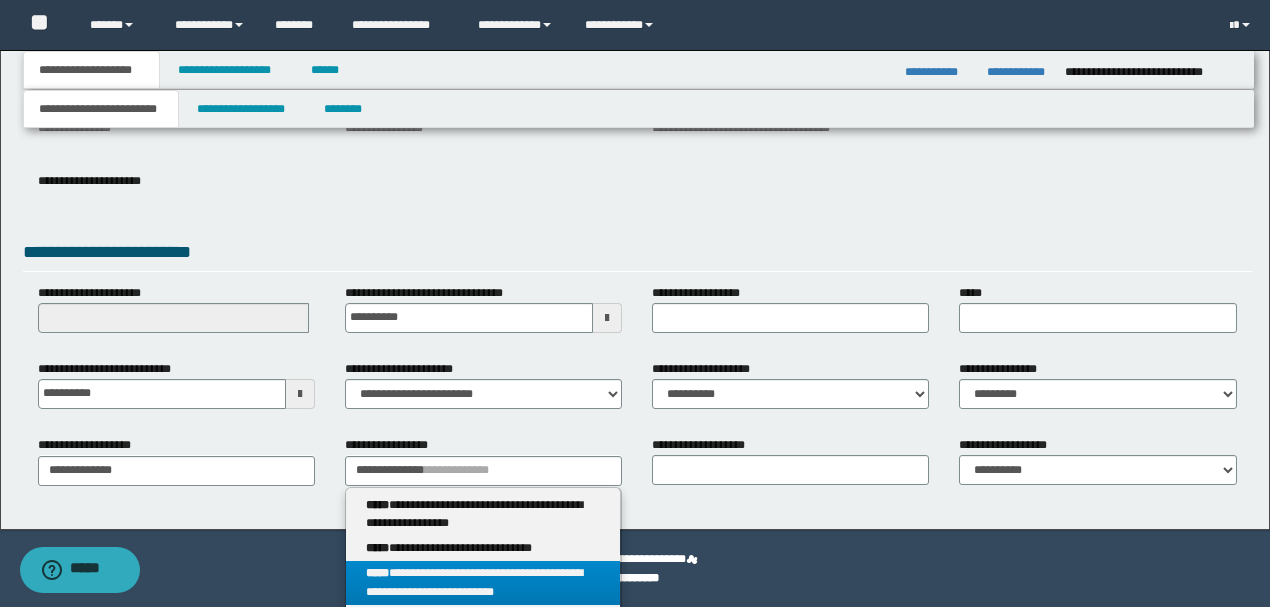 click on "**********" at bounding box center [483, 583] 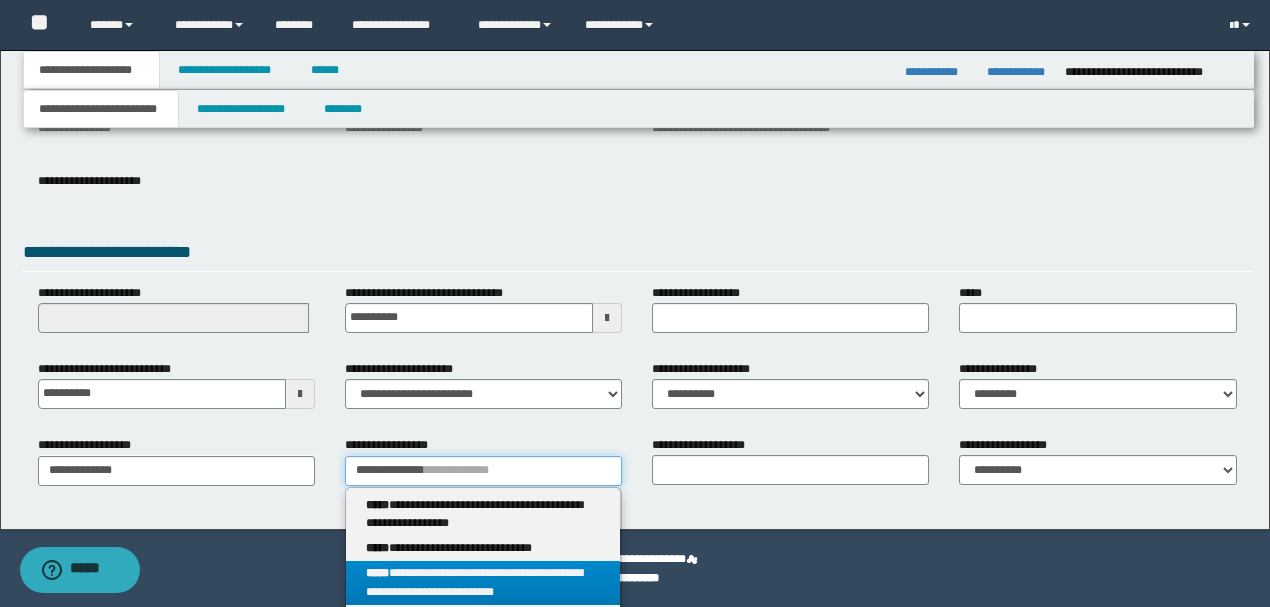type 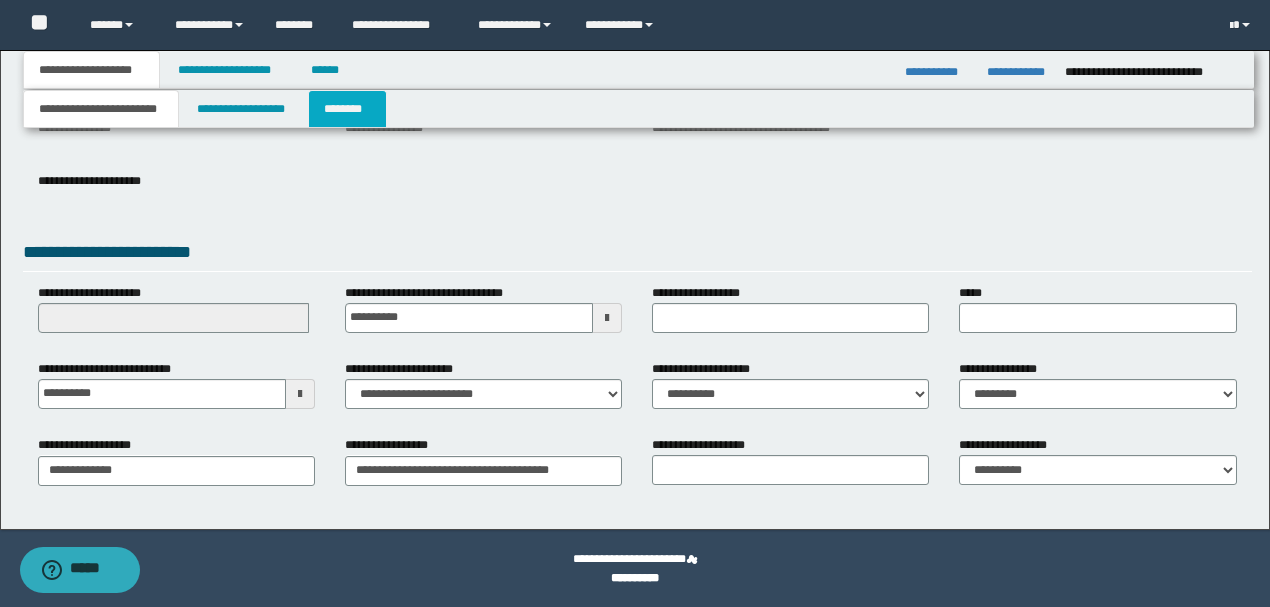 click on "********" at bounding box center (347, 109) 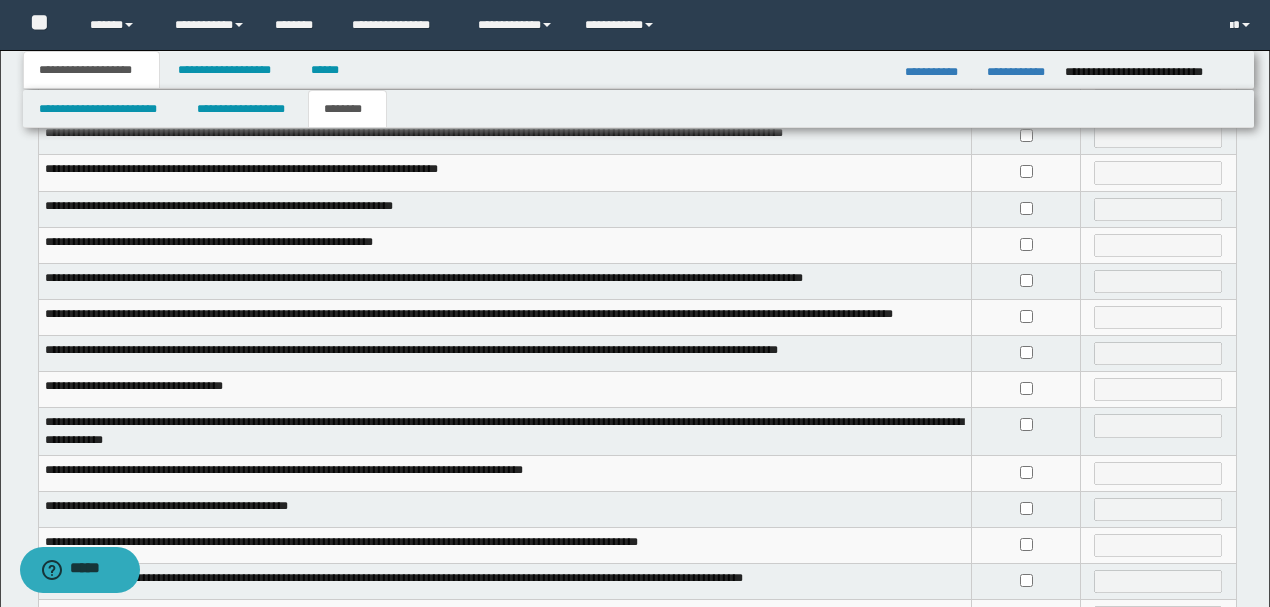 scroll, scrollTop: 200, scrollLeft: 0, axis: vertical 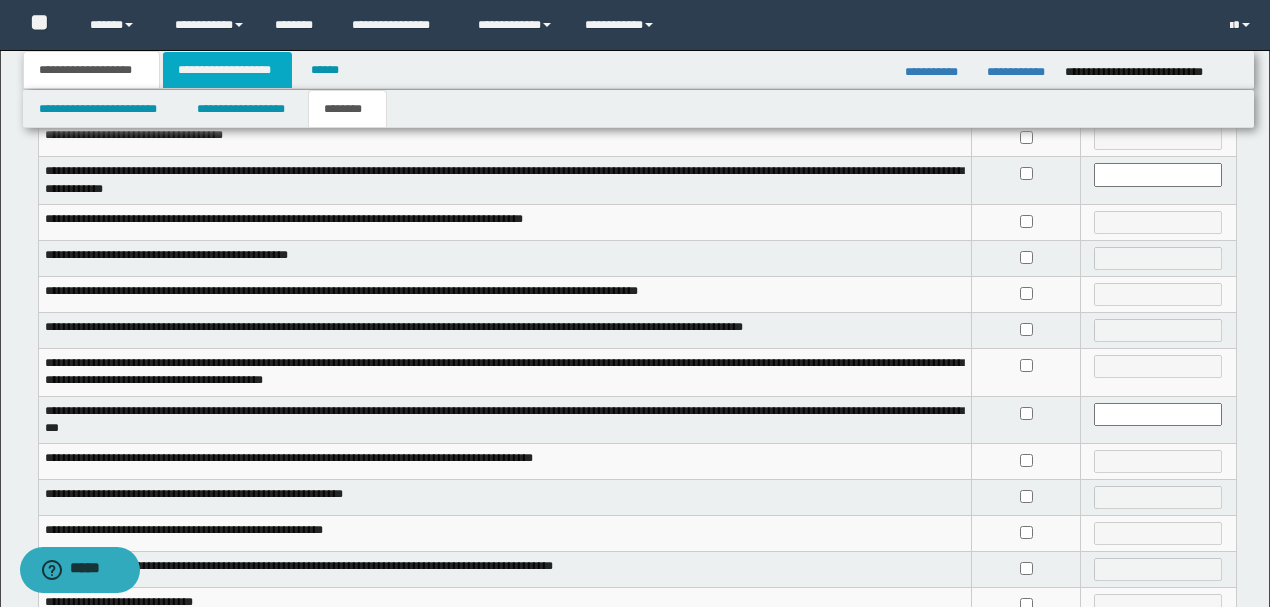click on "**********" at bounding box center (227, 70) 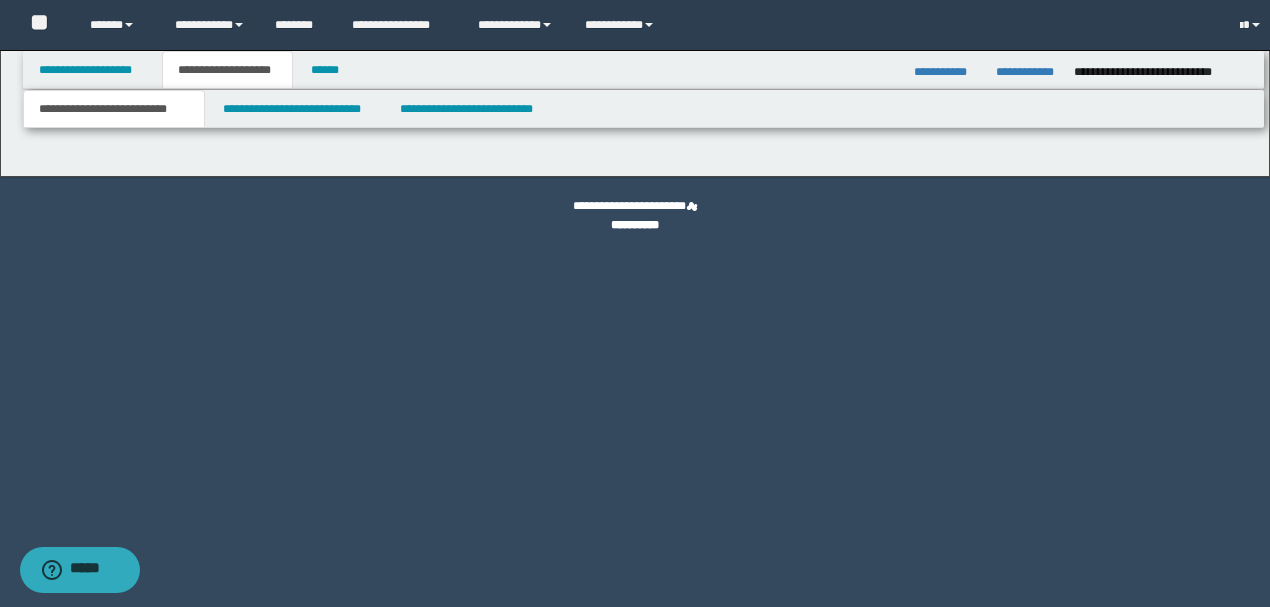 scroll, scrollTop: 0, scrollLeft: 0, axis: both 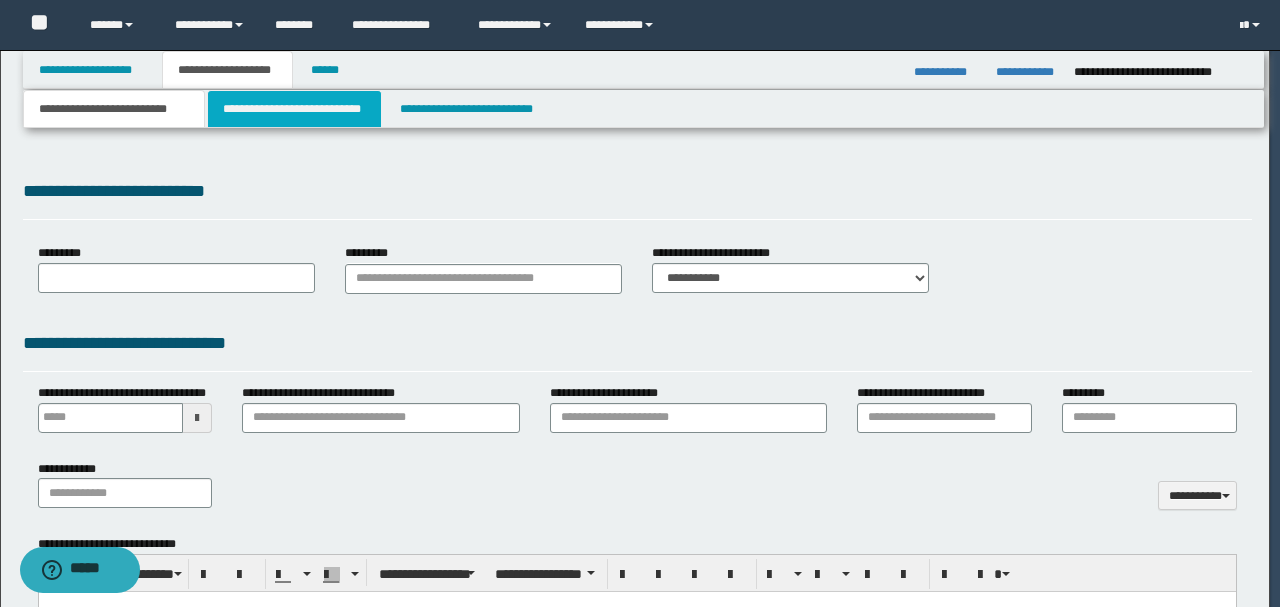 type 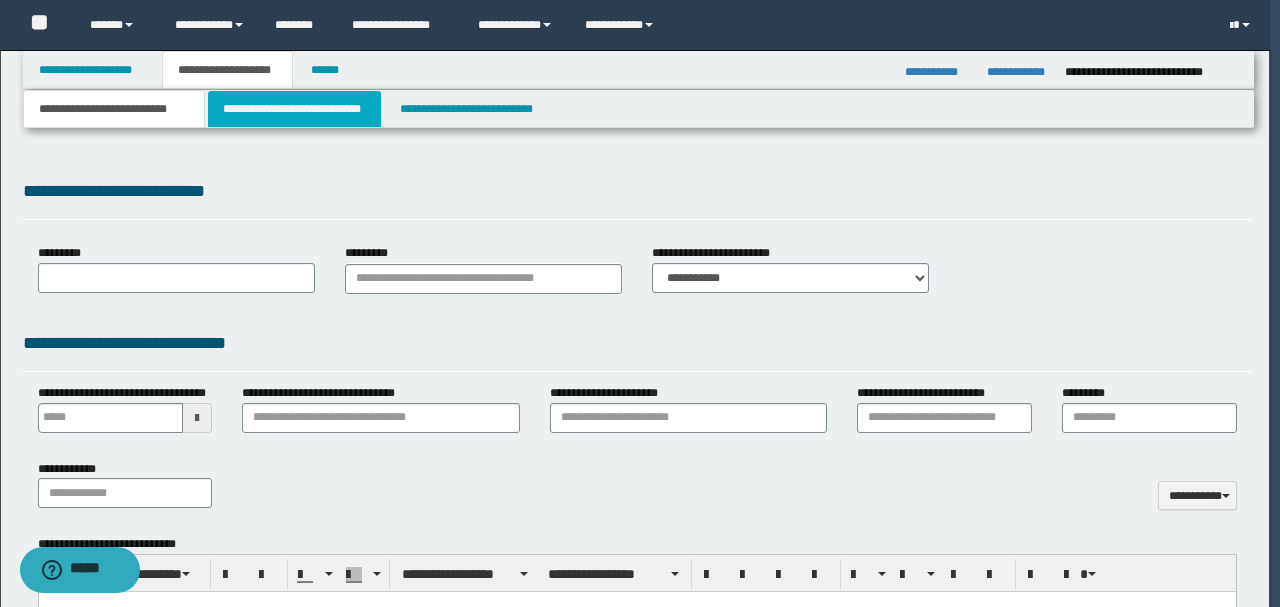 scroll, scrollTop: 0, scrollLeft: 0, axis: both 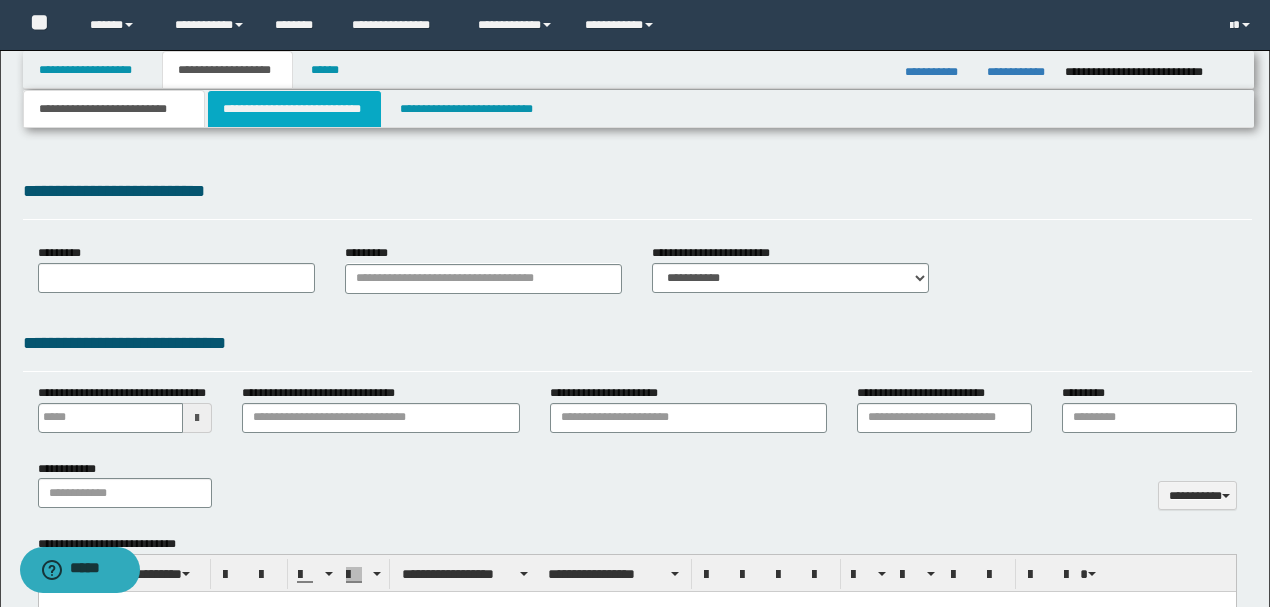 click on "**********" at bounding box center (294, 109) 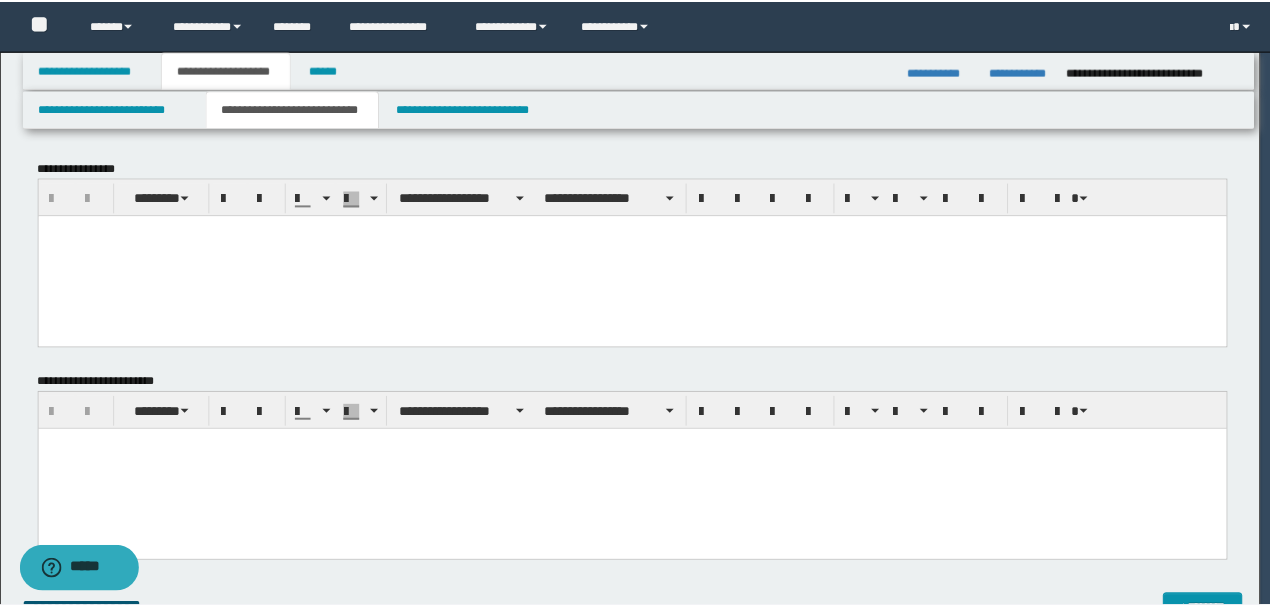 scroll, scrollTop: 0, scrollLeft: 0, axis: both 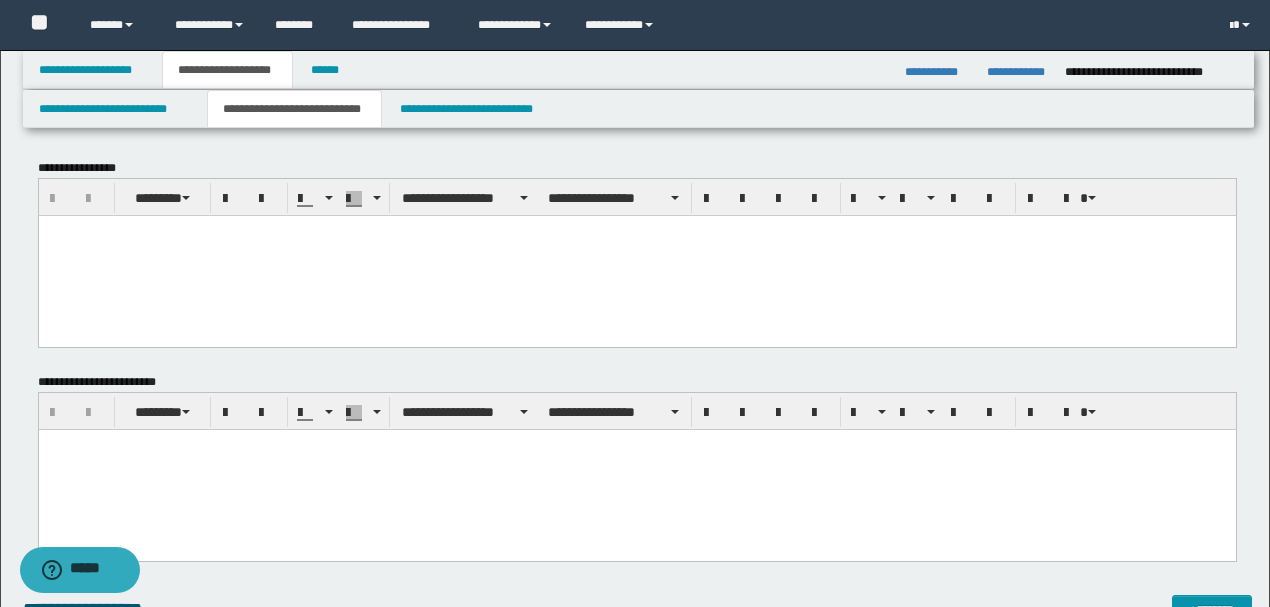 click at bounding box center (636, 470) 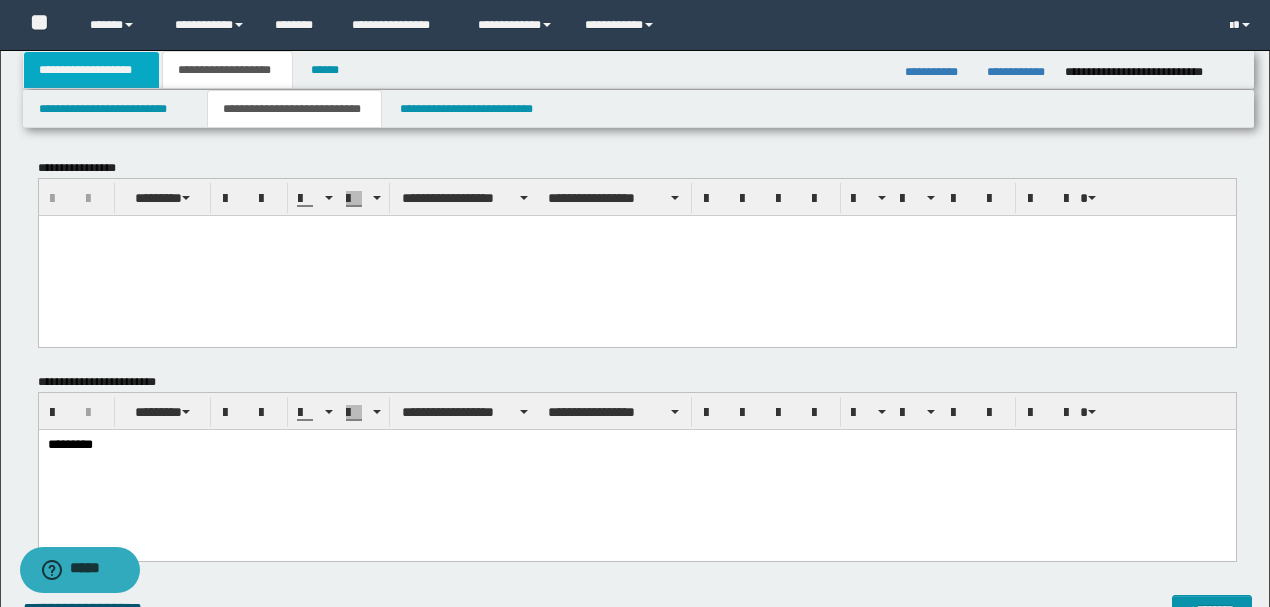 click on "**********" at bounding box center [92, 70] 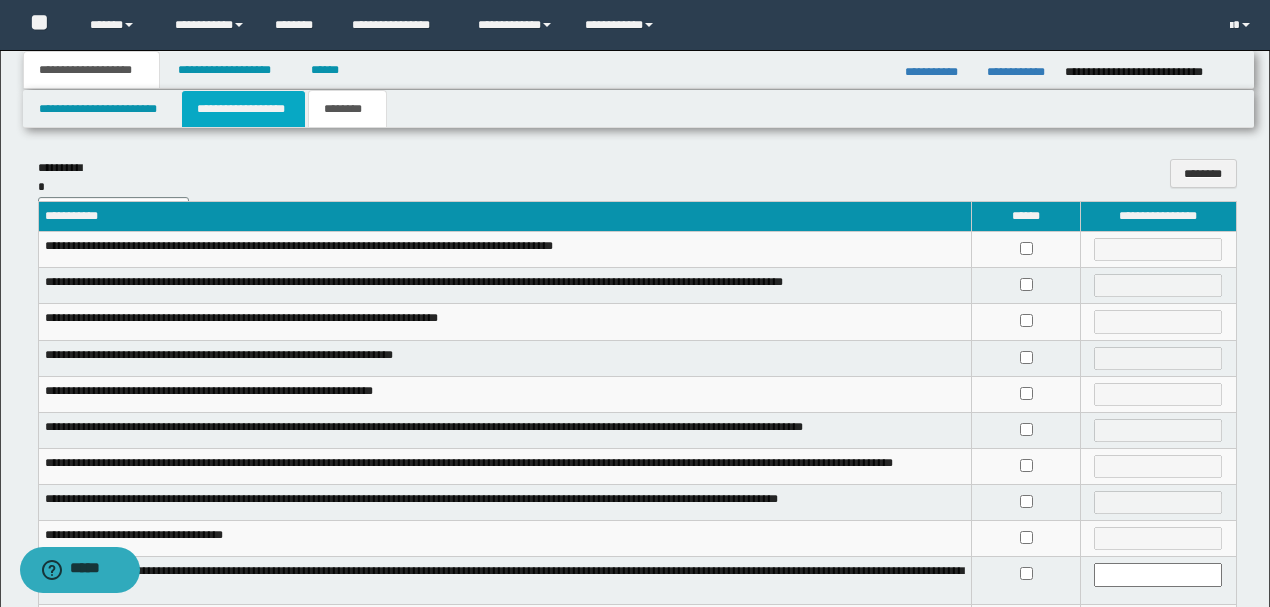 click on "**********" at bounding box center [243, 109] 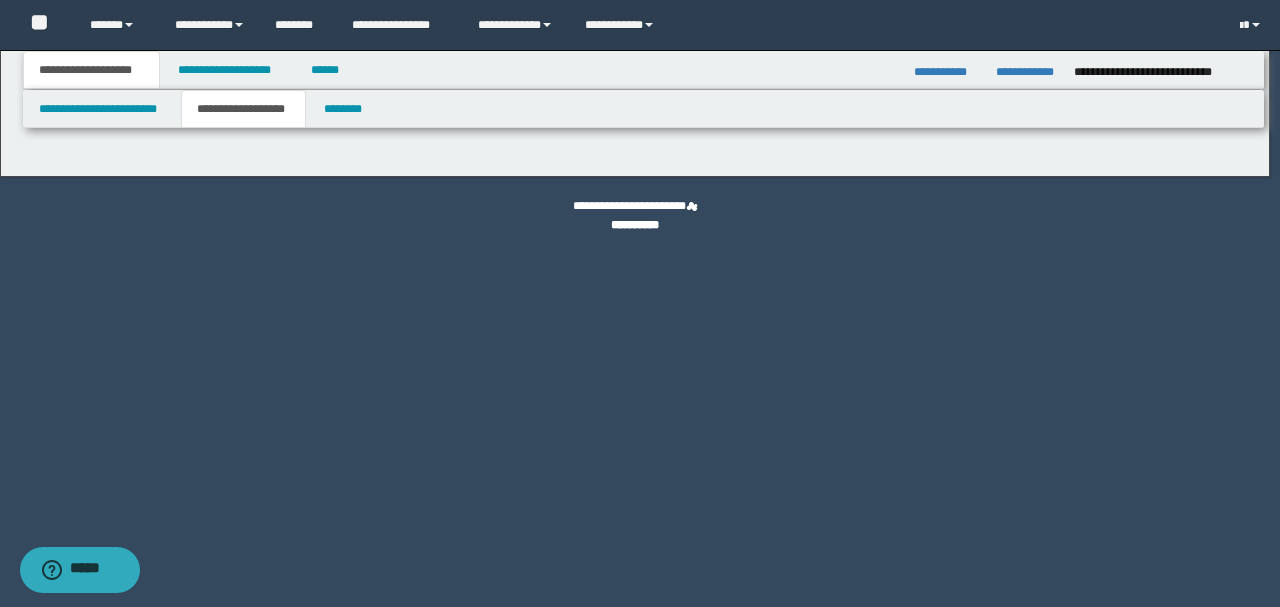 type on "********" 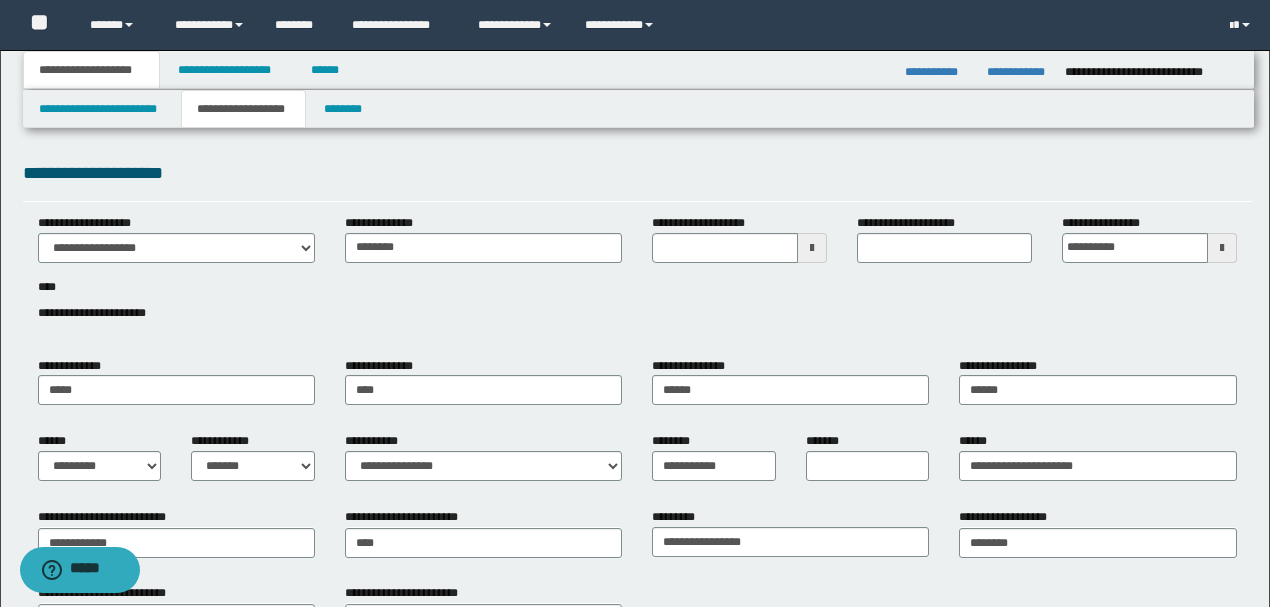 click on "**********" at bounding box center (637, 173) 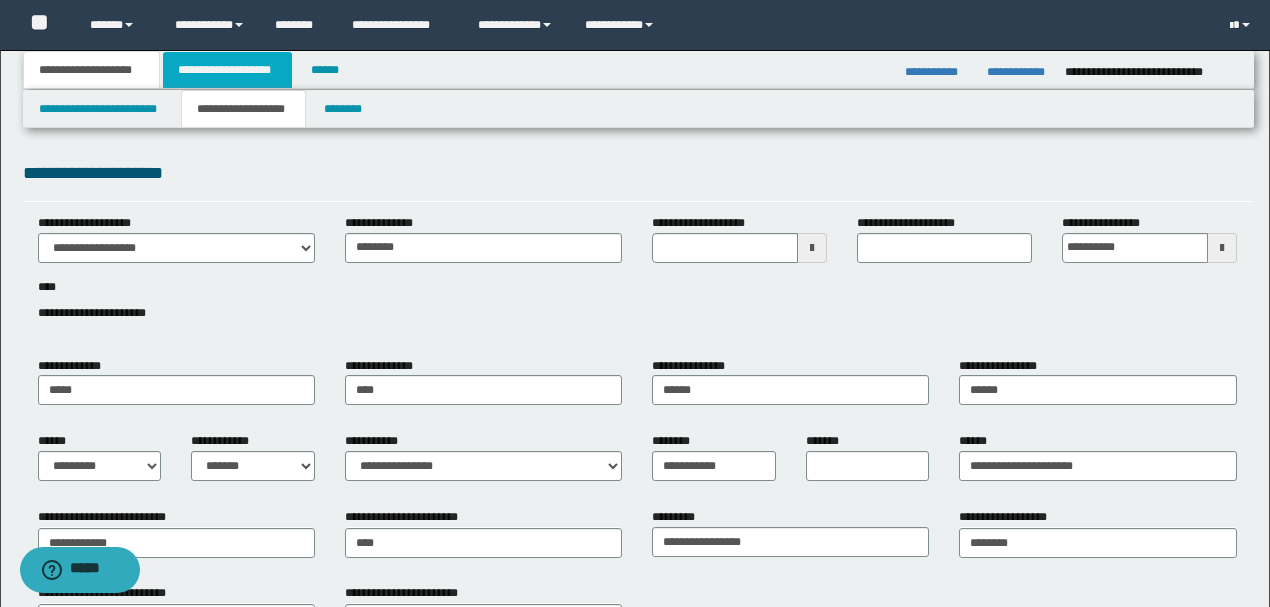 click on "**********" at bounding box center [227, 70] 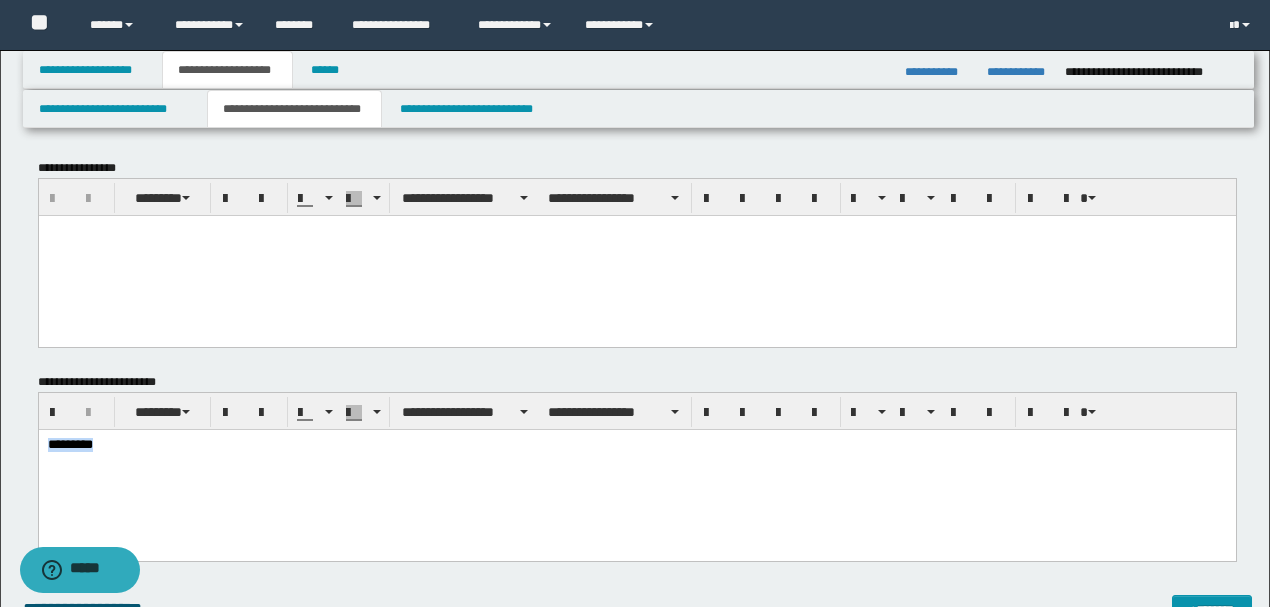drag, startPoint x: 136, startPoint y: 456, endPoint x: 0, endPoint y: 437, distance: 137.32079 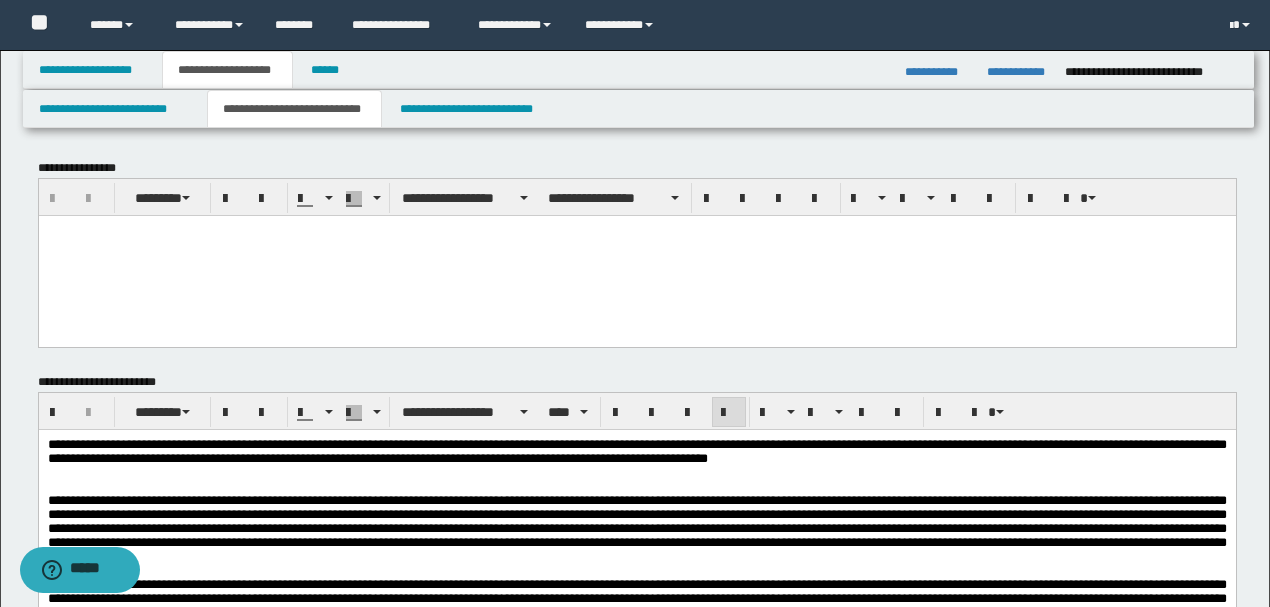 click at bounding box center [636, 255] 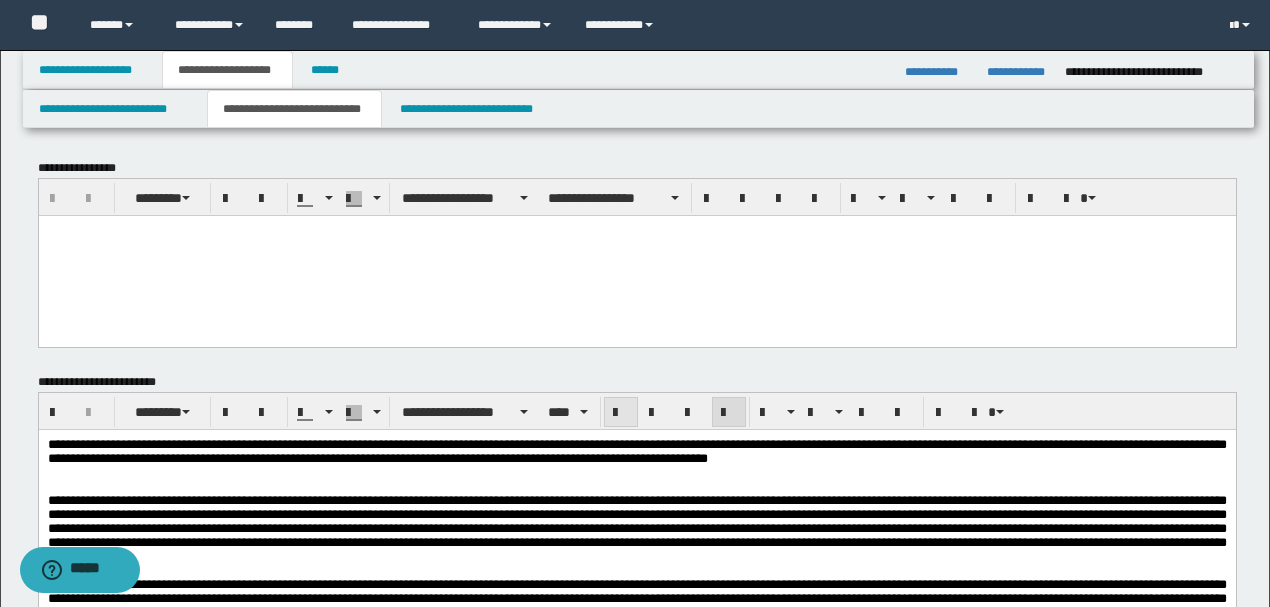 type 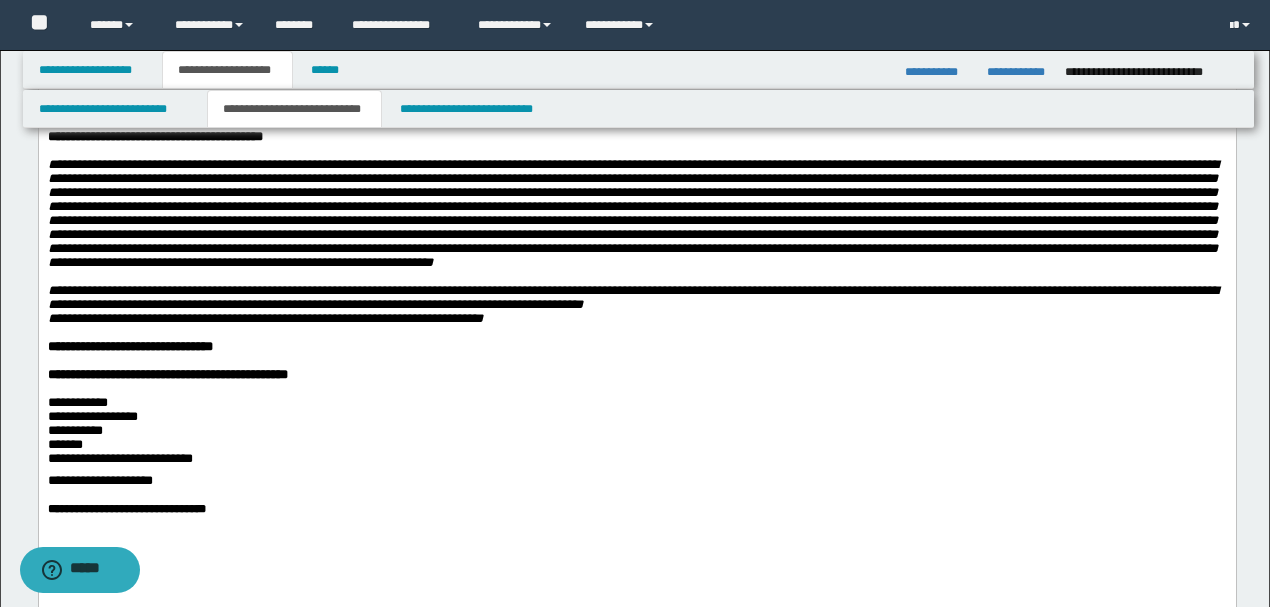 scroll, scrollTop: 1066, scrollLeft: 0, axis: vertical 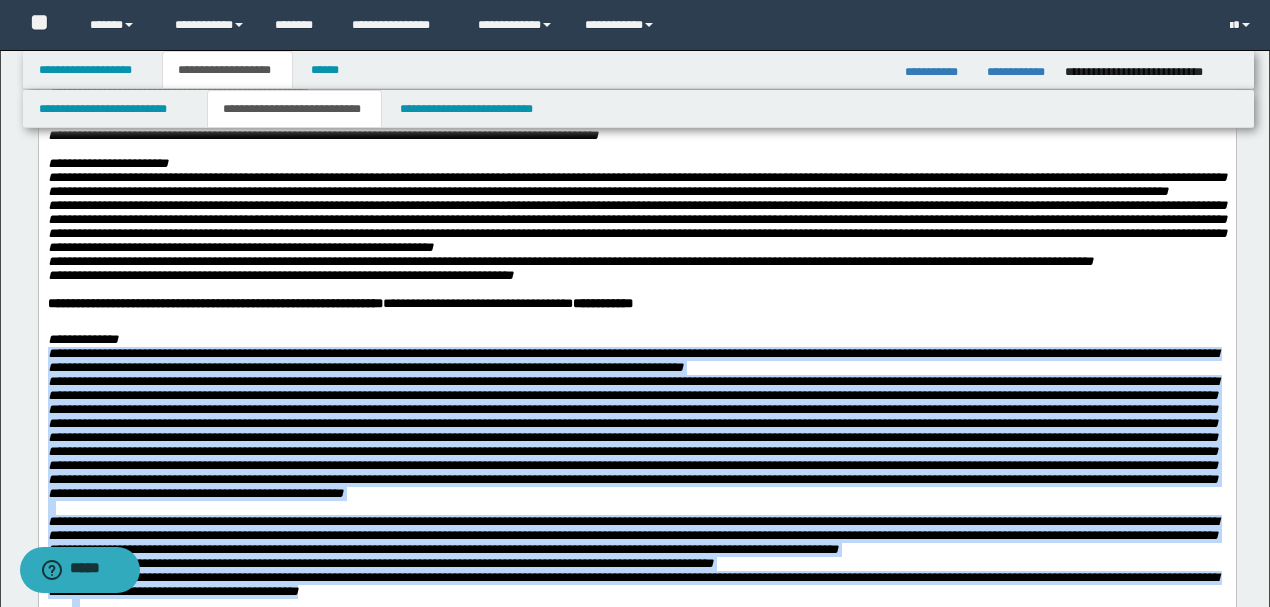 drag, startPoint x: 1185, startPoint y: 979, endPoint x: 1101, endPoint y: 459, distance: 526.7409 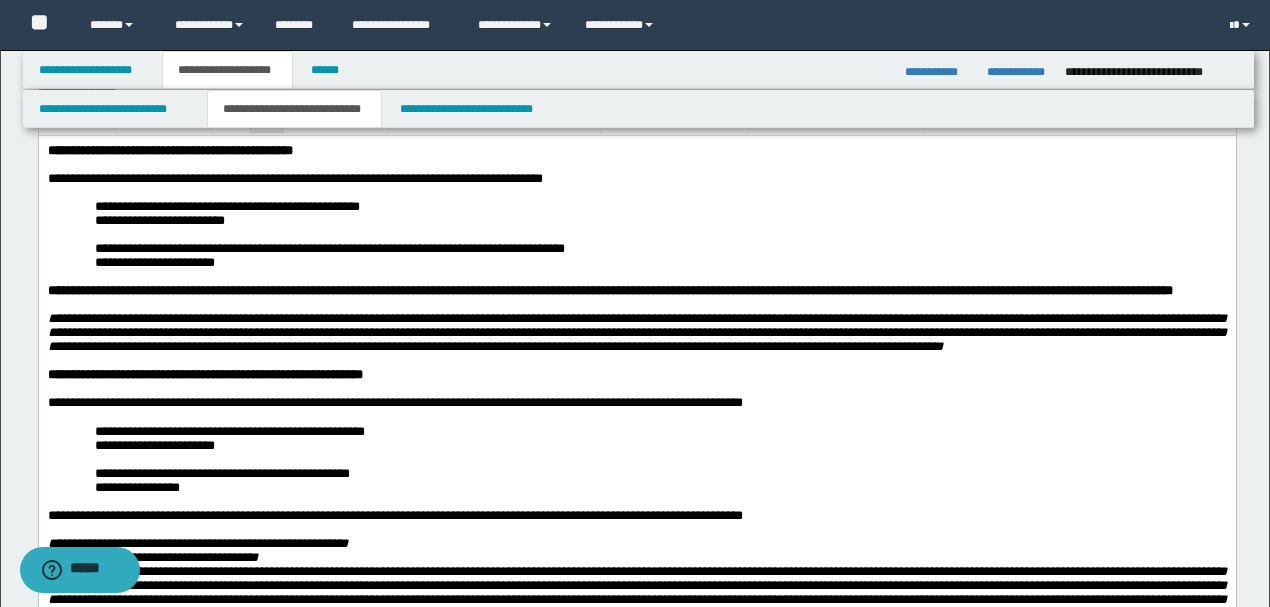 scroll, scrollTop: 66, scrollLeft: 0, axis: vertical 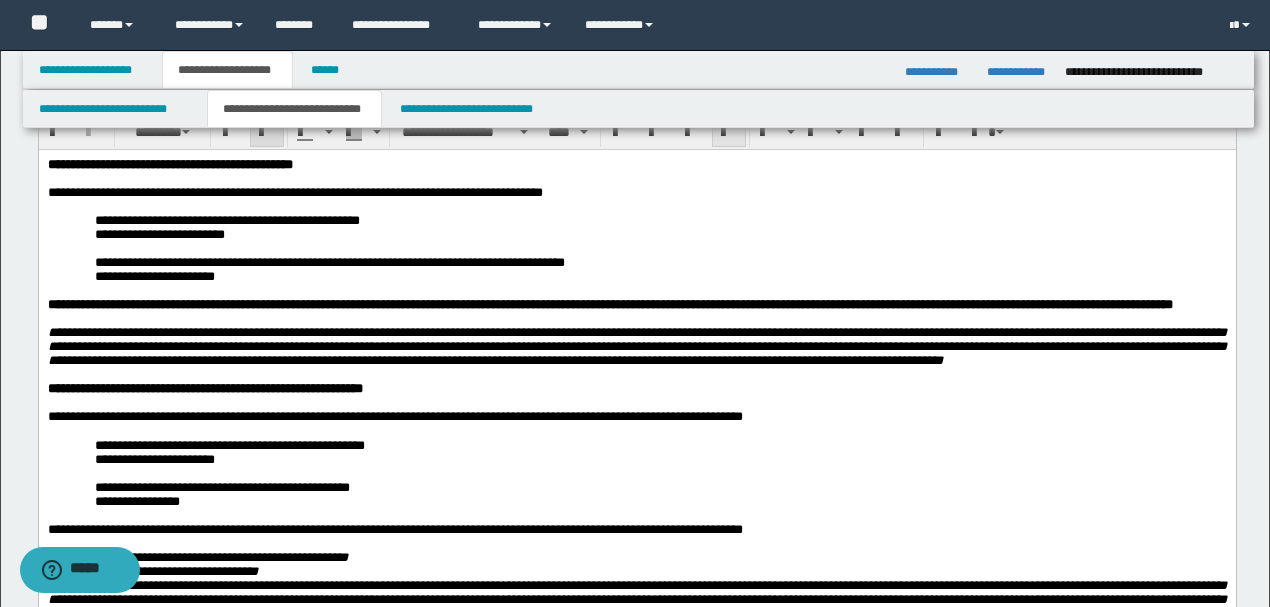 click at bounding box center [729, 132] 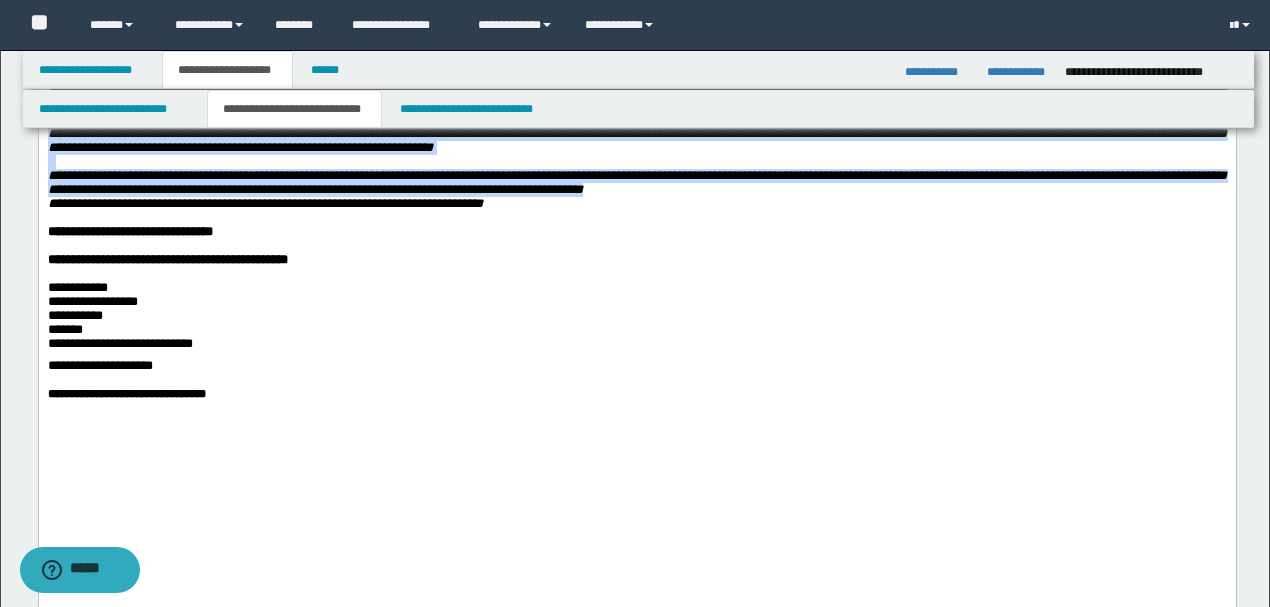 scroll, scrollTop: 1133, scrollLeft: 0, axis: vertical 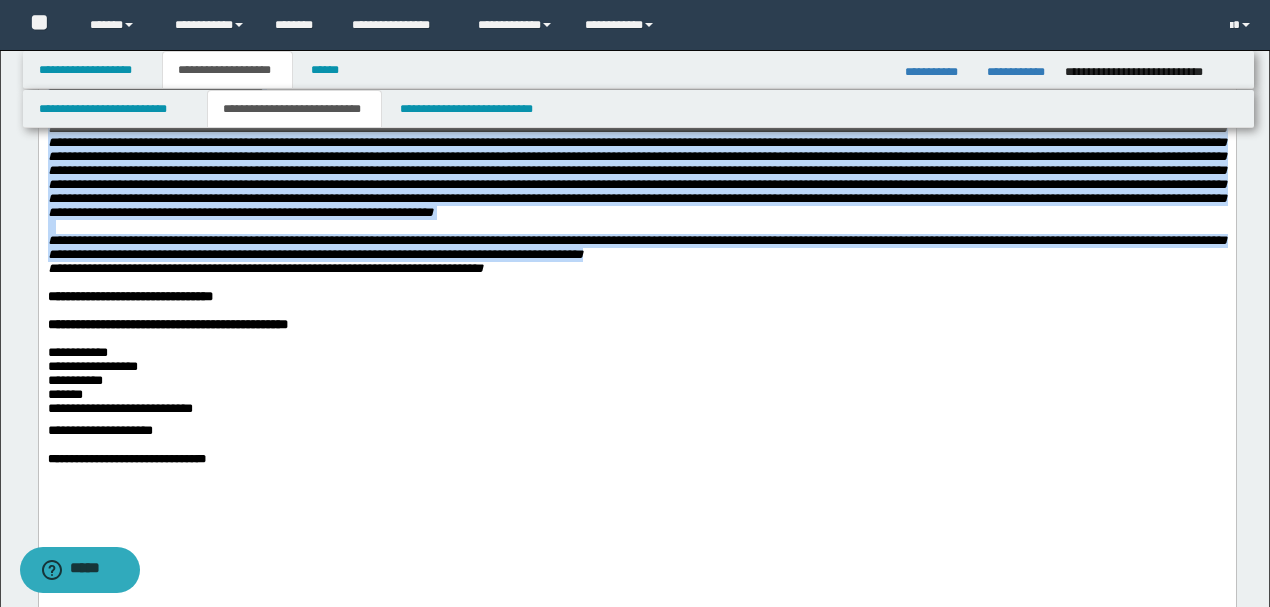 click on "**********" at bounding box center (636, 325) 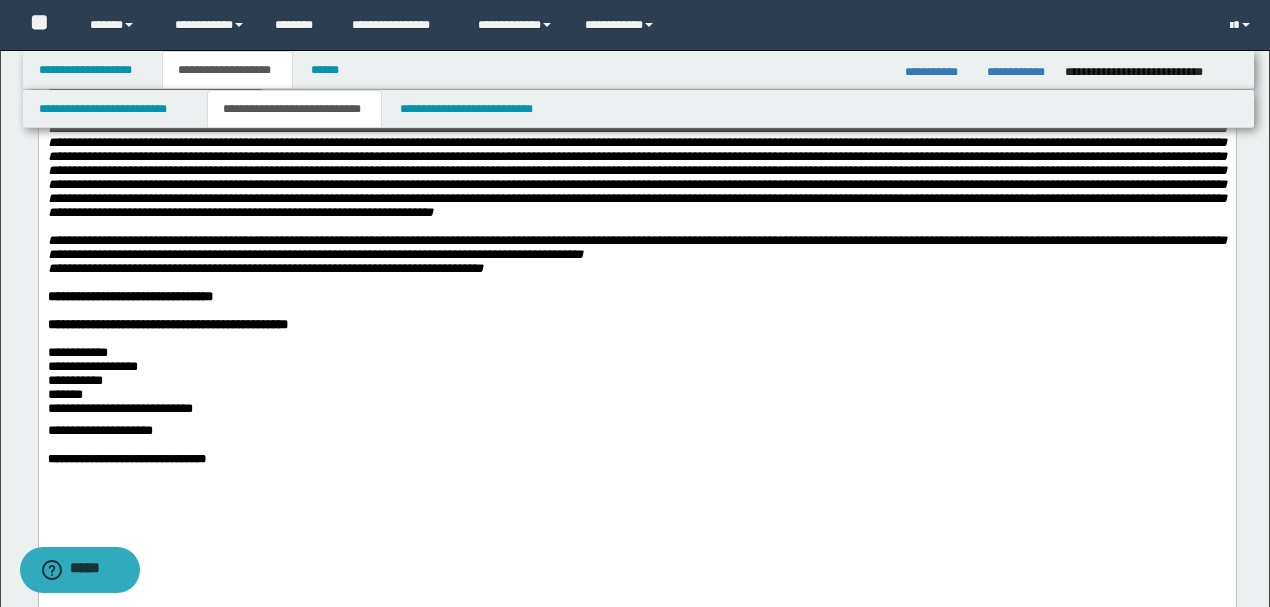 click on "**********" at bounding box center (636, 325) 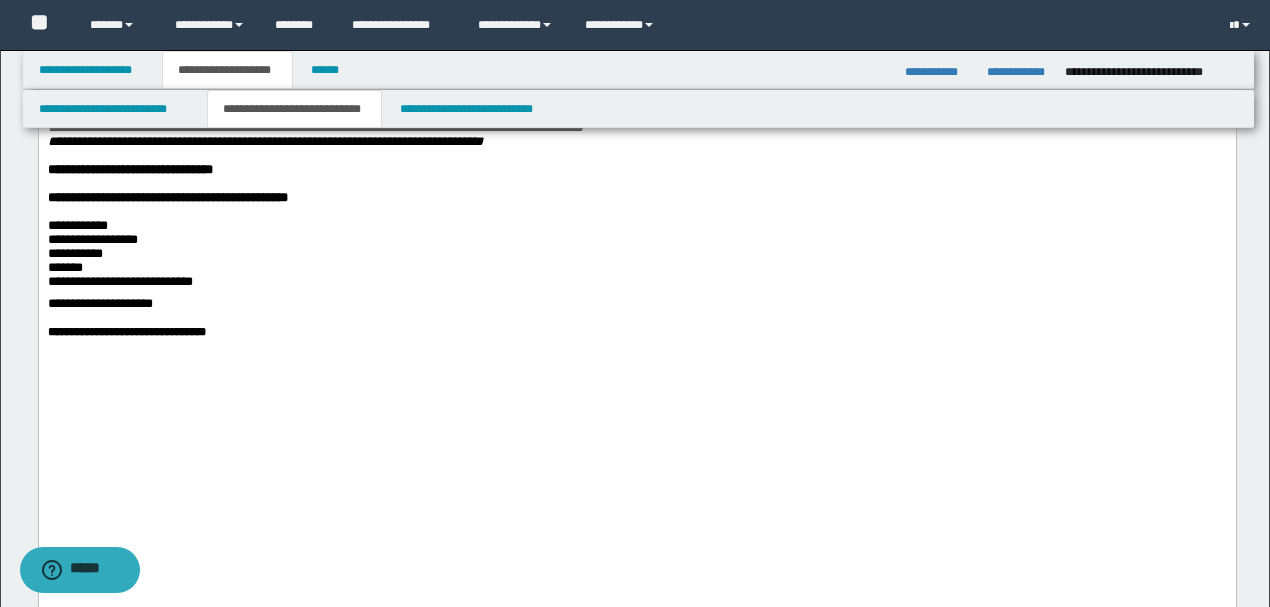 scroll, scrollTop: 1266, scrollLeft: 0, axis: vertical 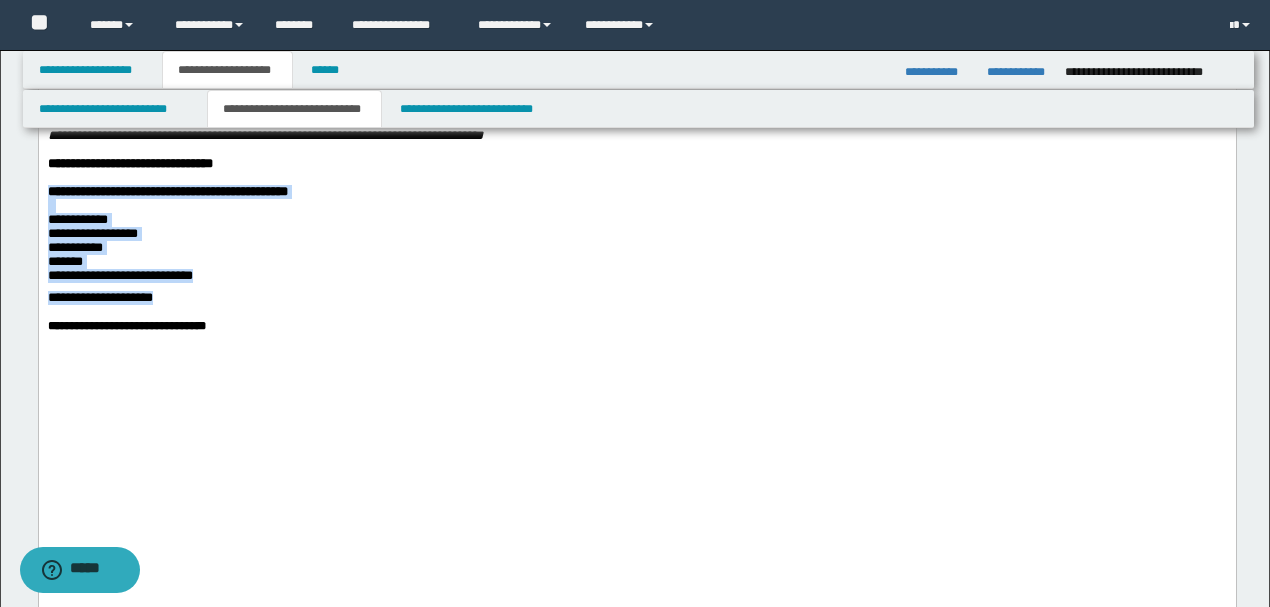 drag, startPoint x: 196, startPoint y: 502, endPoint x: 0, endPoint y: 383, distance: 229.29675 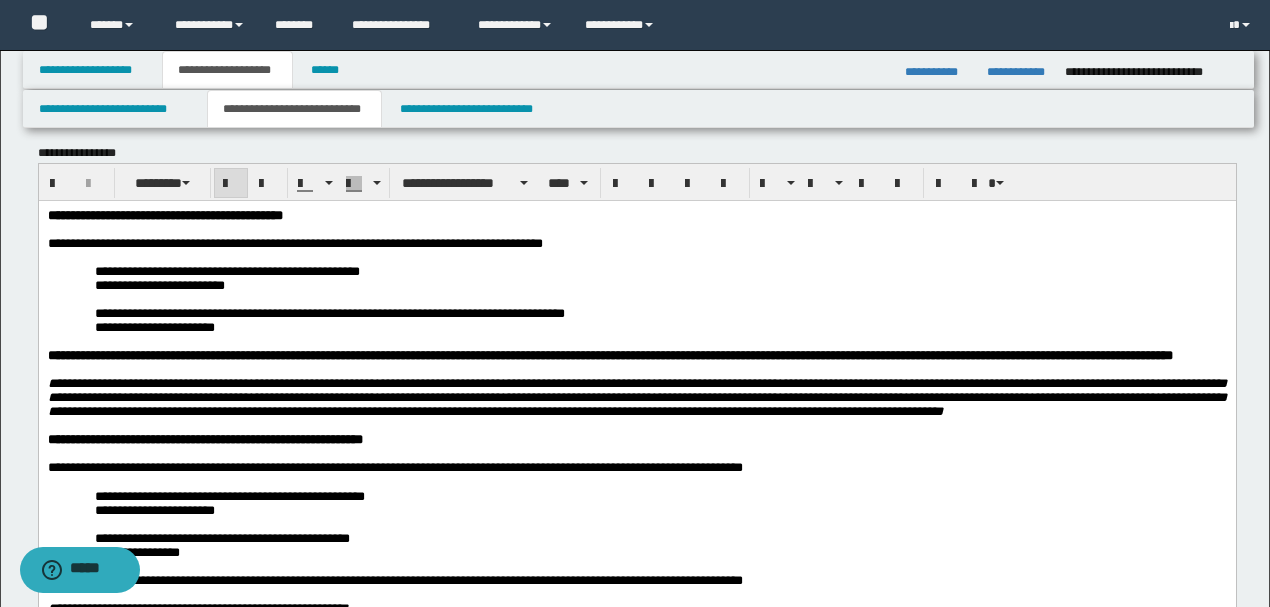 scroll, scrollTop: 0, scrollLeft: 0, axis: both 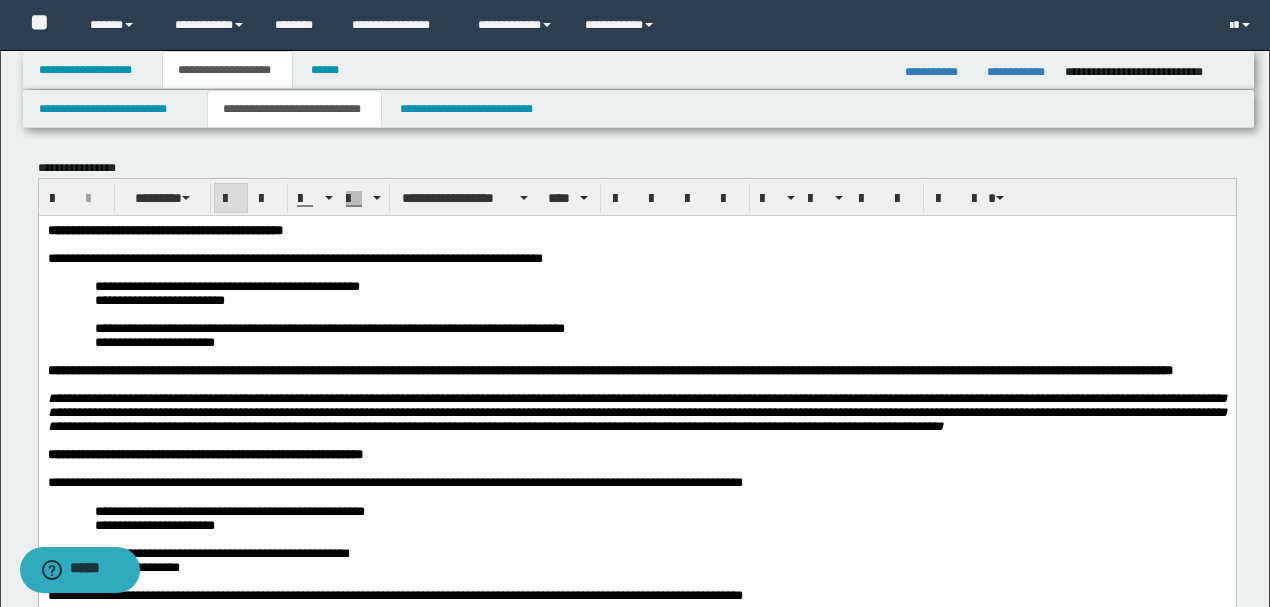click at bounding box center (636, 356) 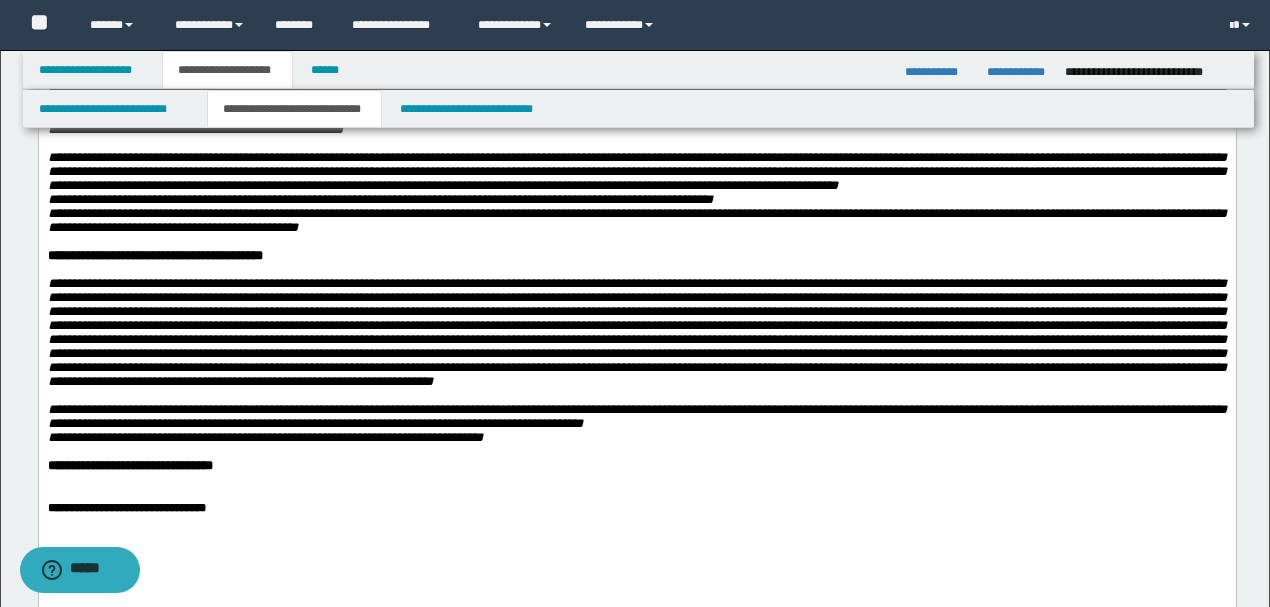 scroll, scrollTop: 1333, scrollLeft: 0, axis: vertical 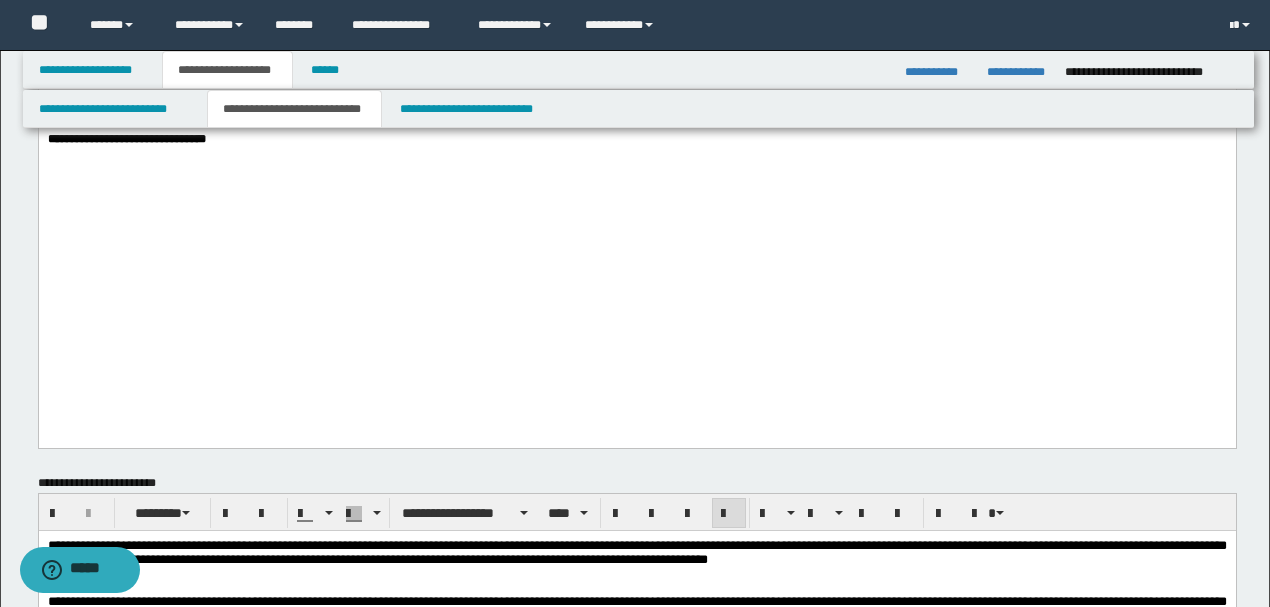 click on "**********" at bounding box center [636, 139] 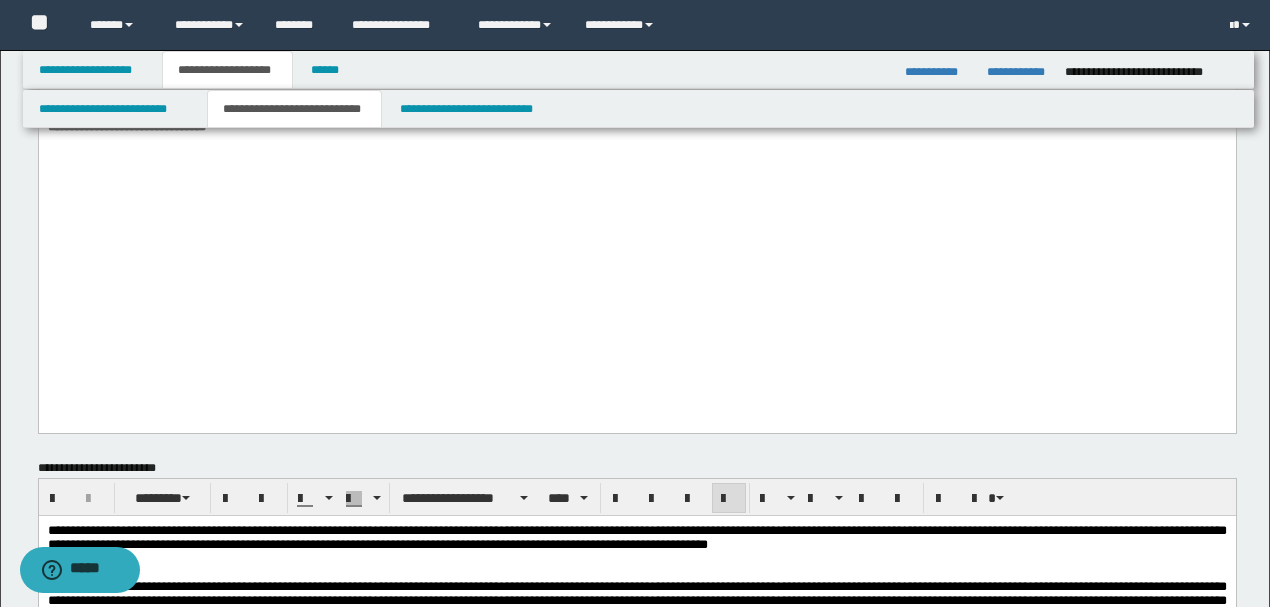 click on "**********" at bounding box center [636, -463] 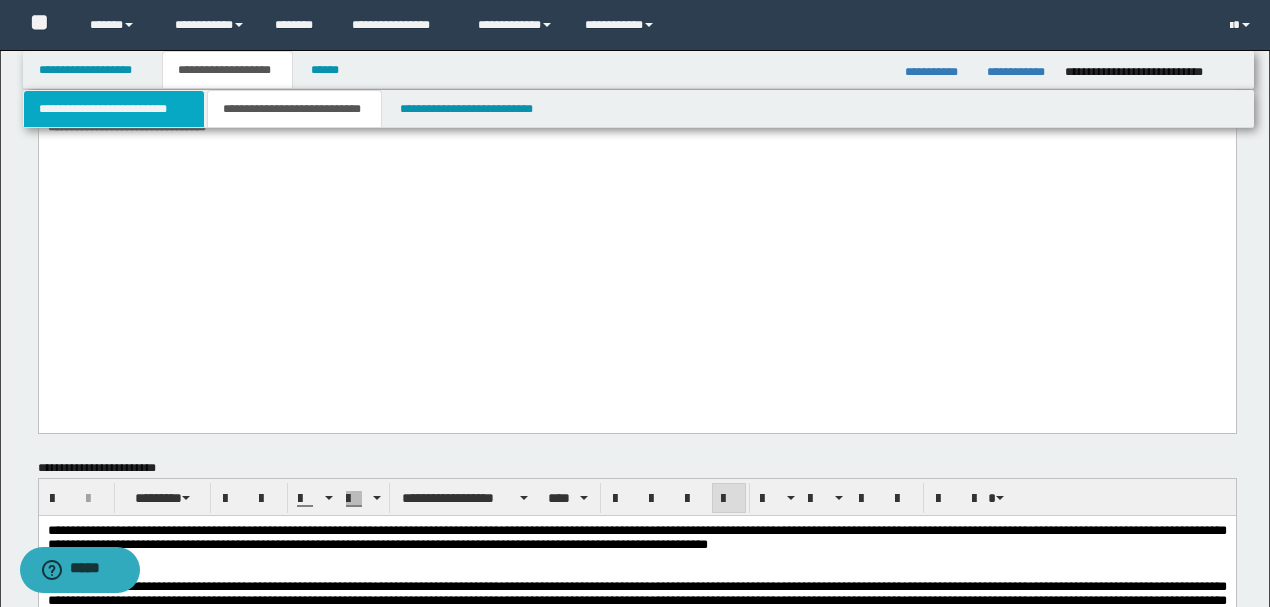 click on "**********" at bounding box center [114, 109] 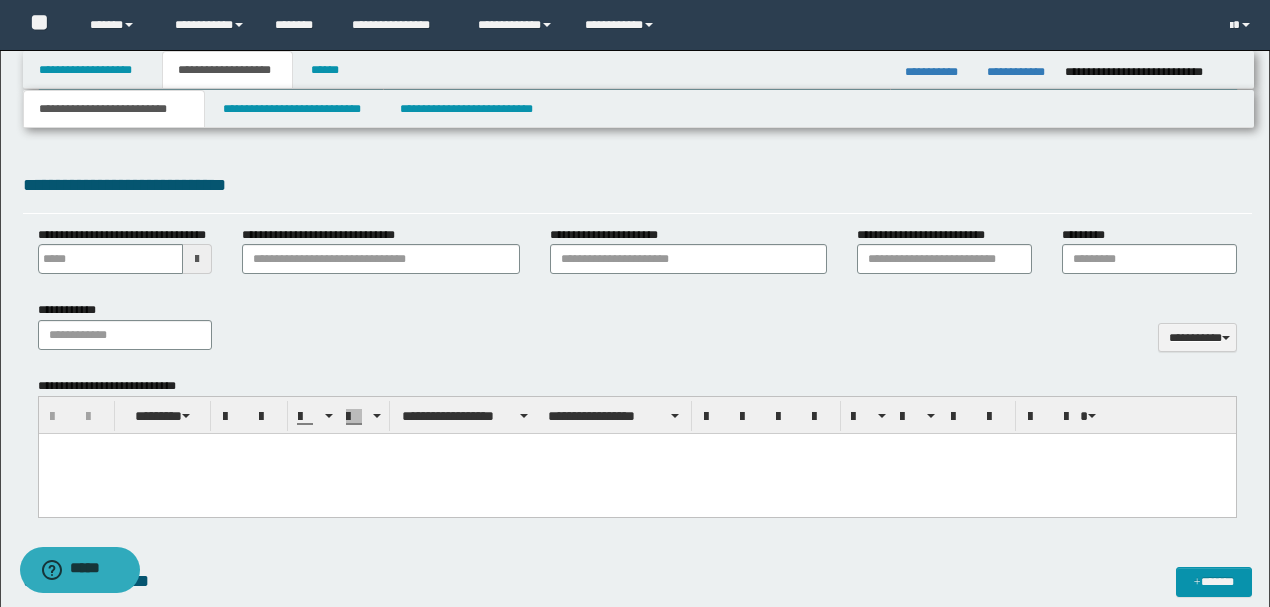 scroll, scrollTop: 684, scrollLeft: 0, axis: vertical 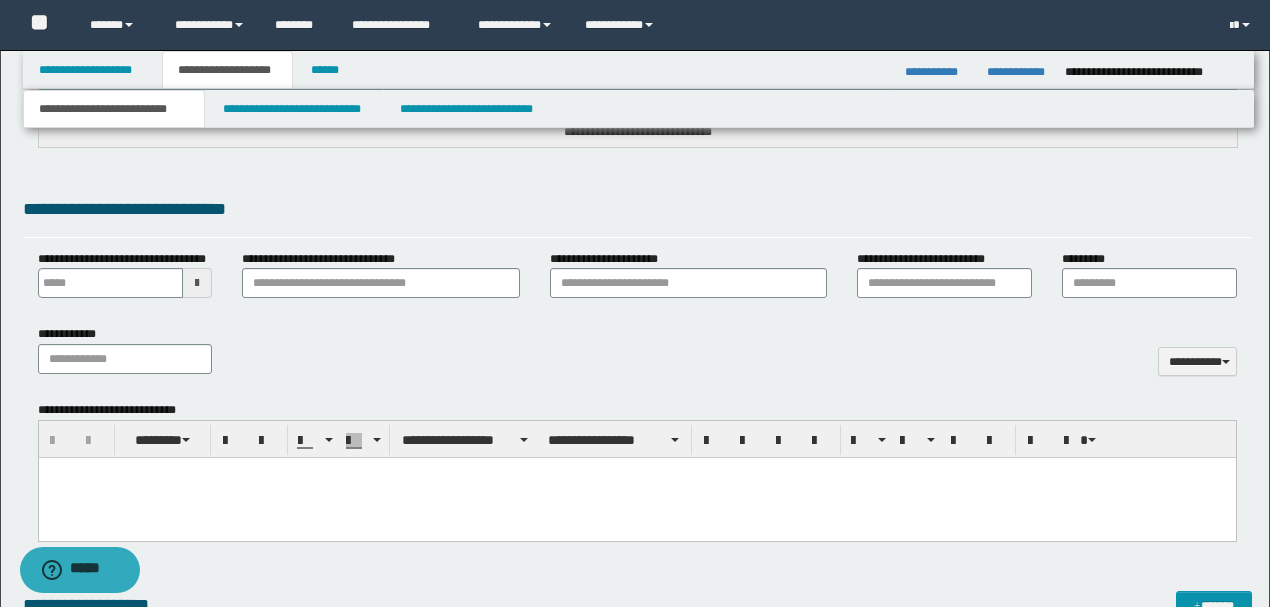 click at bounding box center [636, 473] 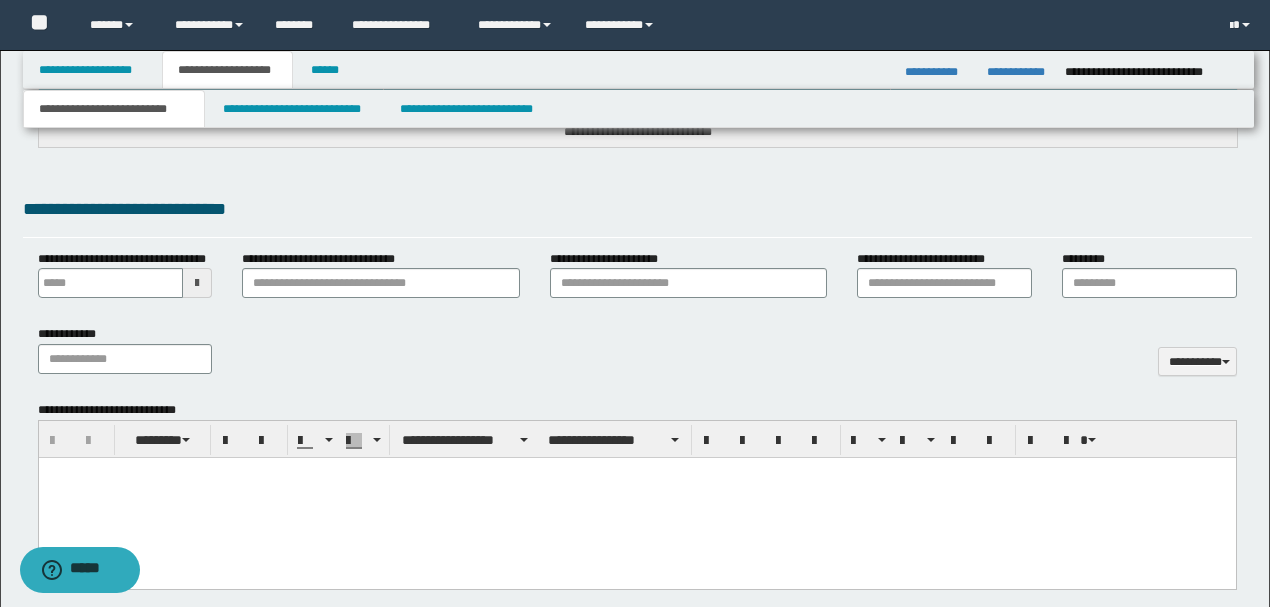 type 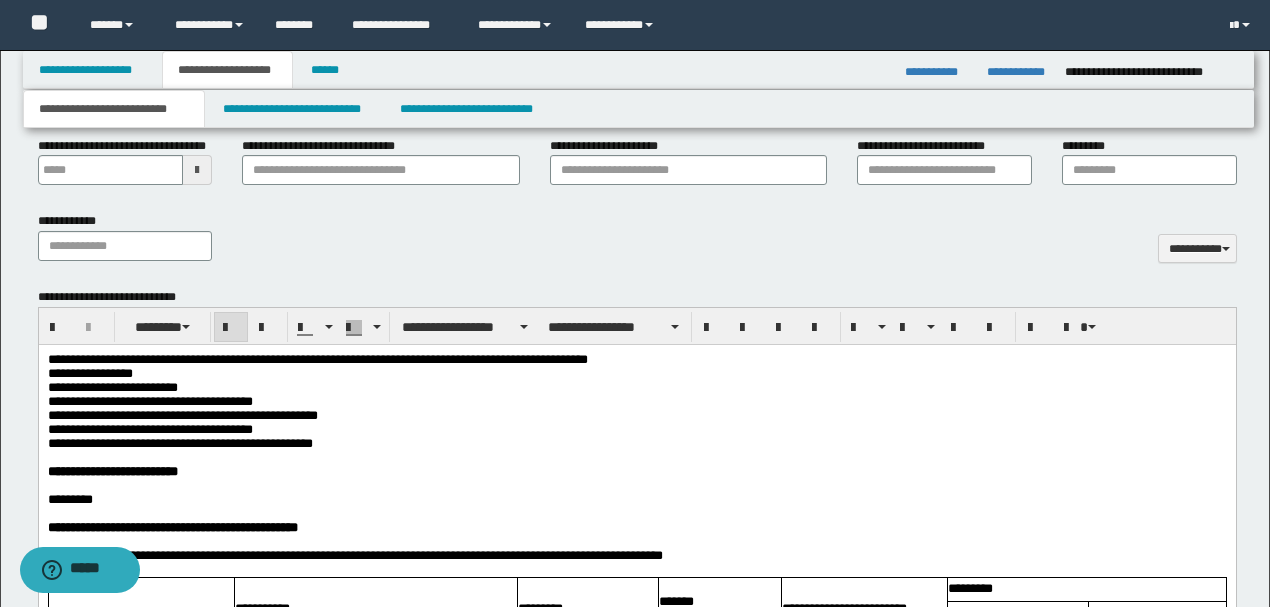 scroll, scrollTop: 818, scrollLeft: 0, axis: vertical 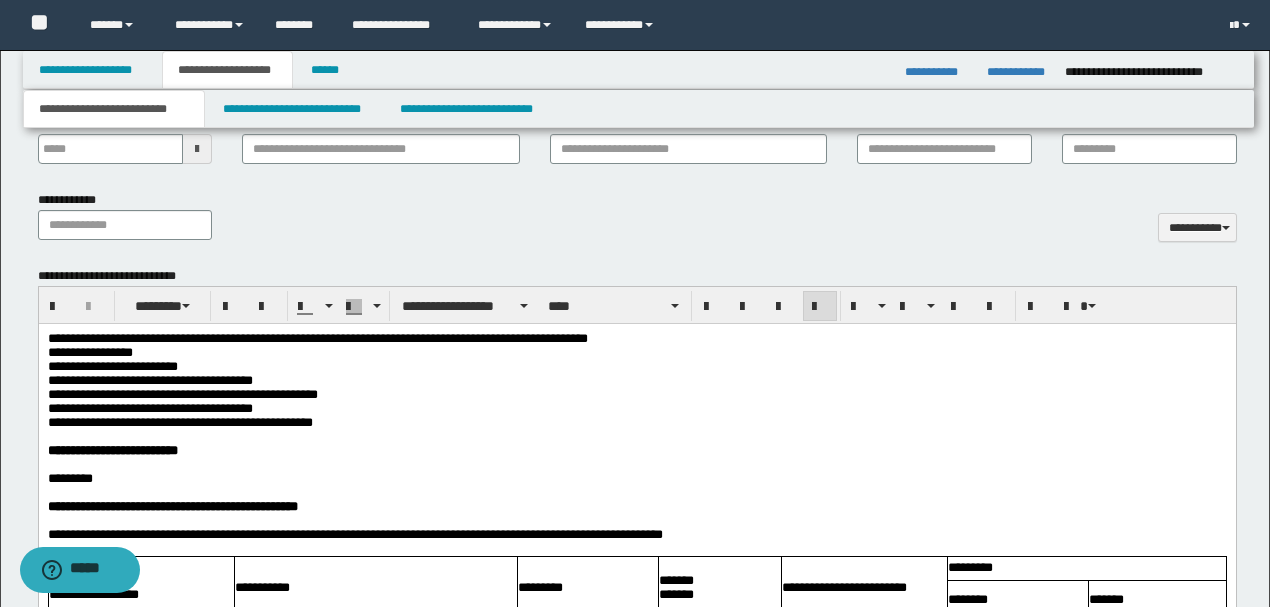 click on "**********" at bounding box center (317, 338) 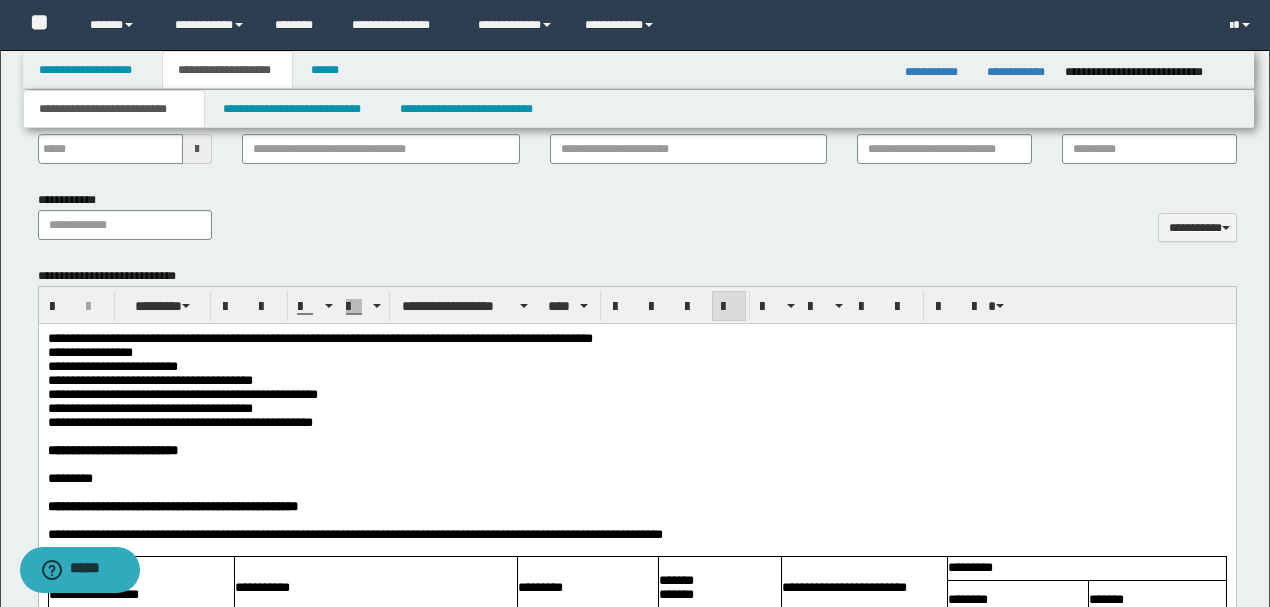 click on "**********" at bounding box center [636, 367] 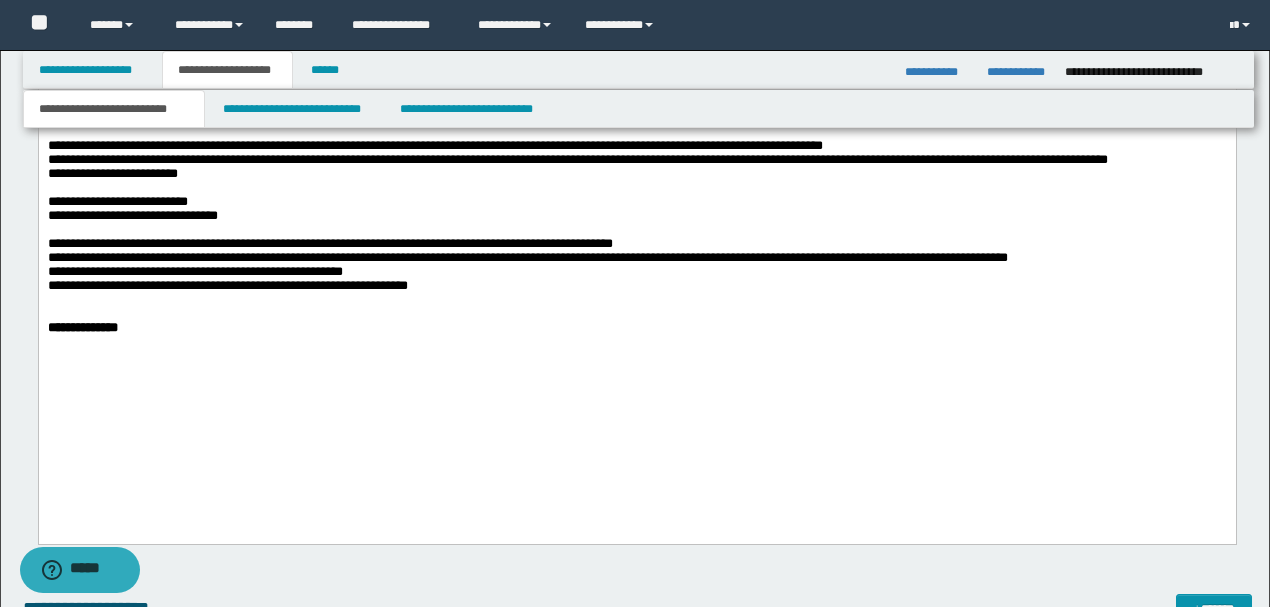 scroll, scrollTop: 1751, scrollLeft: 0, axis: vertical 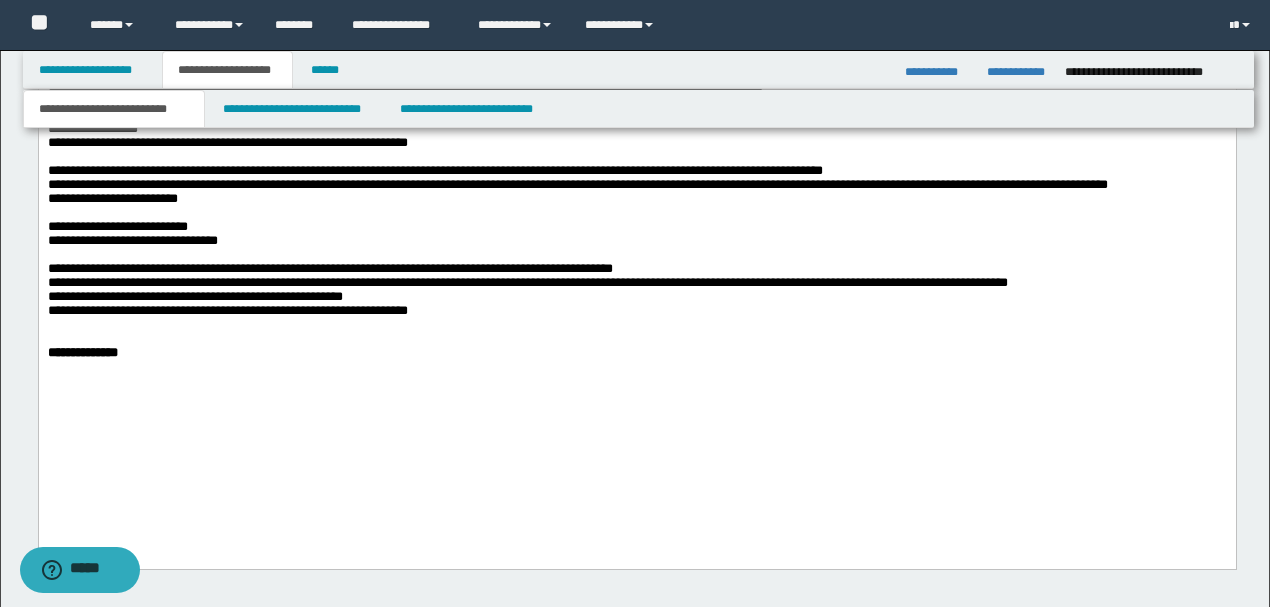 click on "**********" at bounding box center (329, 269) 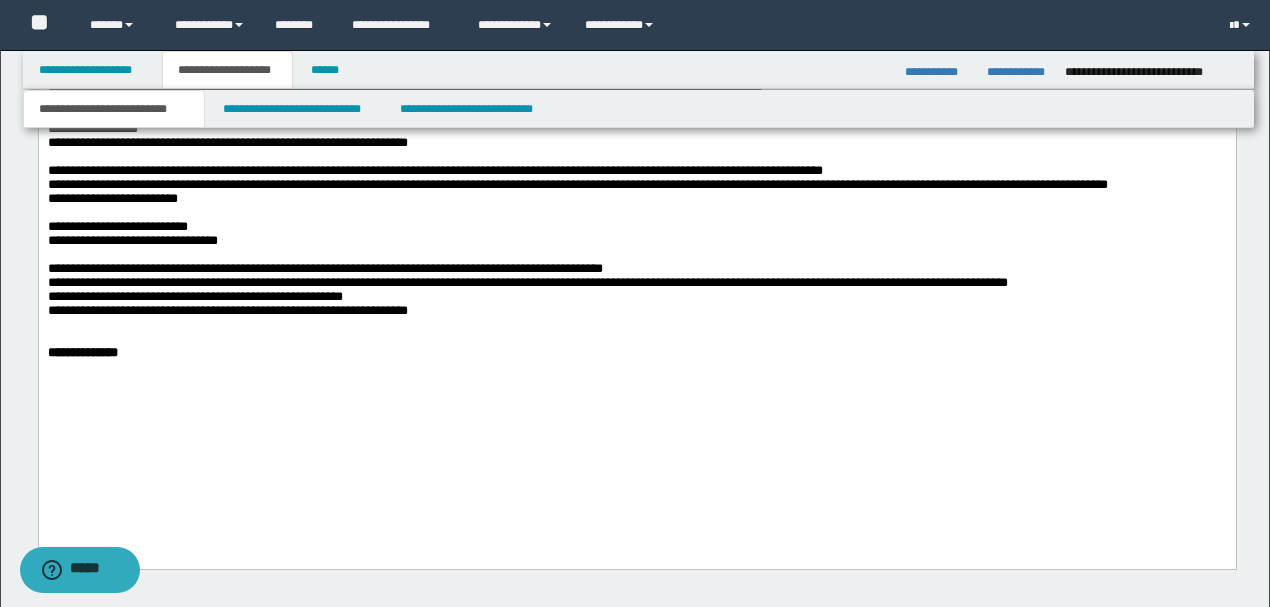 click on "**********" at bounding box center (636, 270) 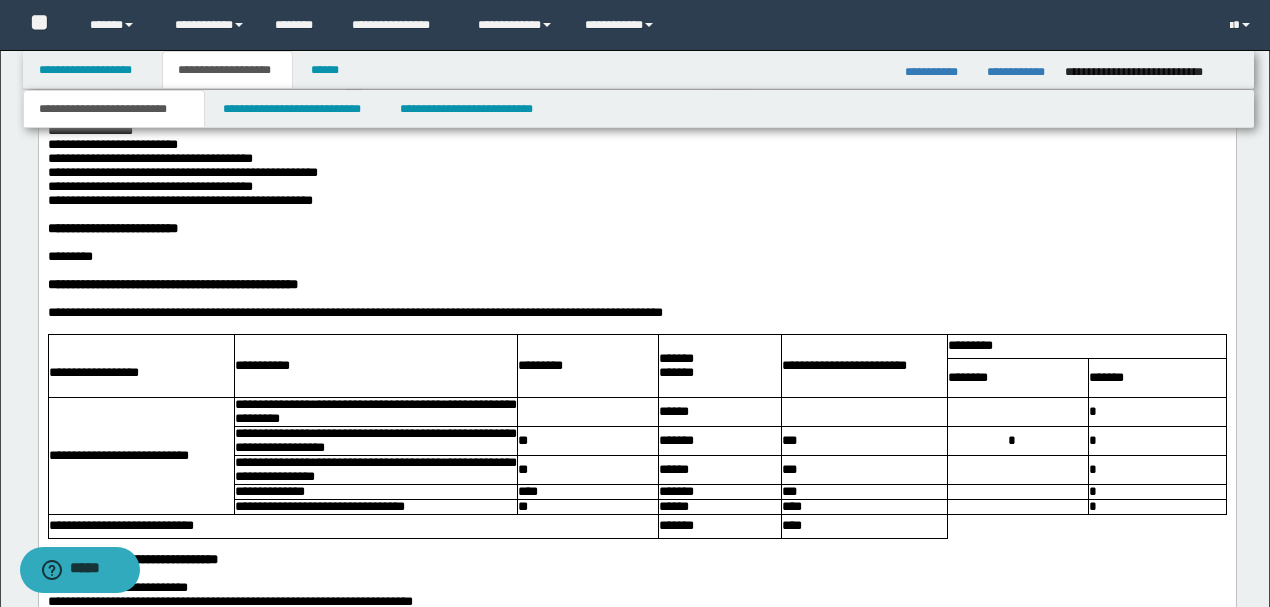 scroll, scrollTop: 1018, scrollLeft: 0, axis: vertical 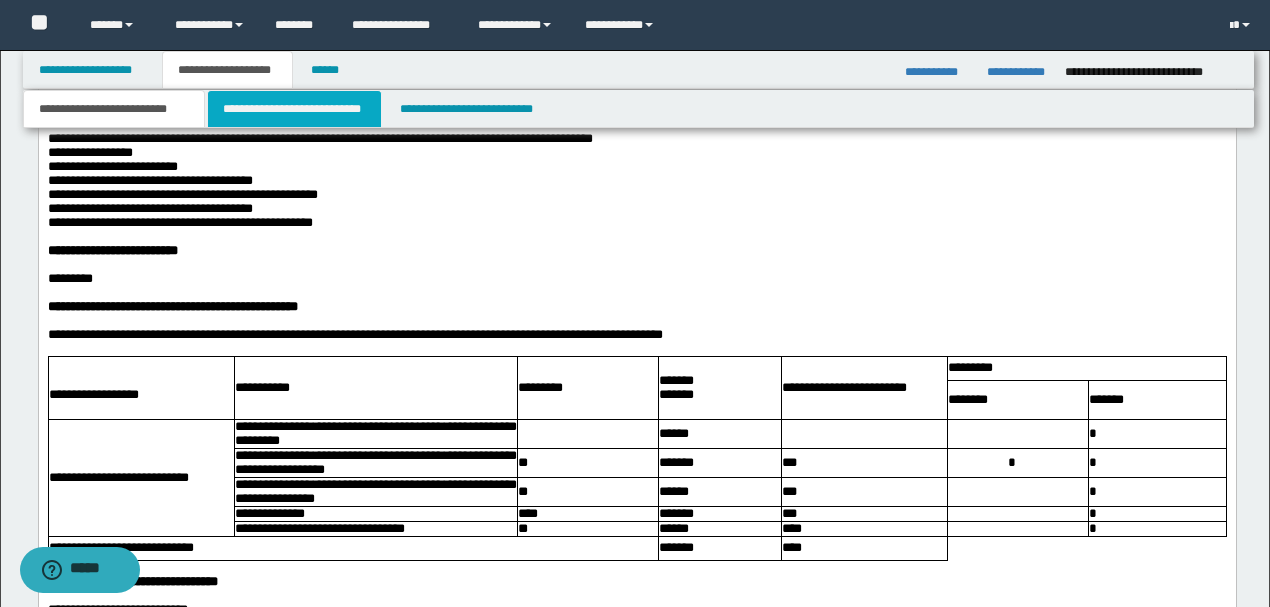 click on "**********" at bounding box center (294, 109) 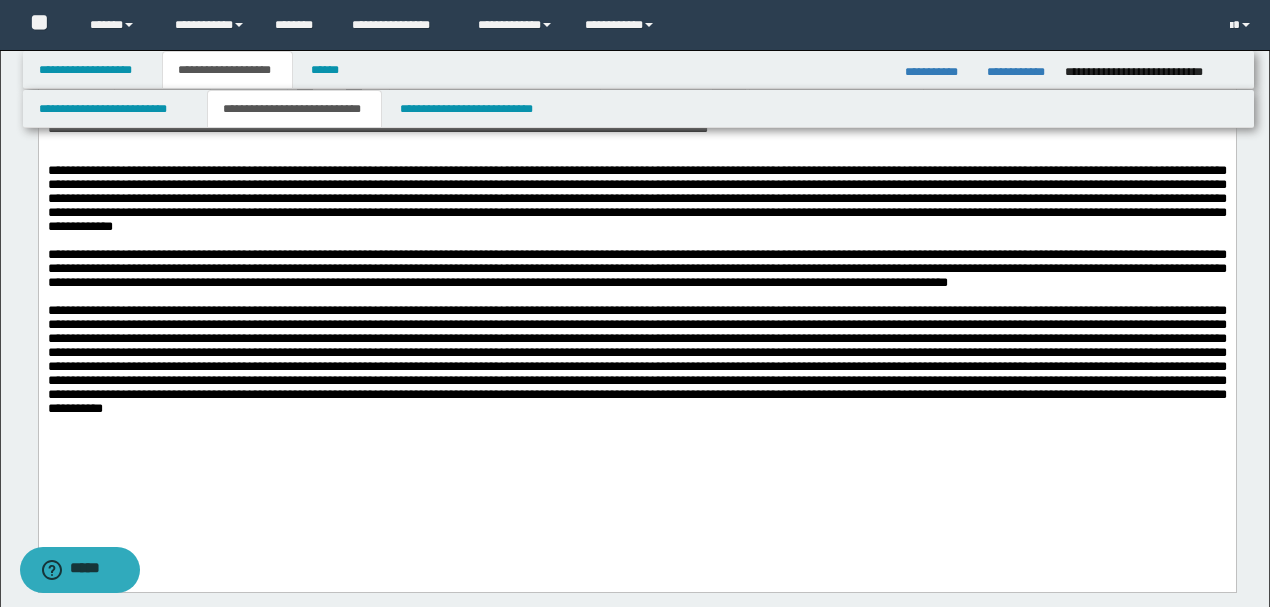 scroll, scrollTop: 1751, scrollLeft: 0, axis: vertical 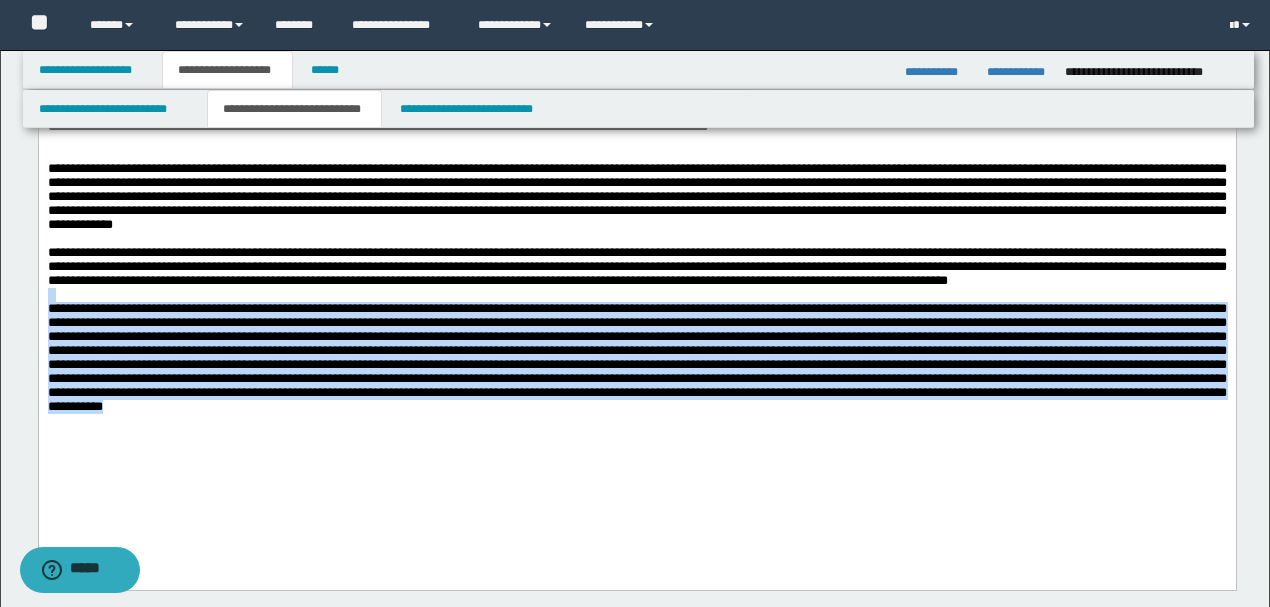 drag, startPoint x: 294, startPoint y: 369, endPoint x: 30, endPoint y: 326, distance: 267.47897 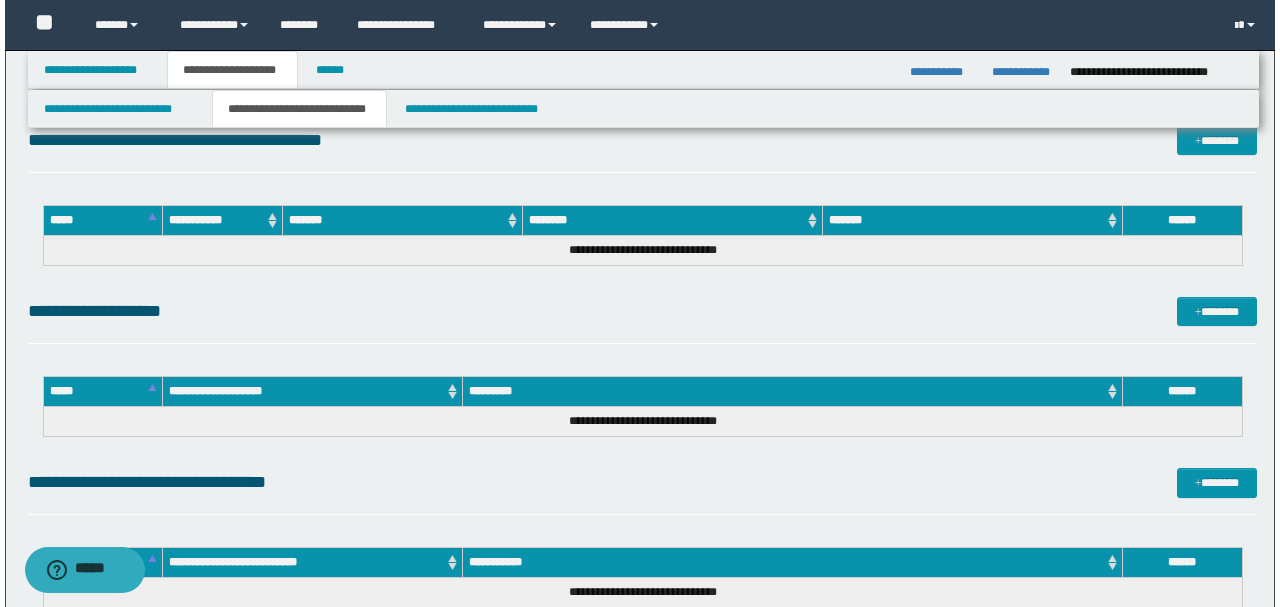 scroll, scrollTop: 2351, scrollLeft: 0, axis: vertical 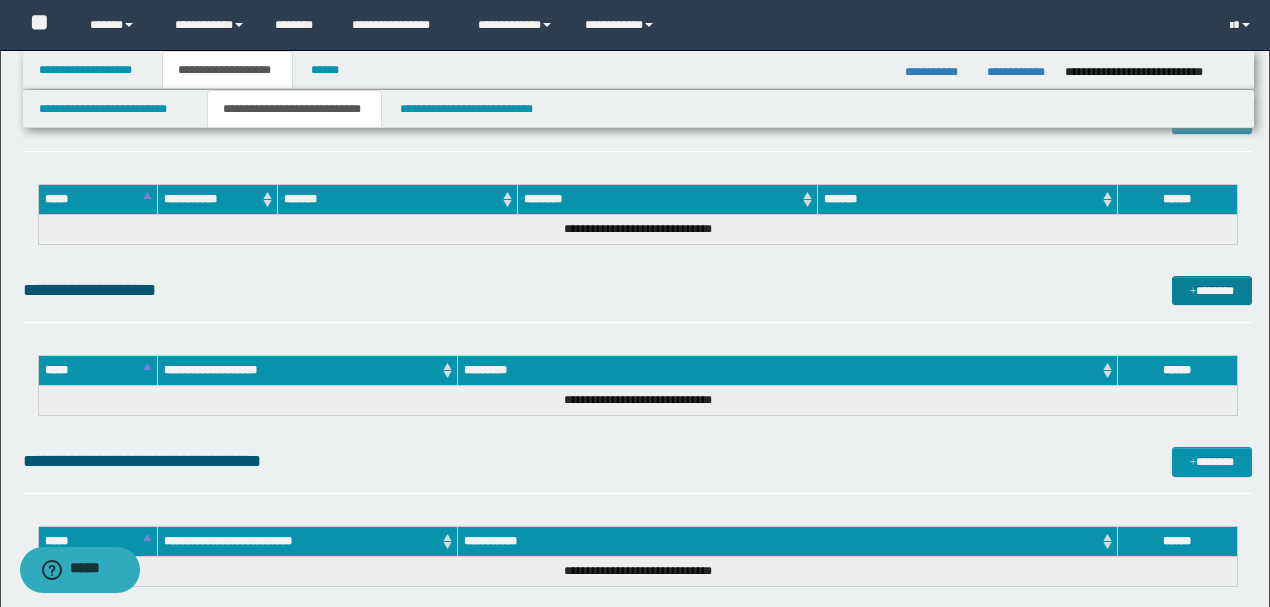 click on "*******" at bounding box center (1211, 290) 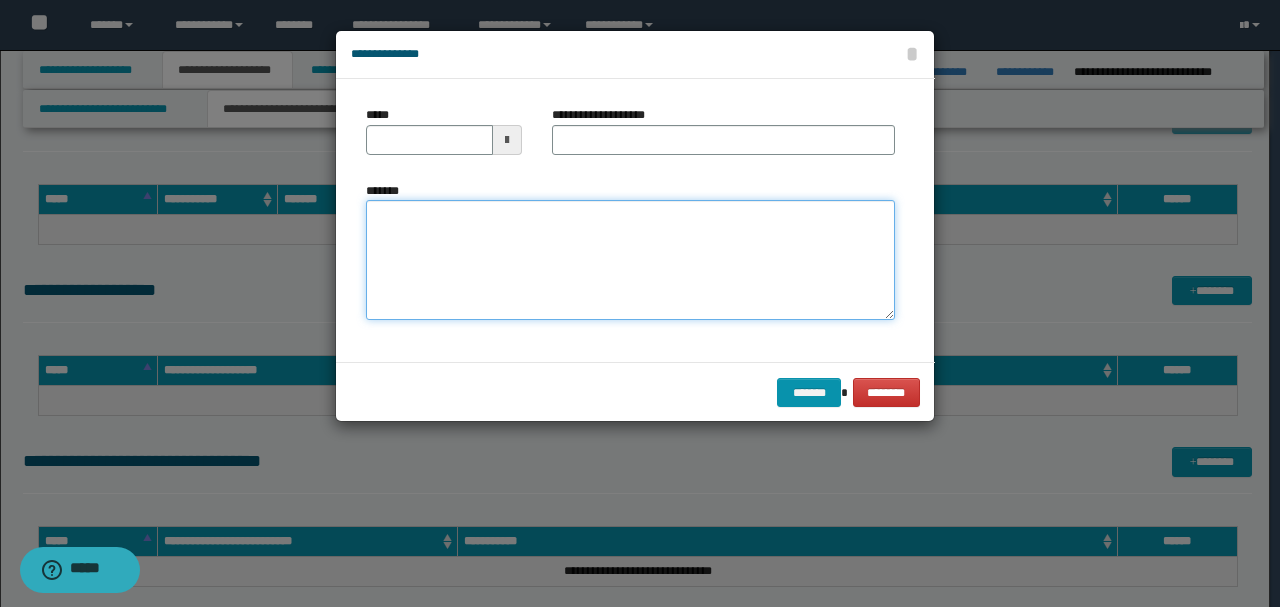 paste on "**********" 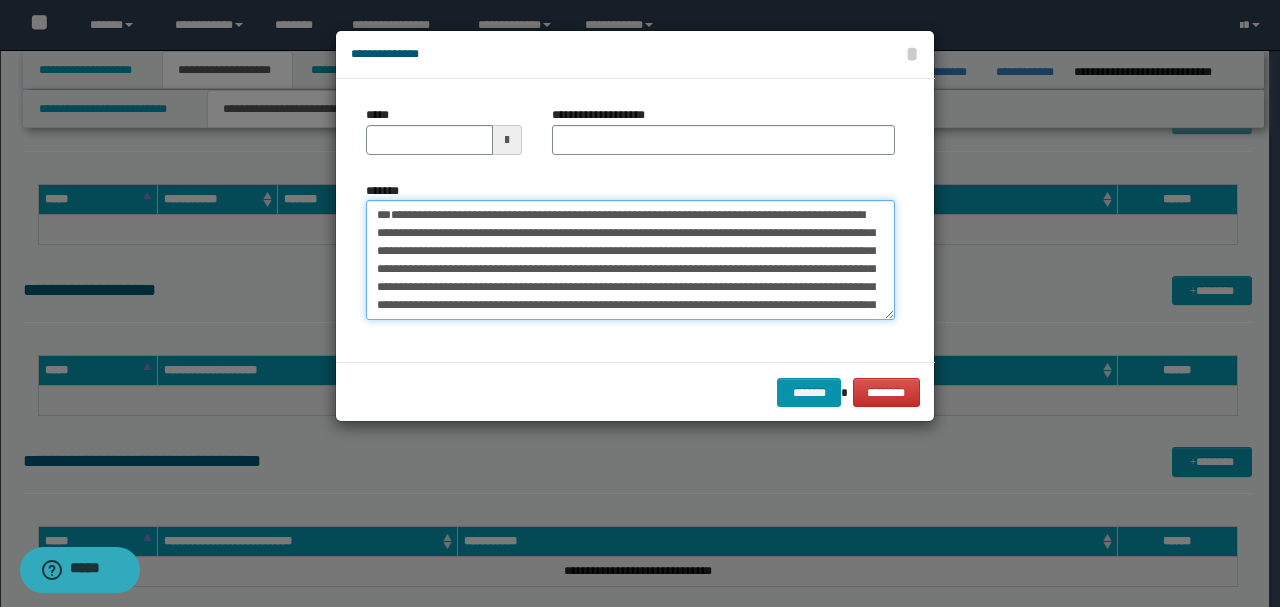 click on "*******" at bounding box center [630, 260] 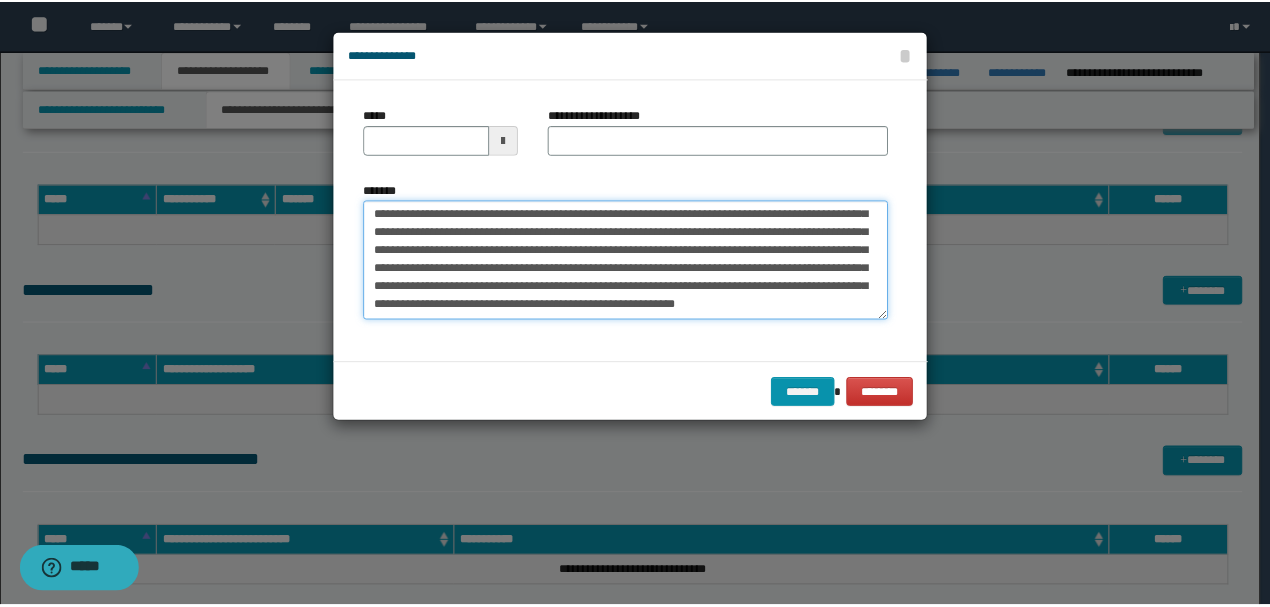 scroll, scrollTop: 0, scrollLeft: 0, axis: both 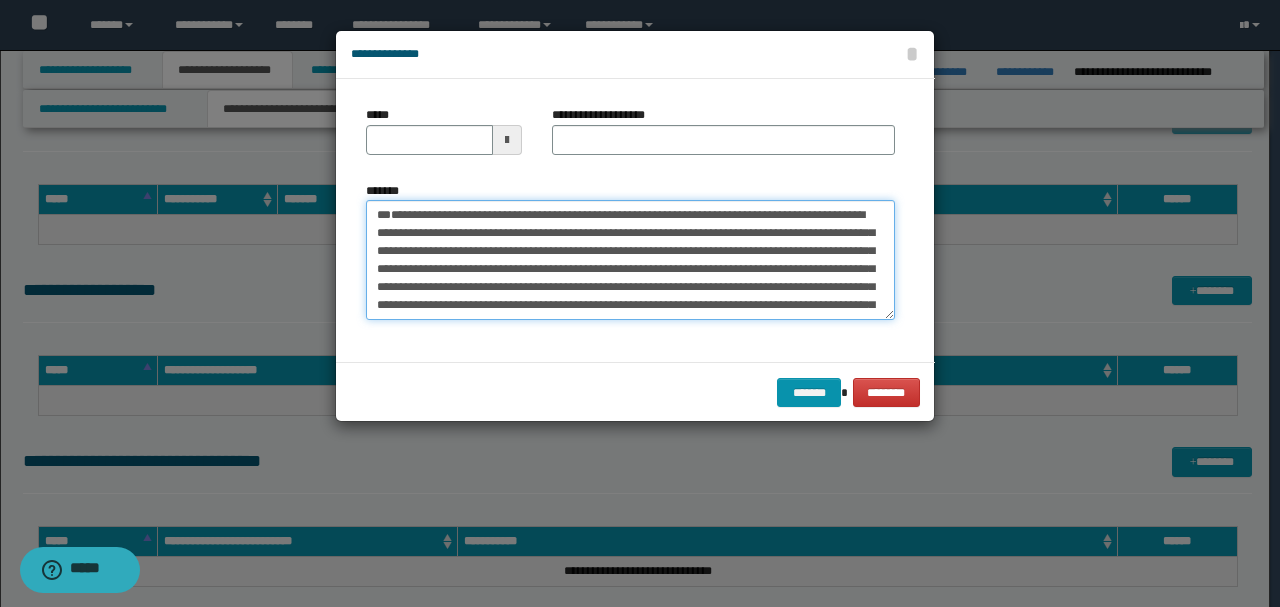 drag, startPoint x: 443, startPoint y: 247, endPoint x: 190, endPoint y: 164, distance: 266.26678 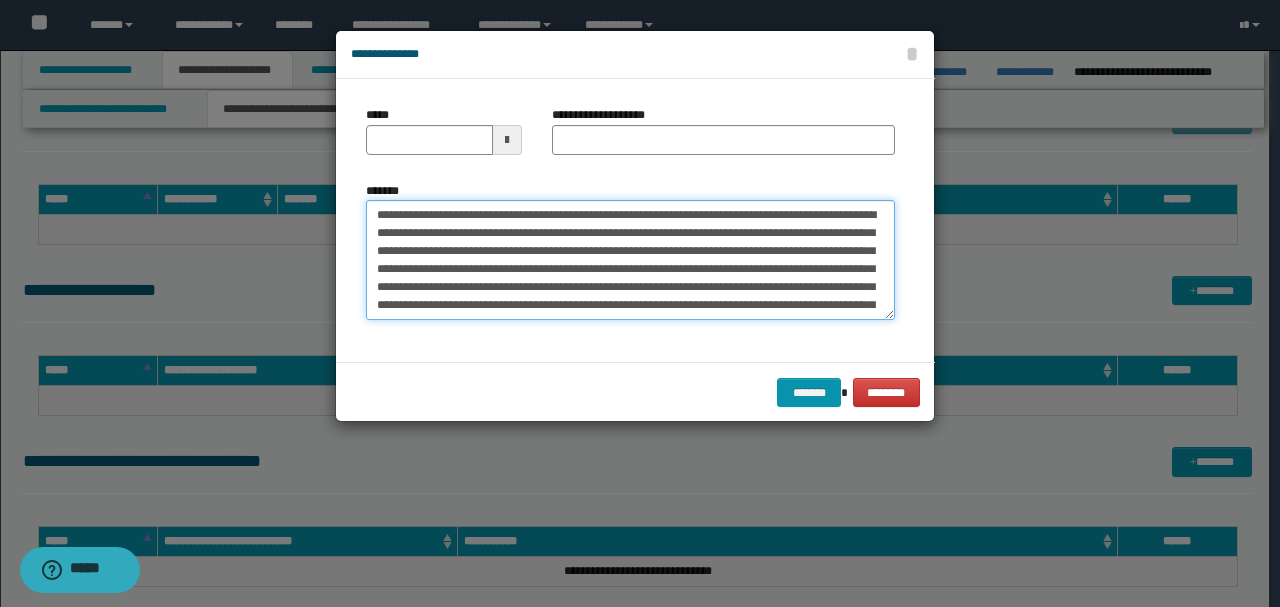 type 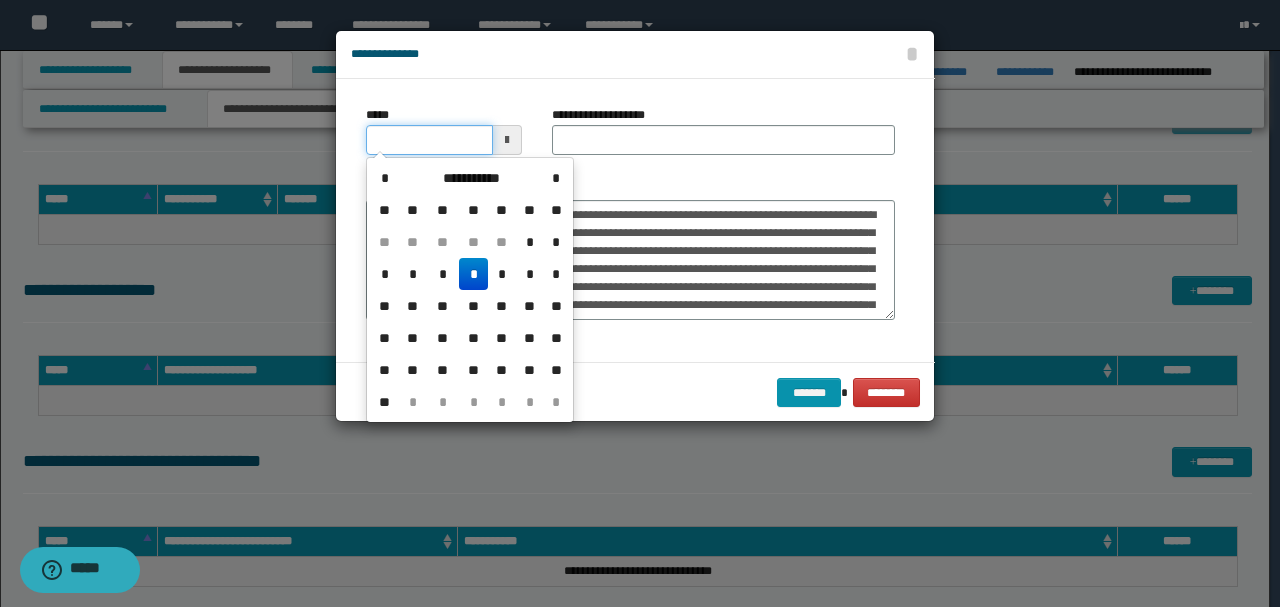 click on "*****" at bounding box center (429, 140) 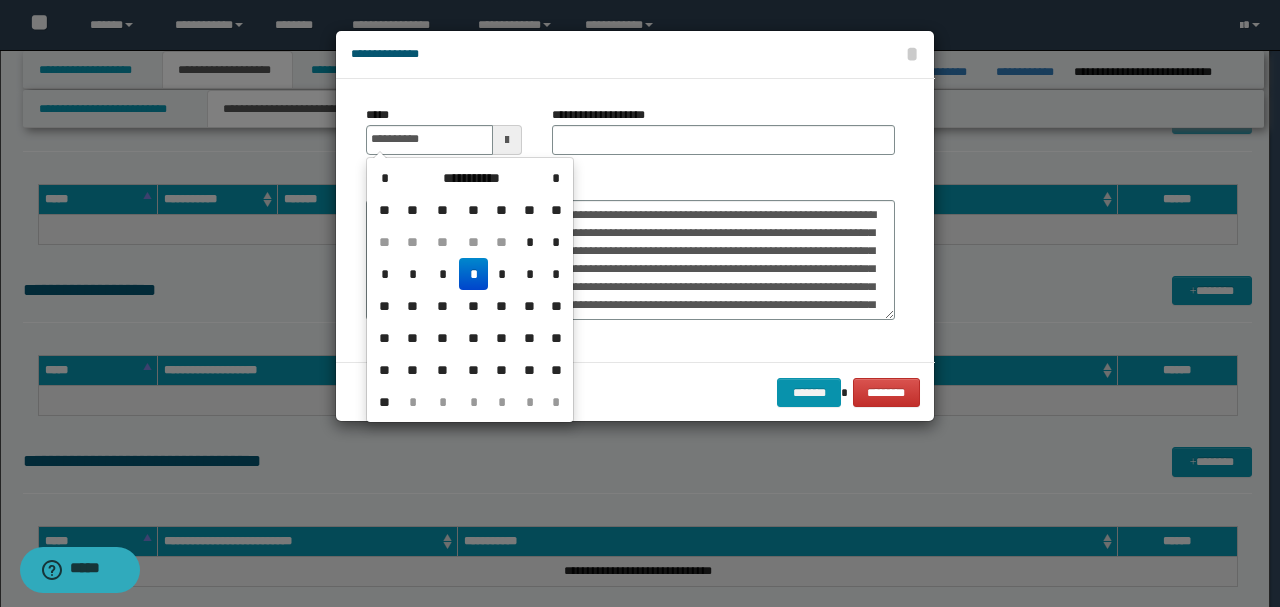 type on "**********" 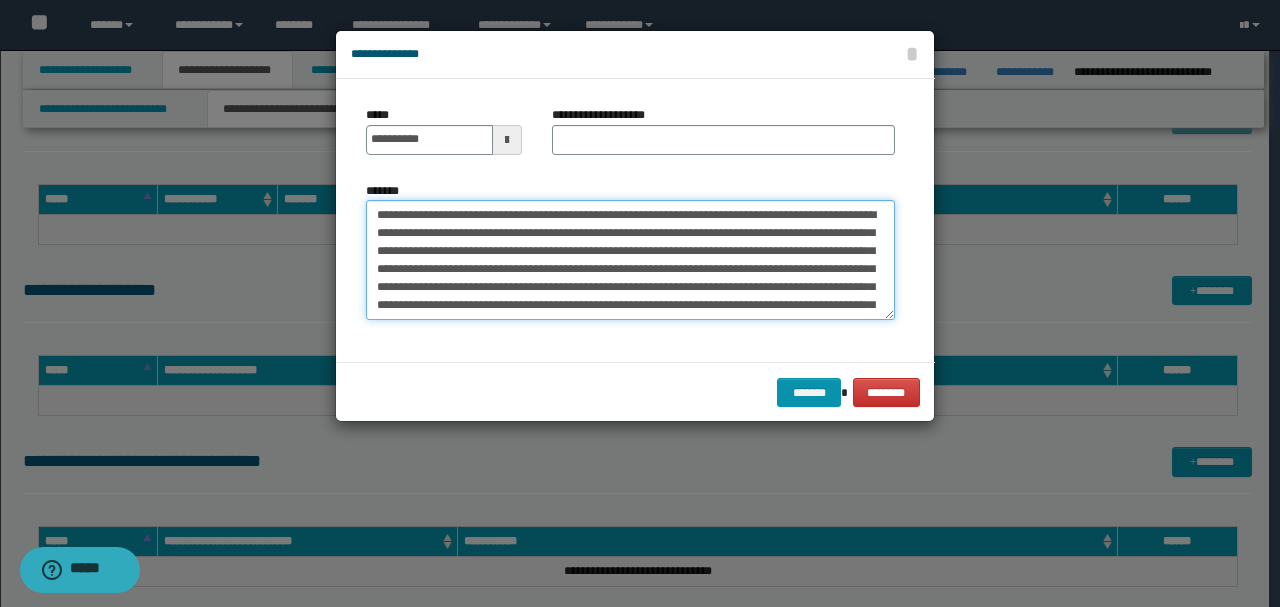 drag, startPoint x: 628, startPoint y: 214, endPoint x: 356, endPoint y: 210, distance: 272.02942 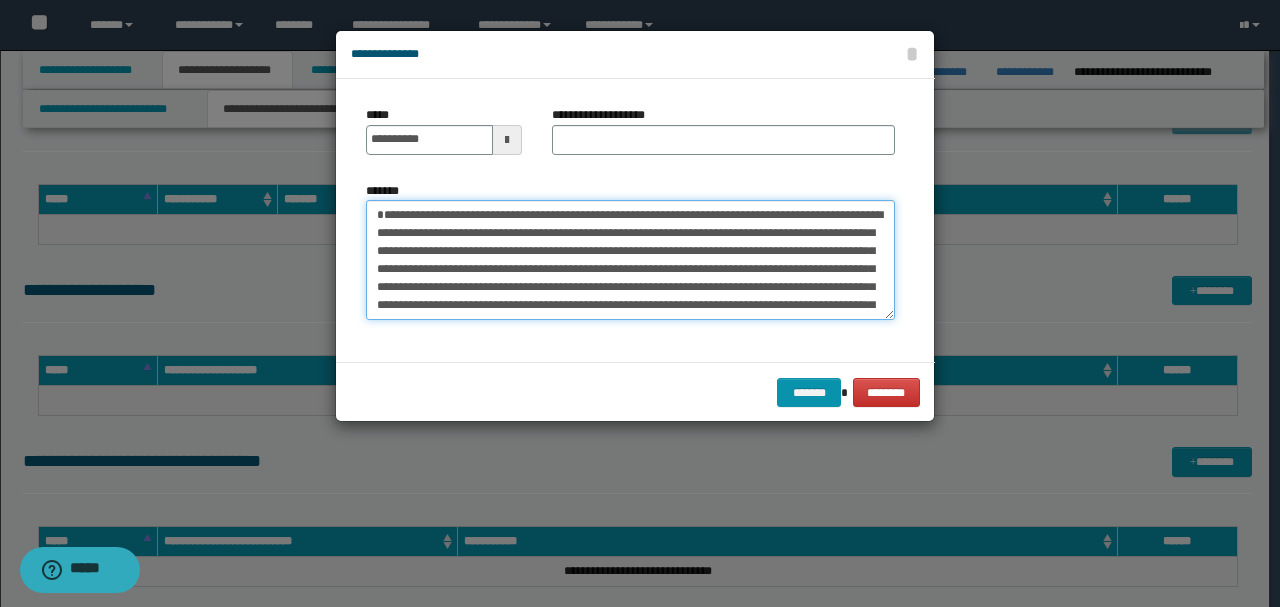 type on "**********" 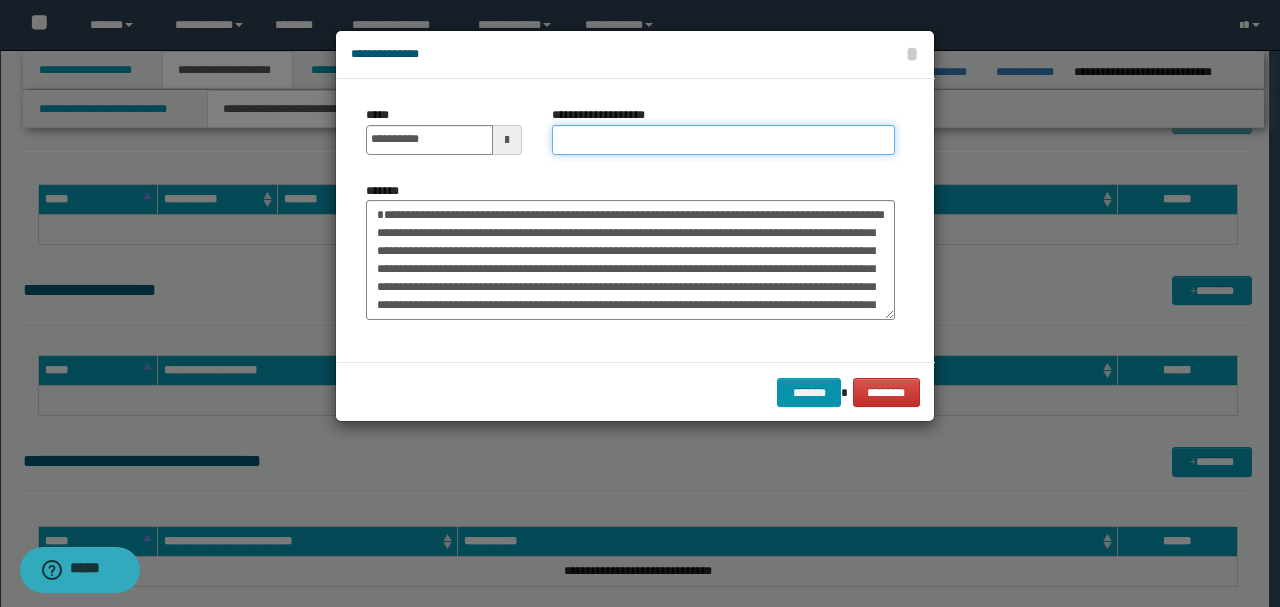 click on "**********" at bounding box center [723, 140] 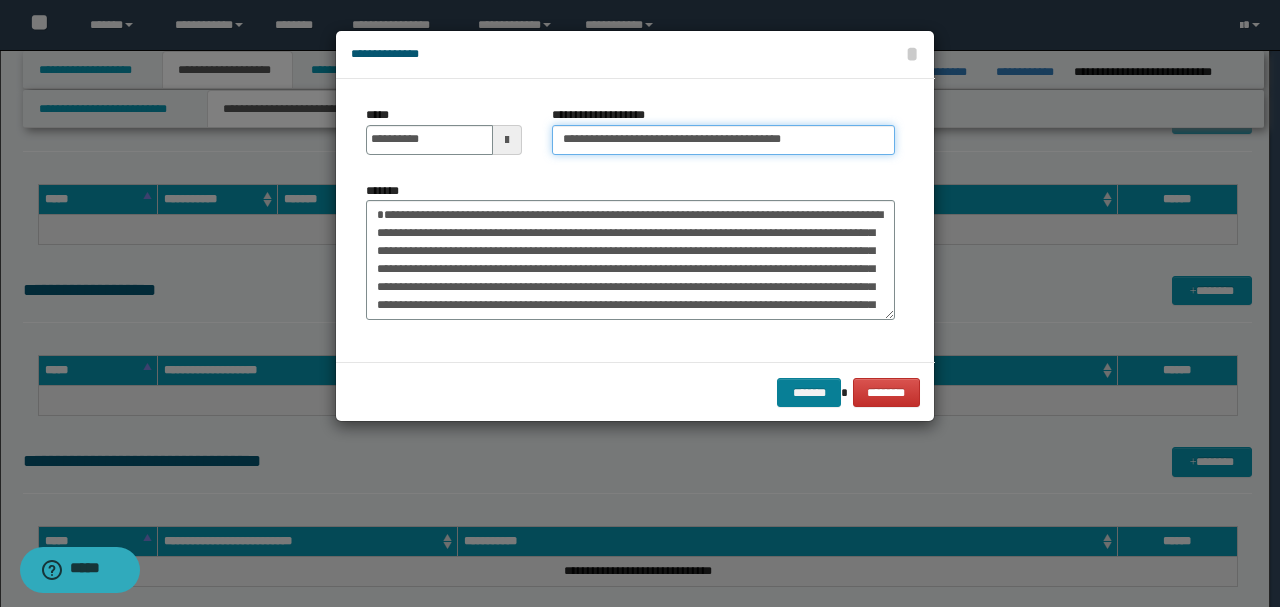 type on "**********" 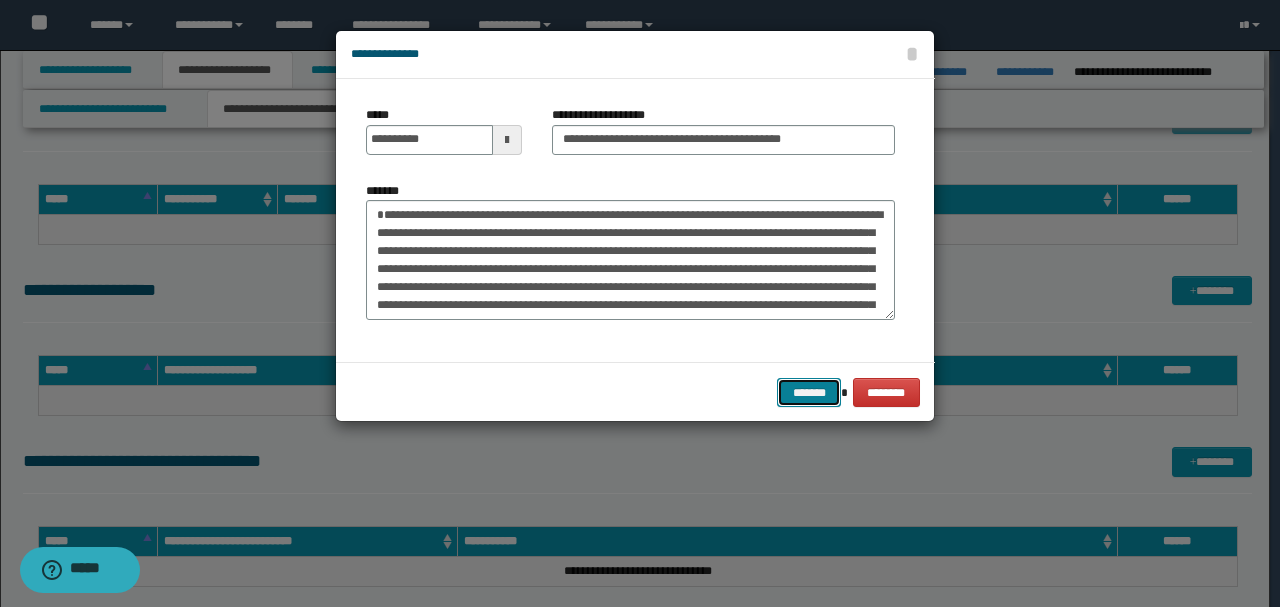 click on "*******" at bounding box center [809, 392] 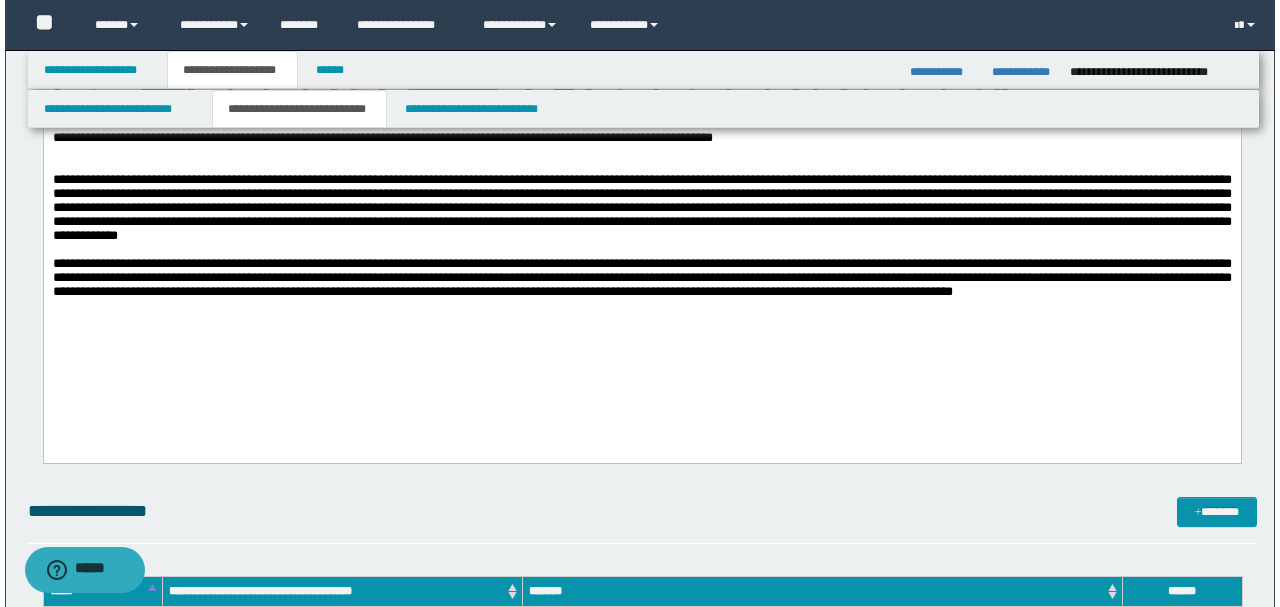 scroll, scrollTop: 1751, scrollLeft: 0, axis: vertical 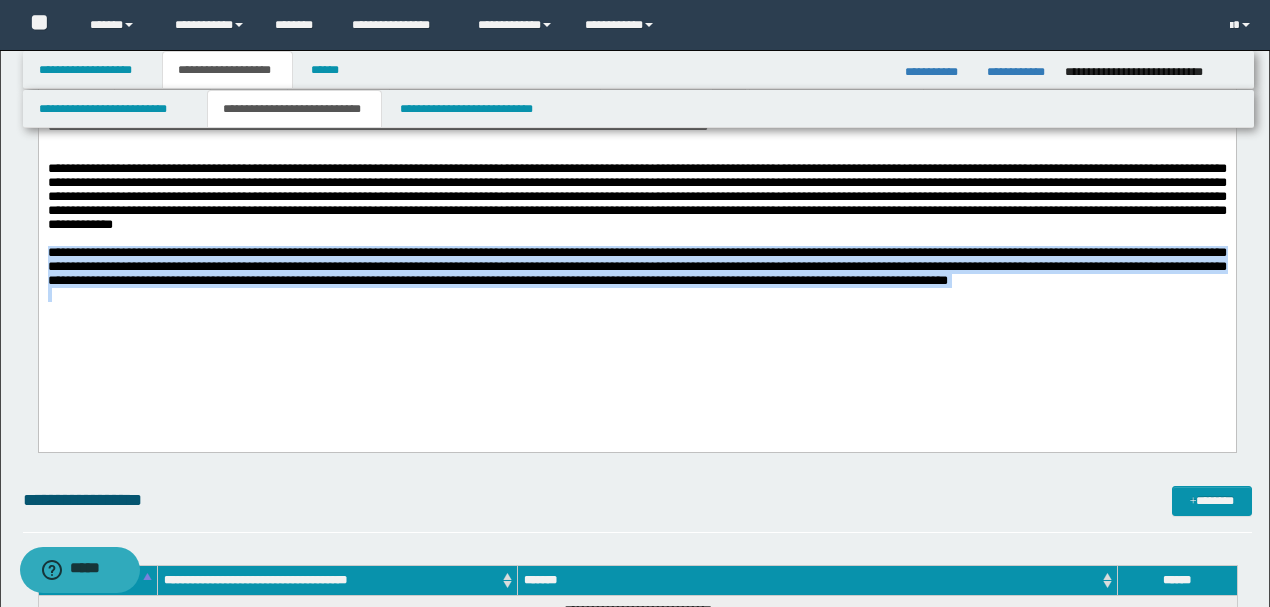 drag, startPoint x: 758, startPoint y: 345, endPoint x: 26, endPoint y: 266, distance: 736.2506 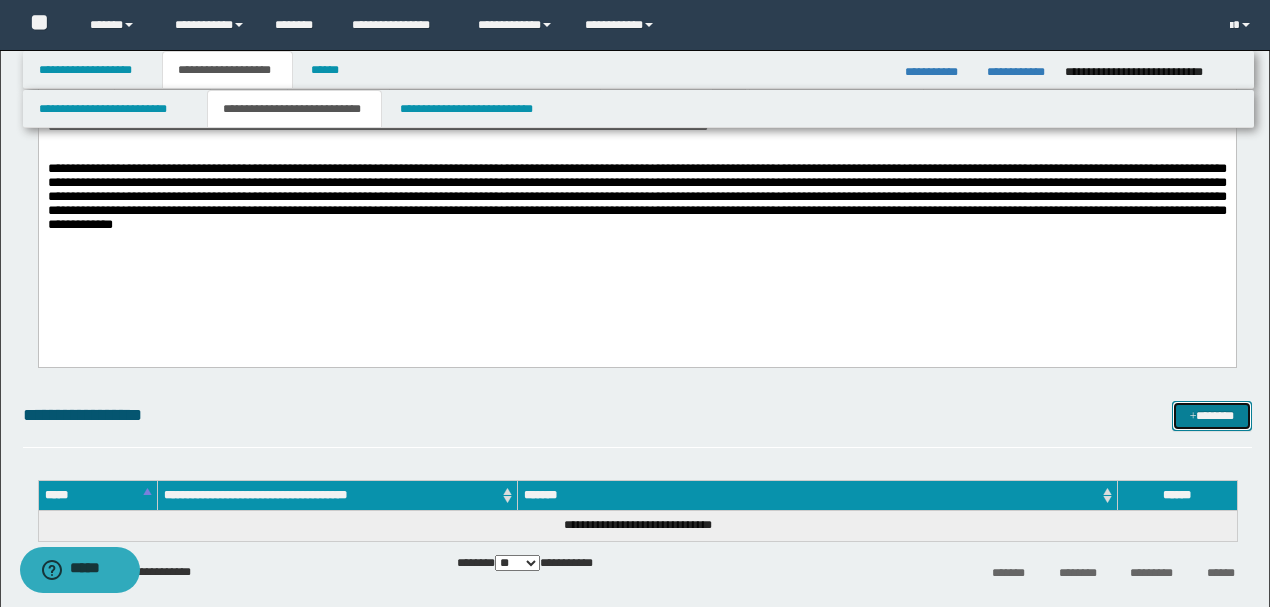 drag, startPoint x: 1012, startPoint y: 246, endPoint x: 1230, endPoint y: 416, distance: 276.4489 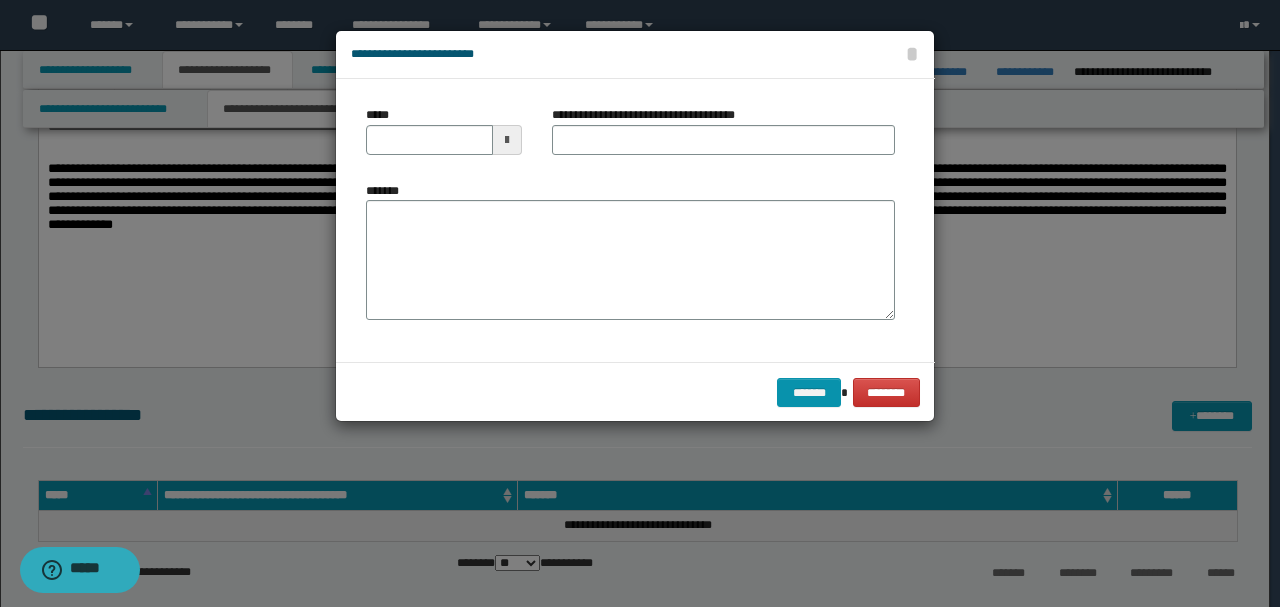 drag, startPoint x: 610, startPoint y: 260, endPoint x: 660, endPoint y: 205, distance: 74.330345 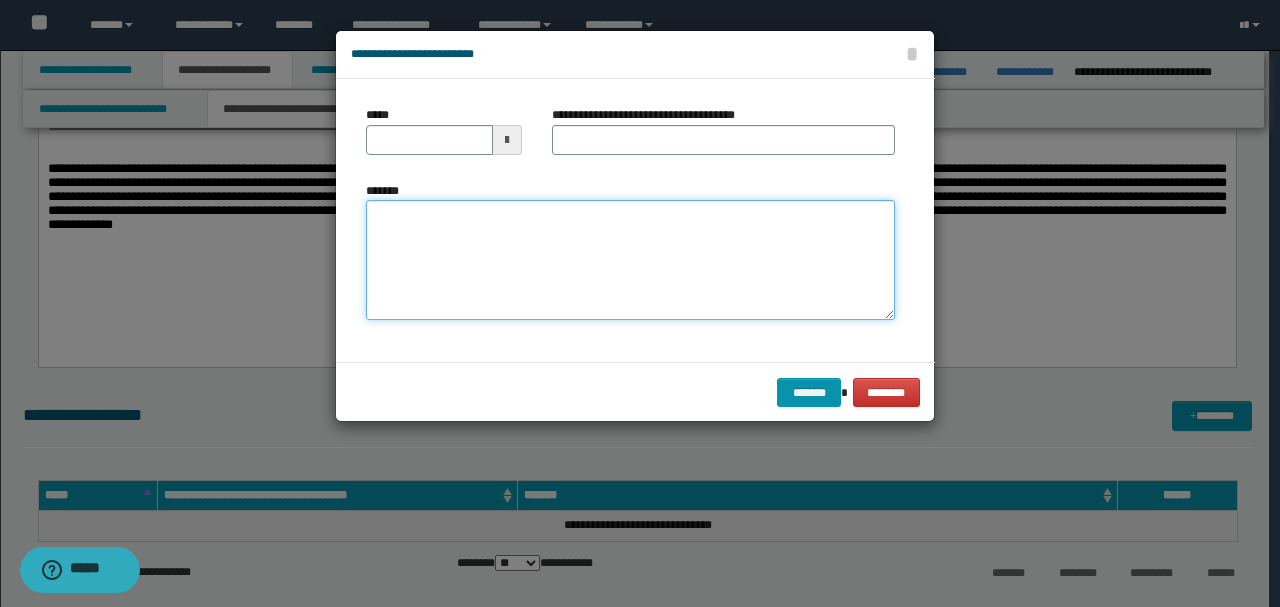 paste on "**********" 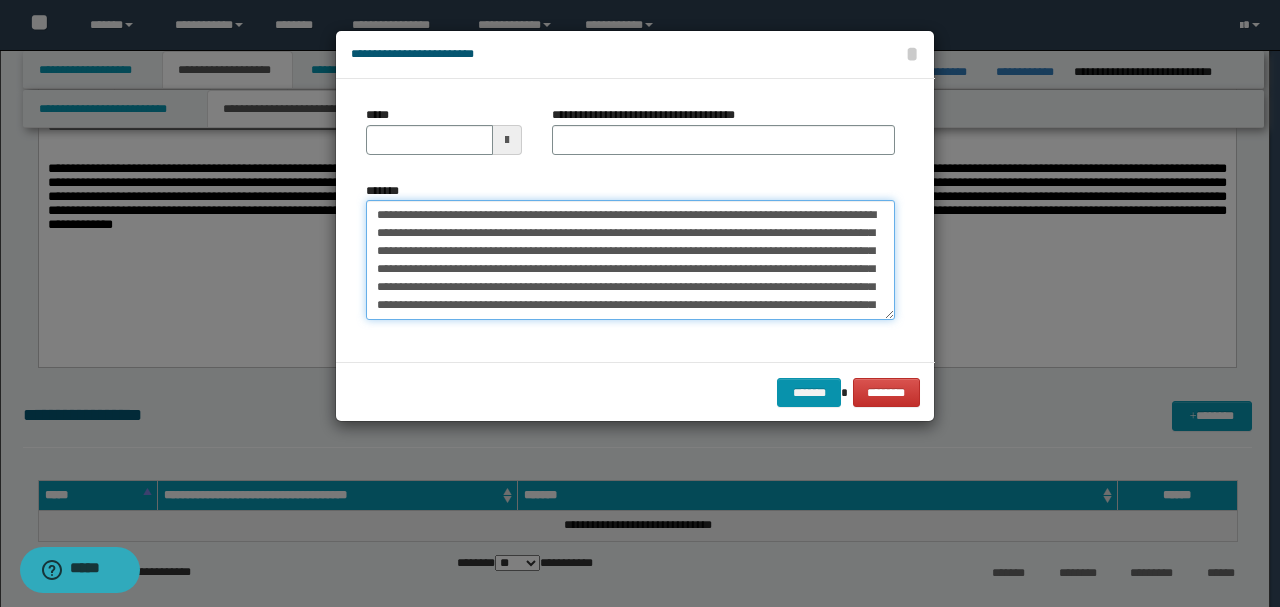 click on "**********" at bounding box center (630, 260) 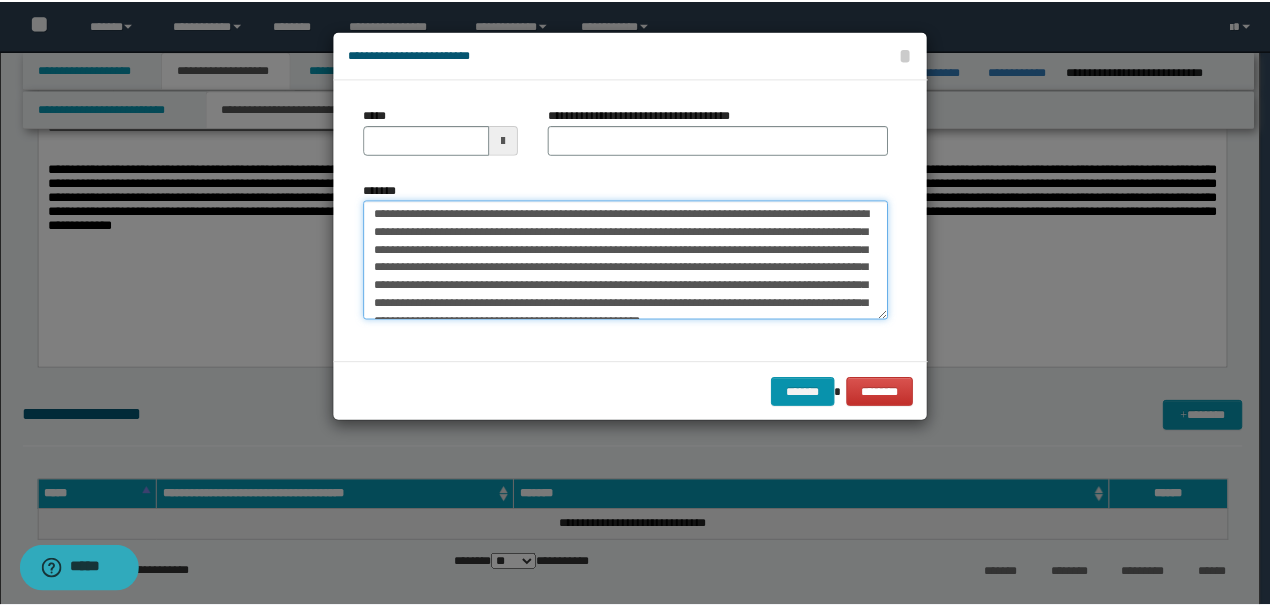 scroll, scrollTop: 0, scrollLeft: 0, axis: both 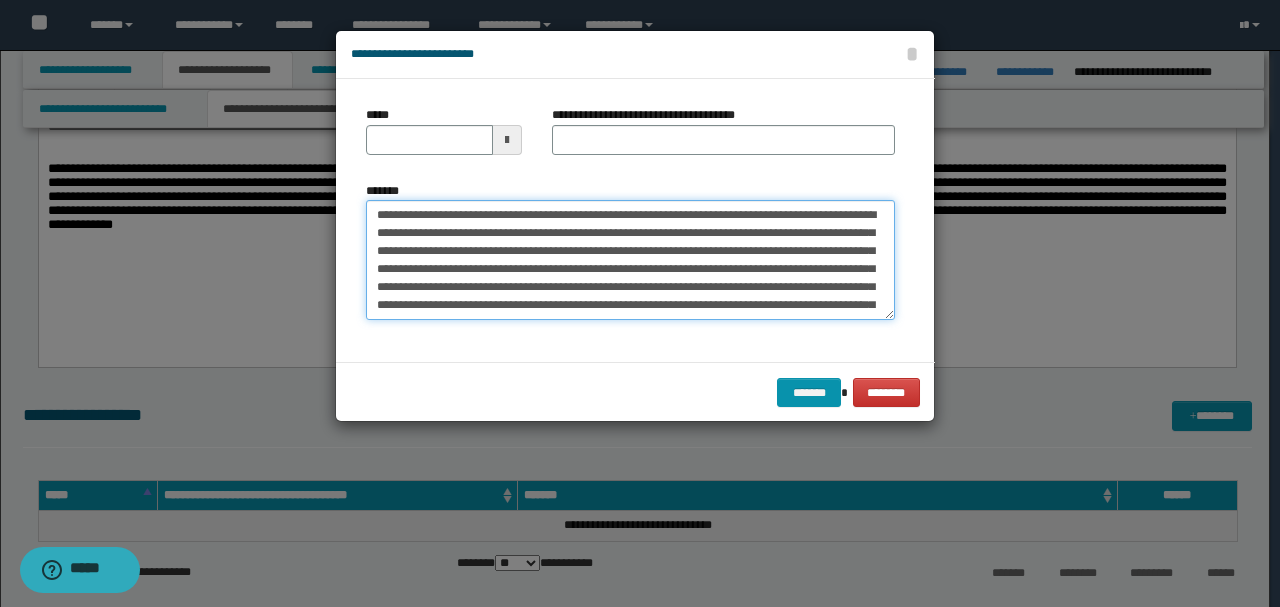 drag, startPoint x: 443, startPoint y: 216, endPoint x: 273, endPoint y: 200, distance: 170.75128 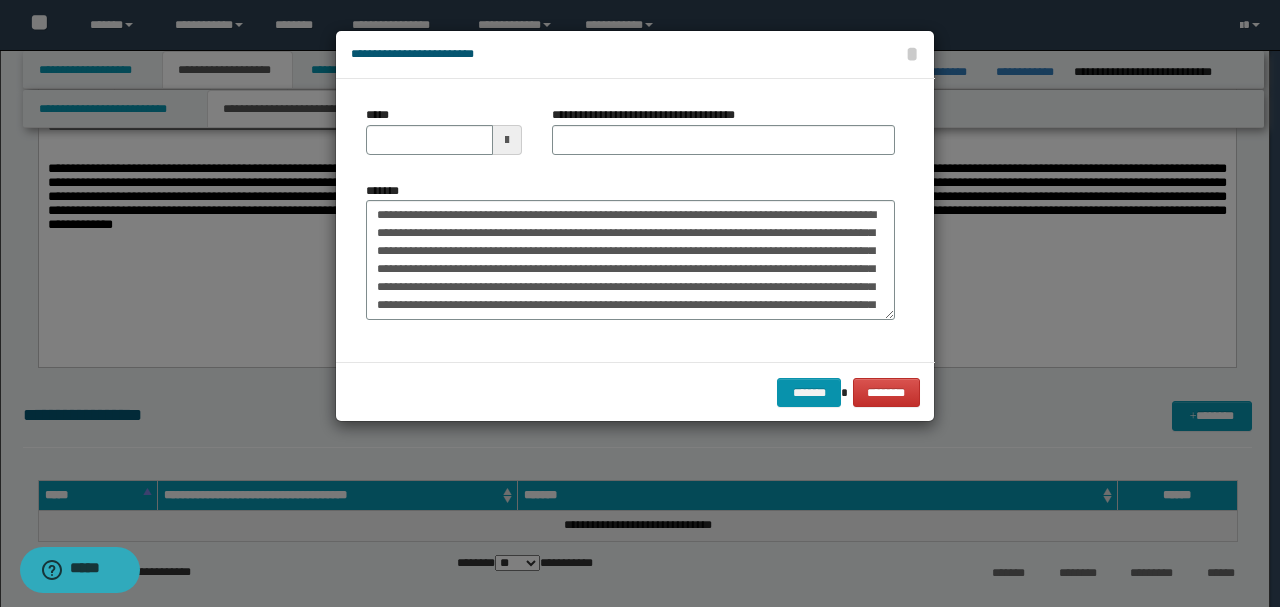 click at bounding box center (507, 140) 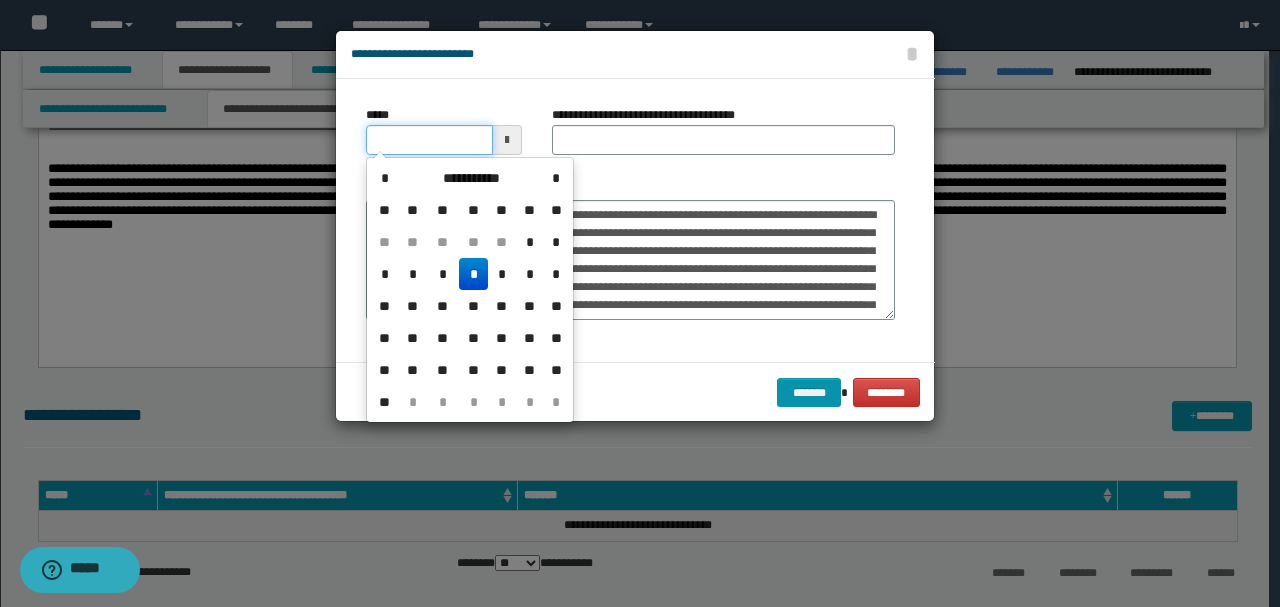 click on "*****" at bounding box center [429, 140] 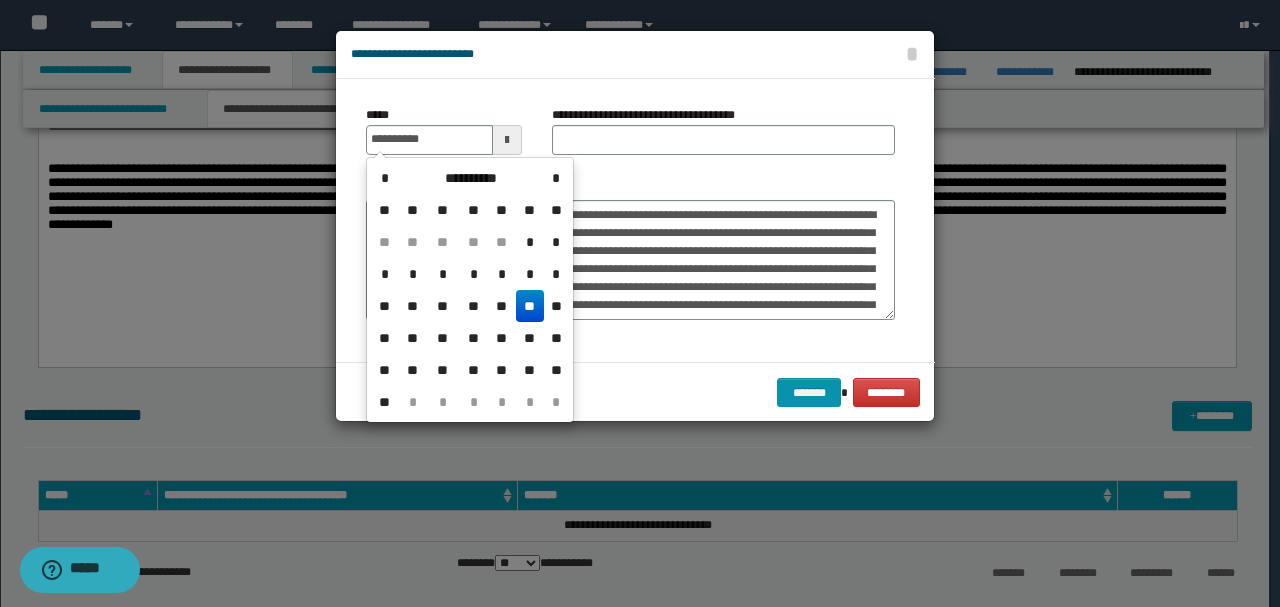 type on "**********" 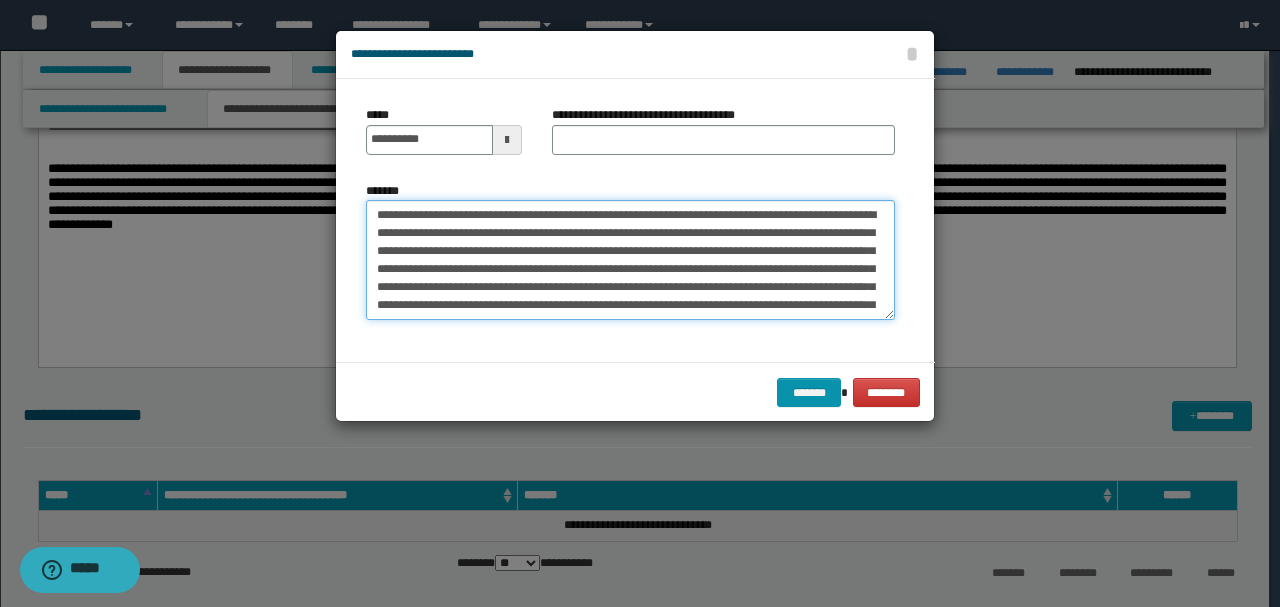 drag, startPoint x: 565, startPoint y: 208, endPoint x: 187, endPoint y: 190, distance: 378.4283 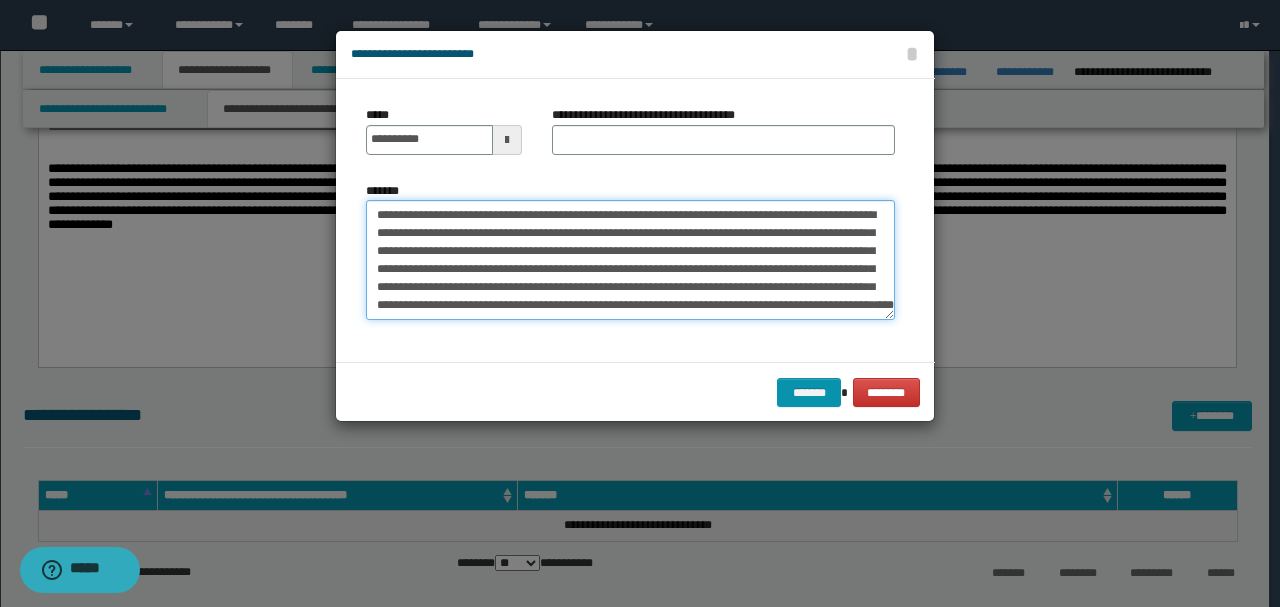 type on "**********" 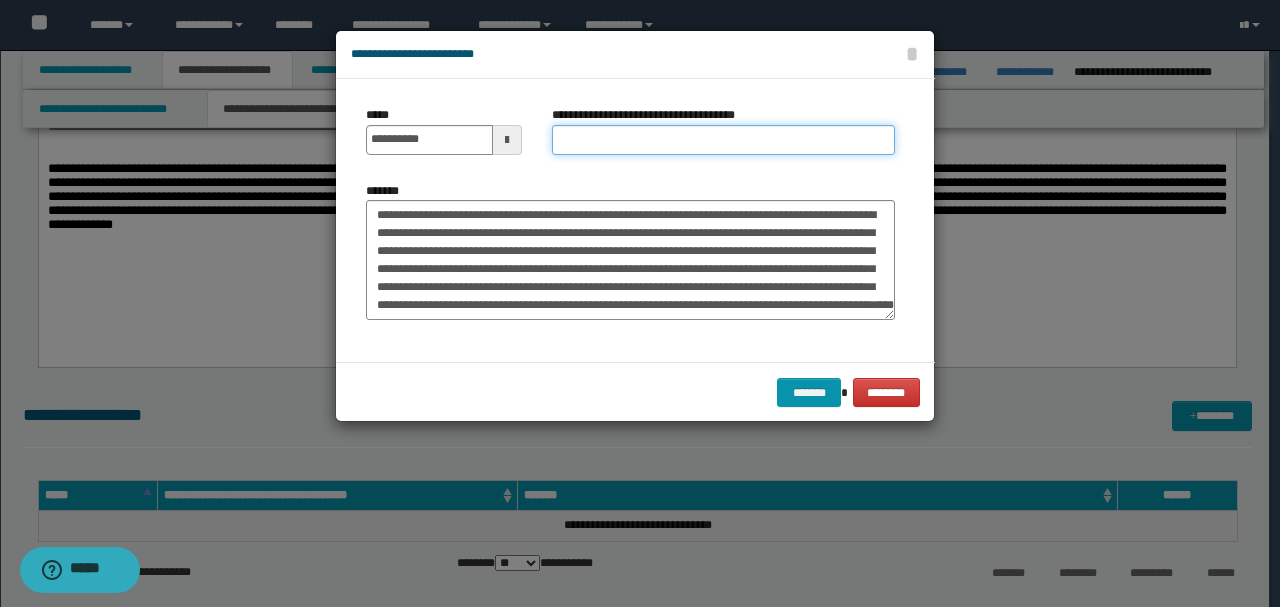 click on "**********" at bounding box center [723, 140] 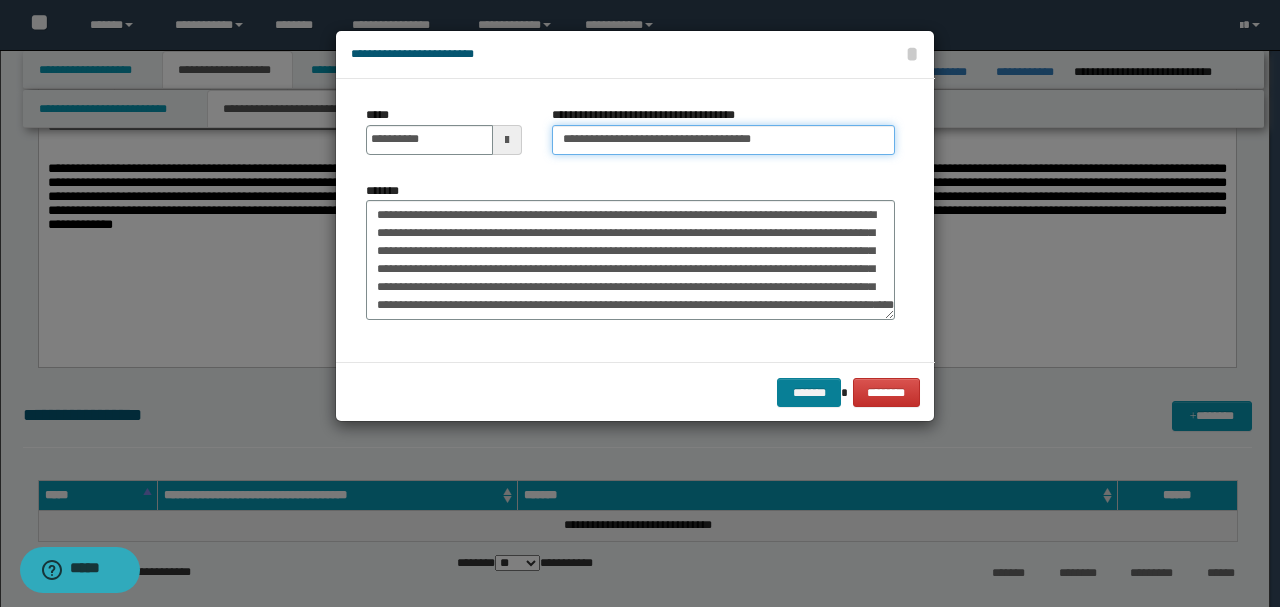type on "**********" 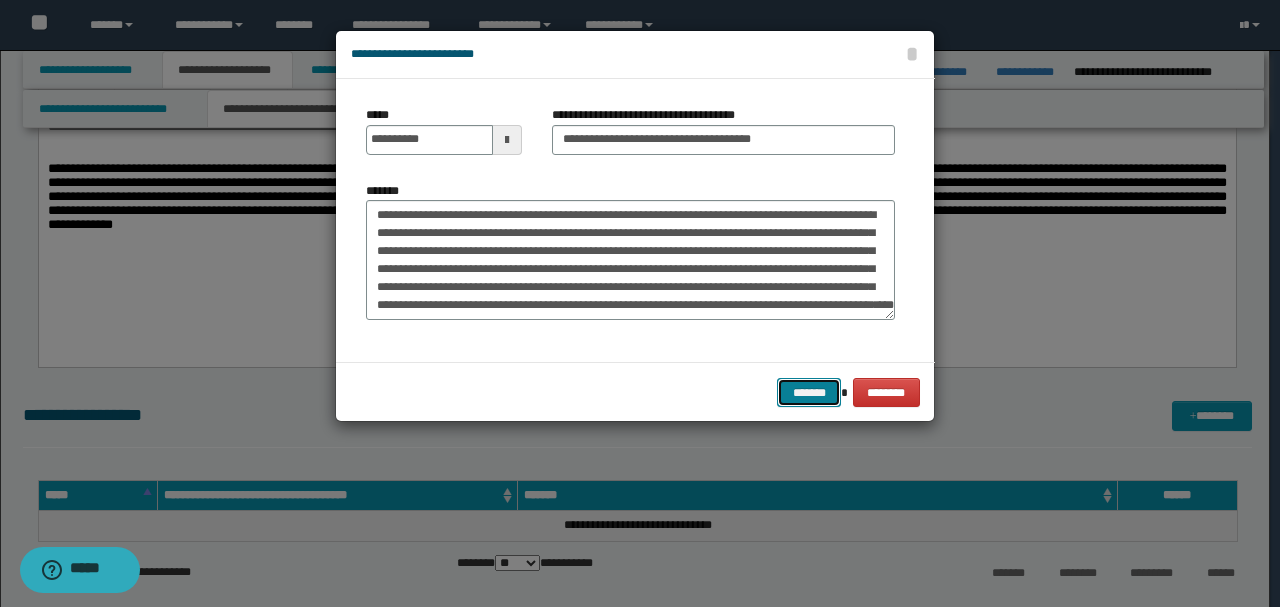 click on "*******" at bounding box center (809, 392) 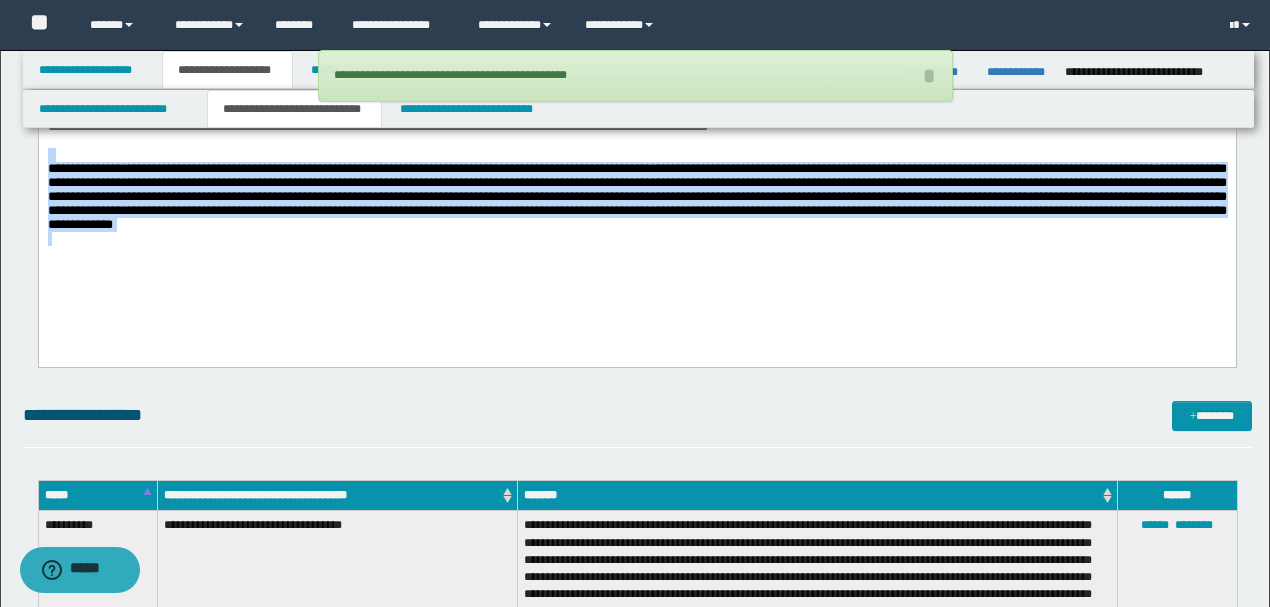 click on "**********" at bounding box center (636, 201) 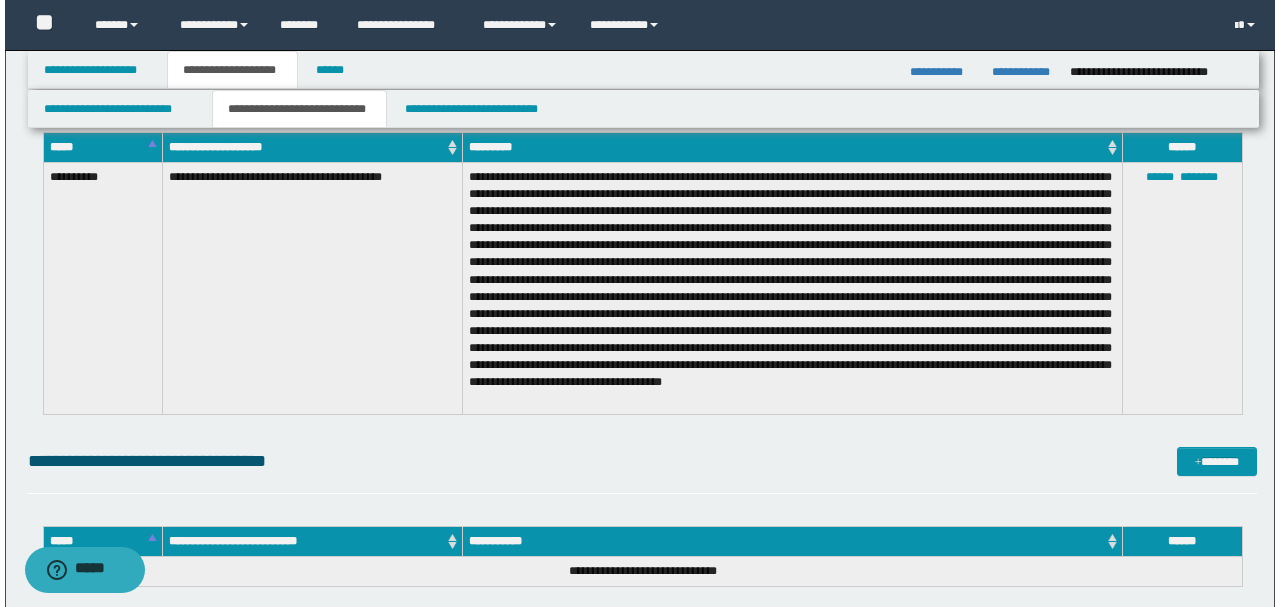scroll, scrollTop: 2284, scrollLeft: 0, axis: vertical 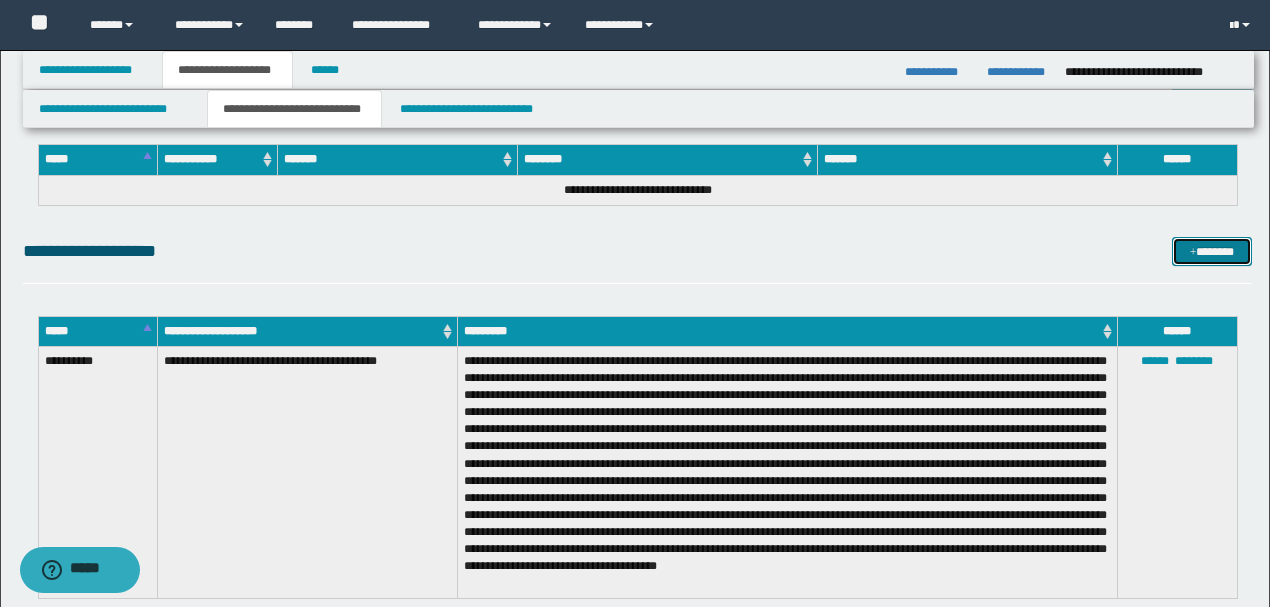 click on "*******" at bounding box center (1211, 251) 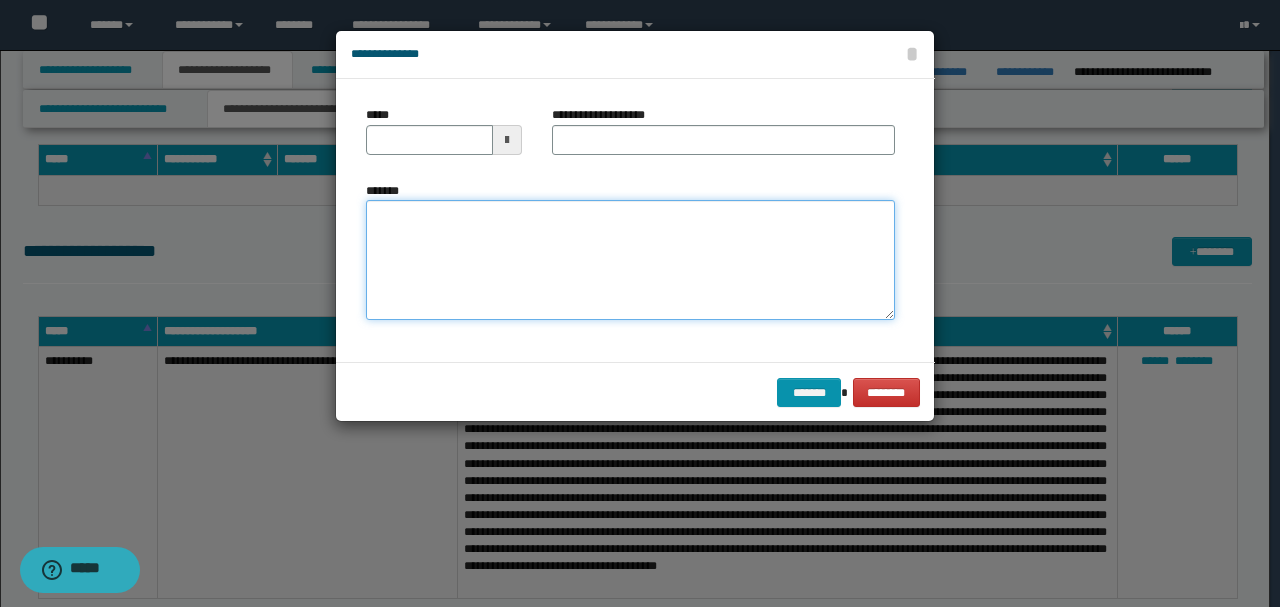 click on "*******" at bounding box center [630, 259] 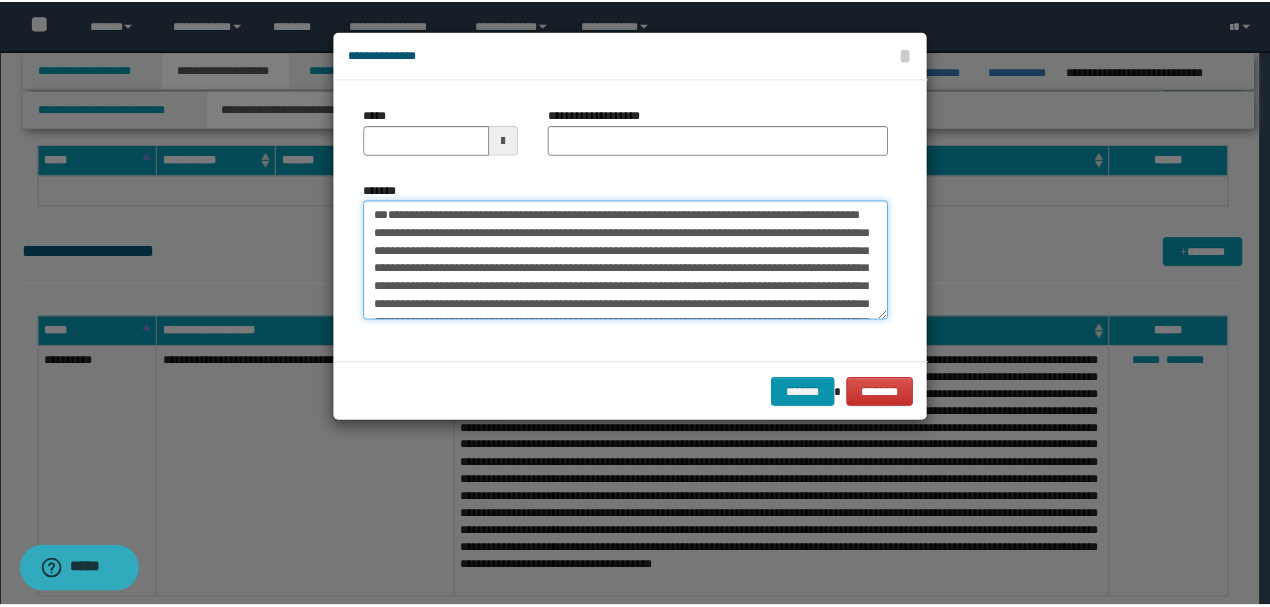 scroll, scrollTop: 0, scrollLeft: 0, axis: both 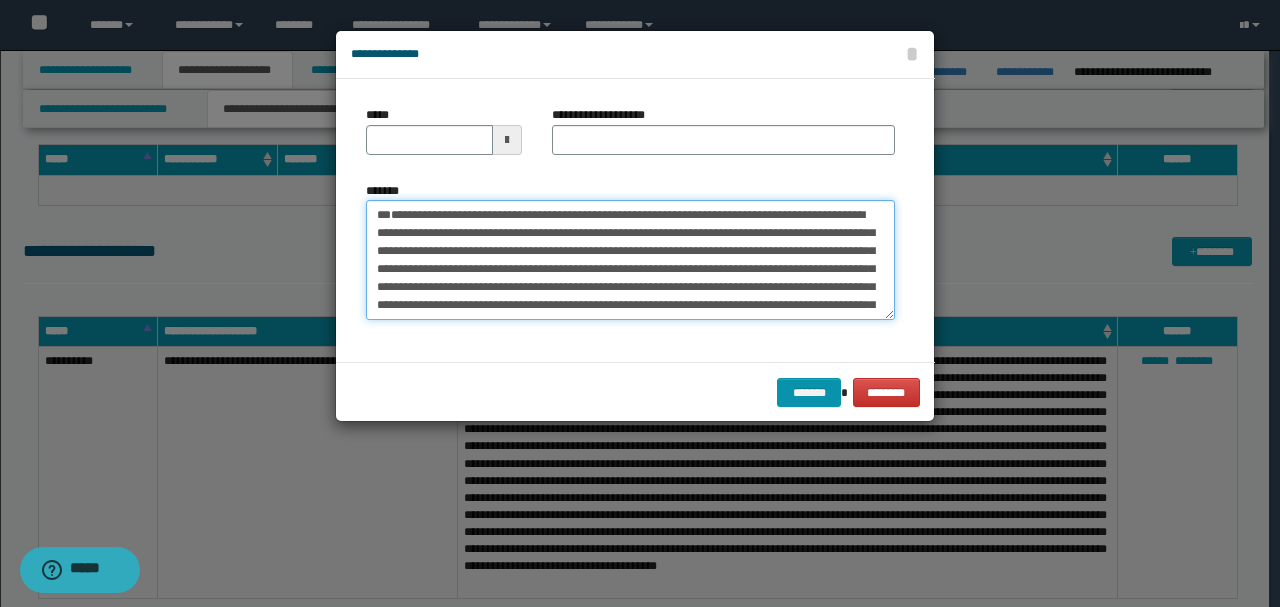 drag, startPoint x: 355, startPoint y: 203, endPoint x: 310, endPoint y: 176, distance: 52.478565 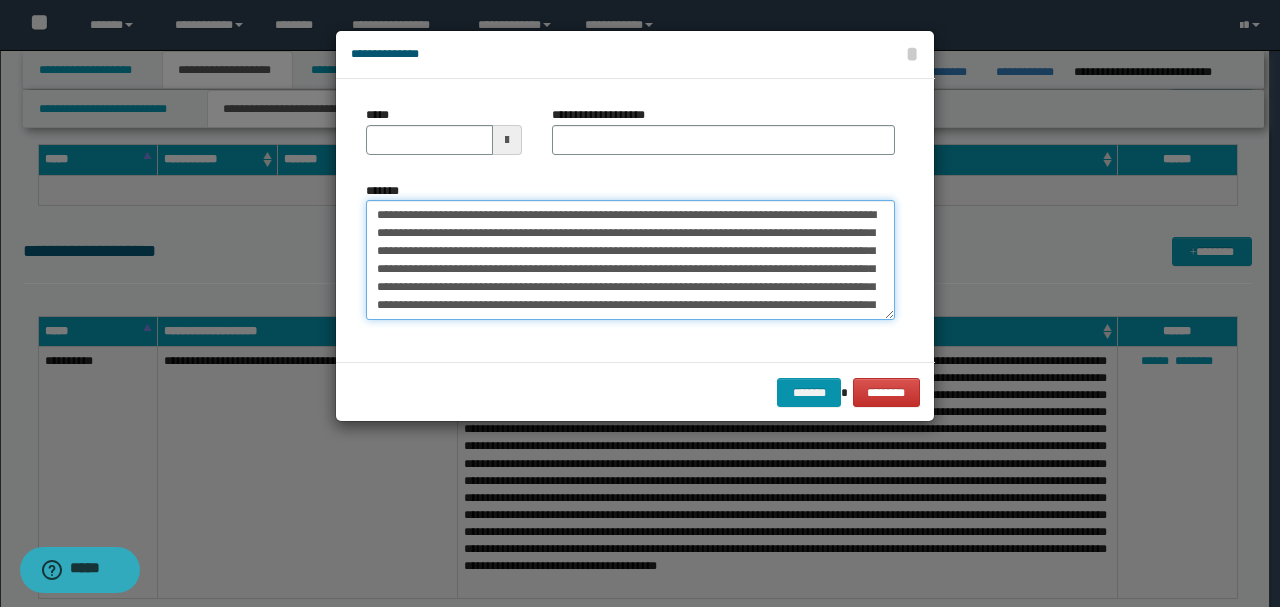 type 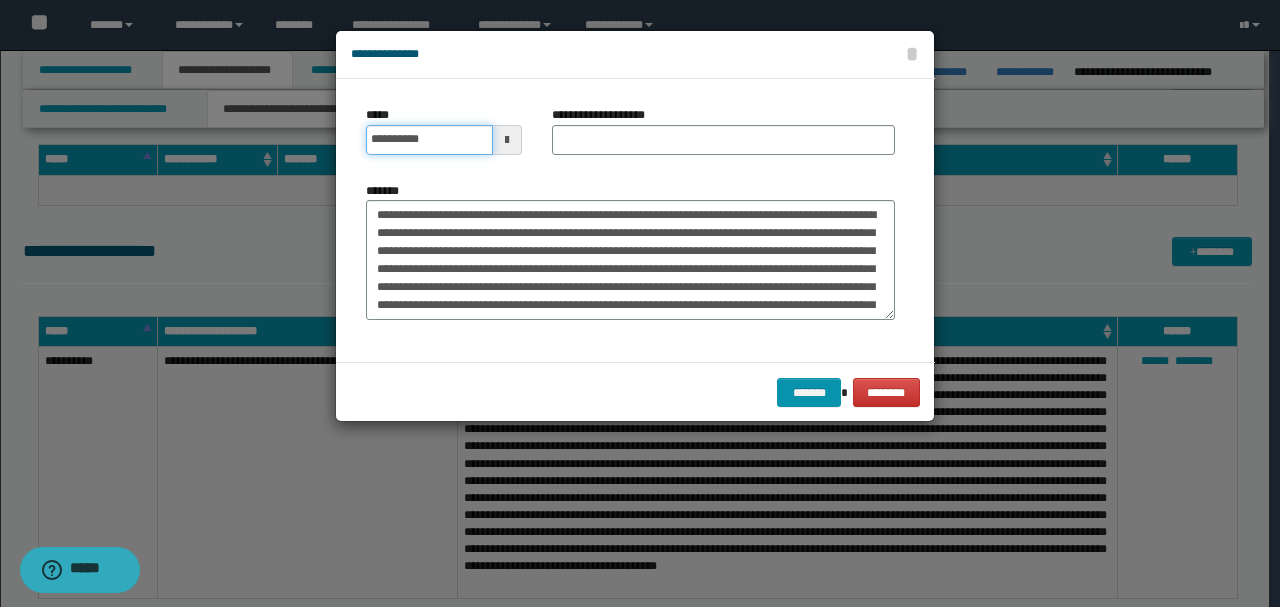 click on "**********" at bounding box center (429, 140) 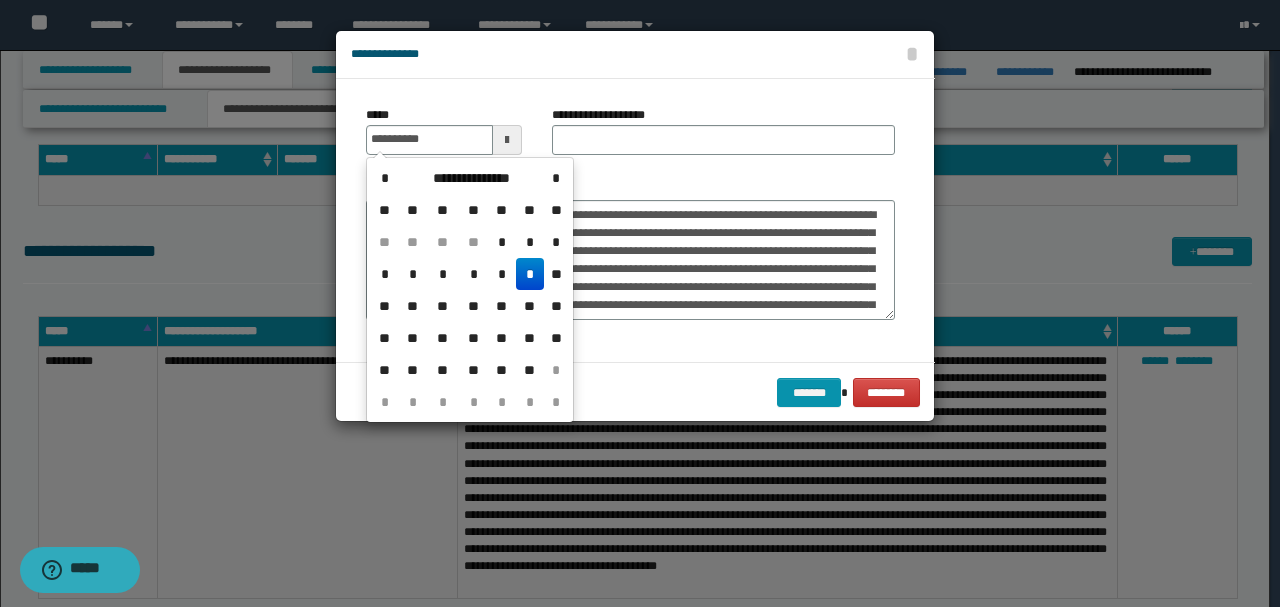 type on "**********" 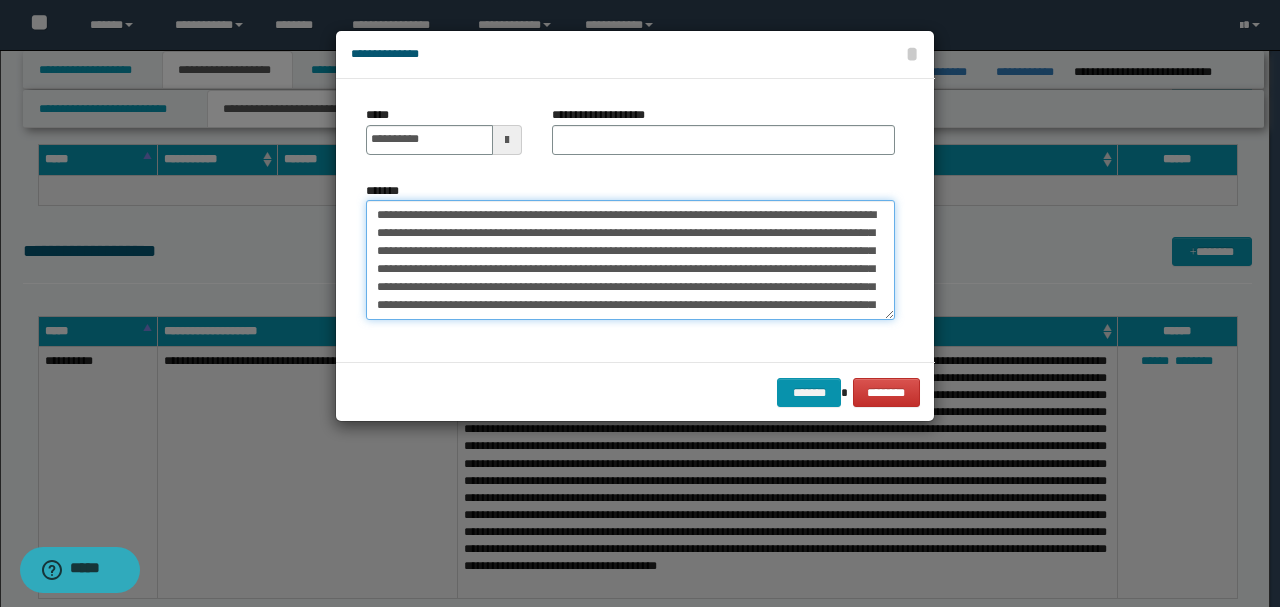 drag, startPoint x: 559, startPoint y: 208, endPoint x: 210, endPoint y: 200, distance: 349.09167 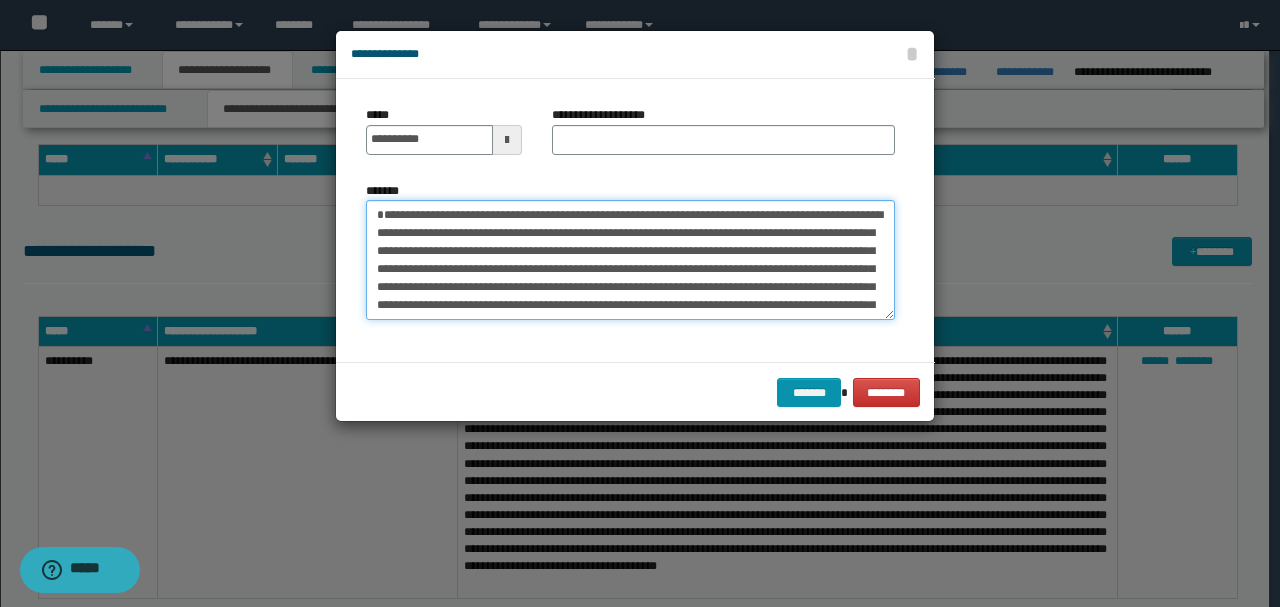 type on "**********" 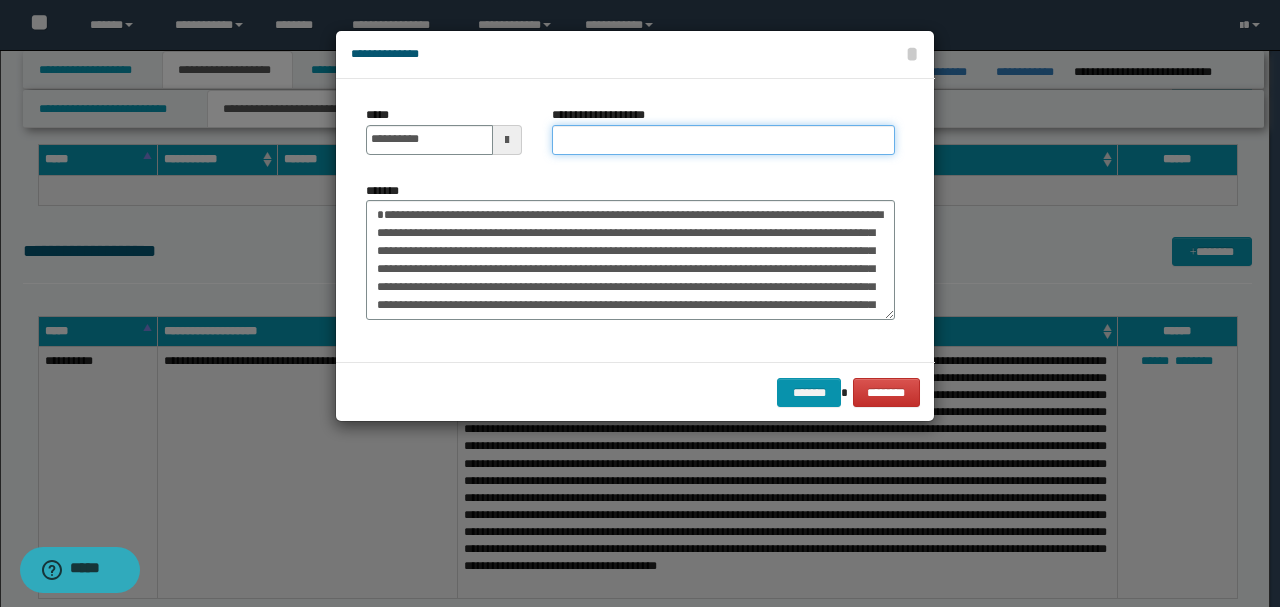 click on "**********" at bounding box center (723, 140) 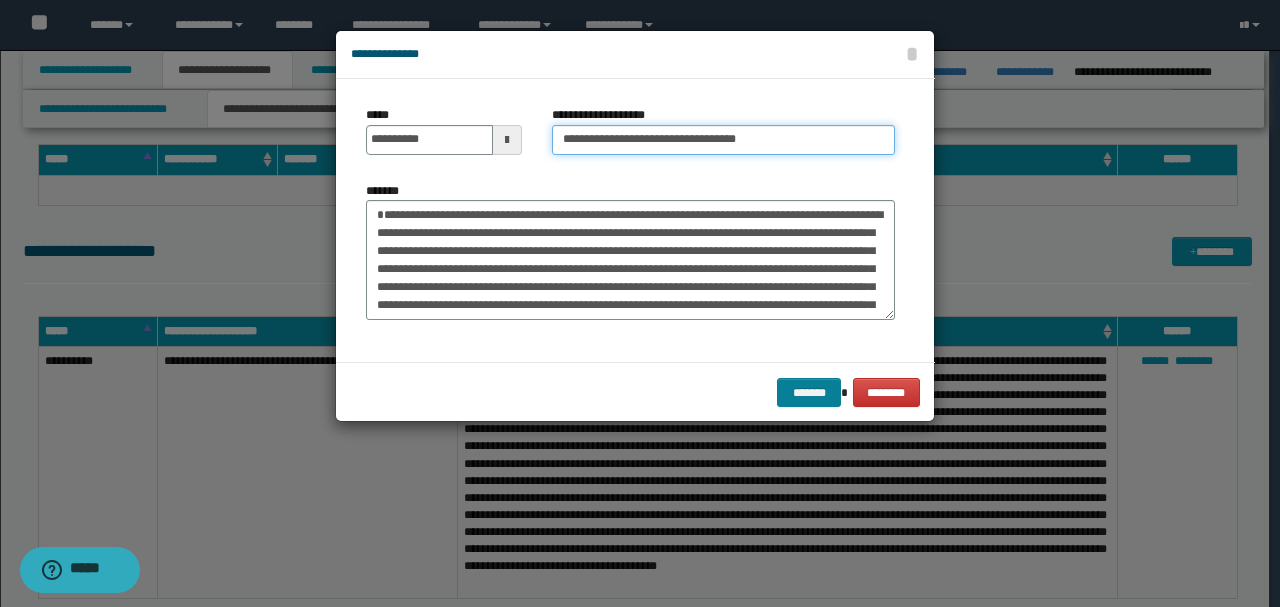 type on "**********" 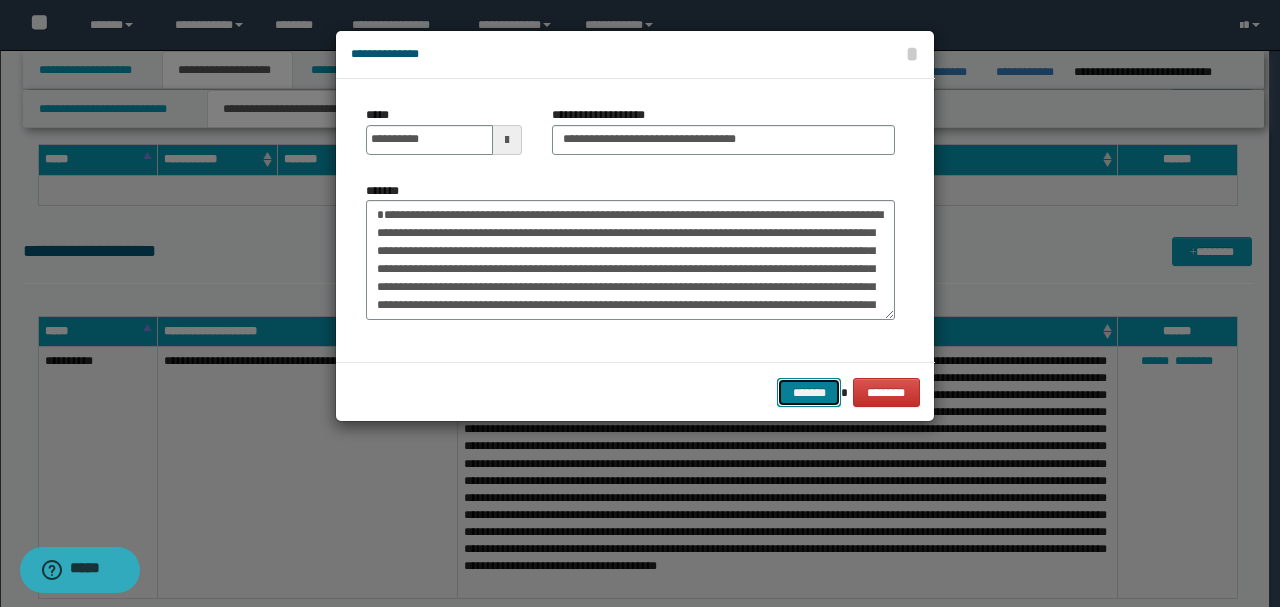 click on "*******" at bounding box center [809, 392] 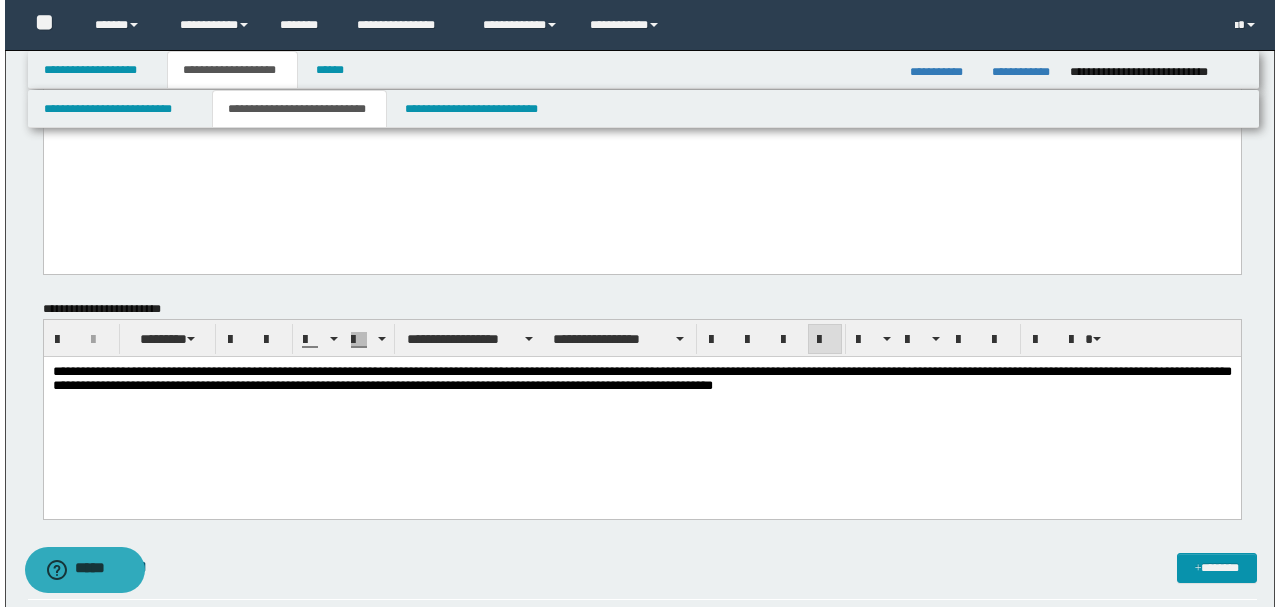 scroll, scrollTop: 1618, scrollLeft: 0, axis: vertical 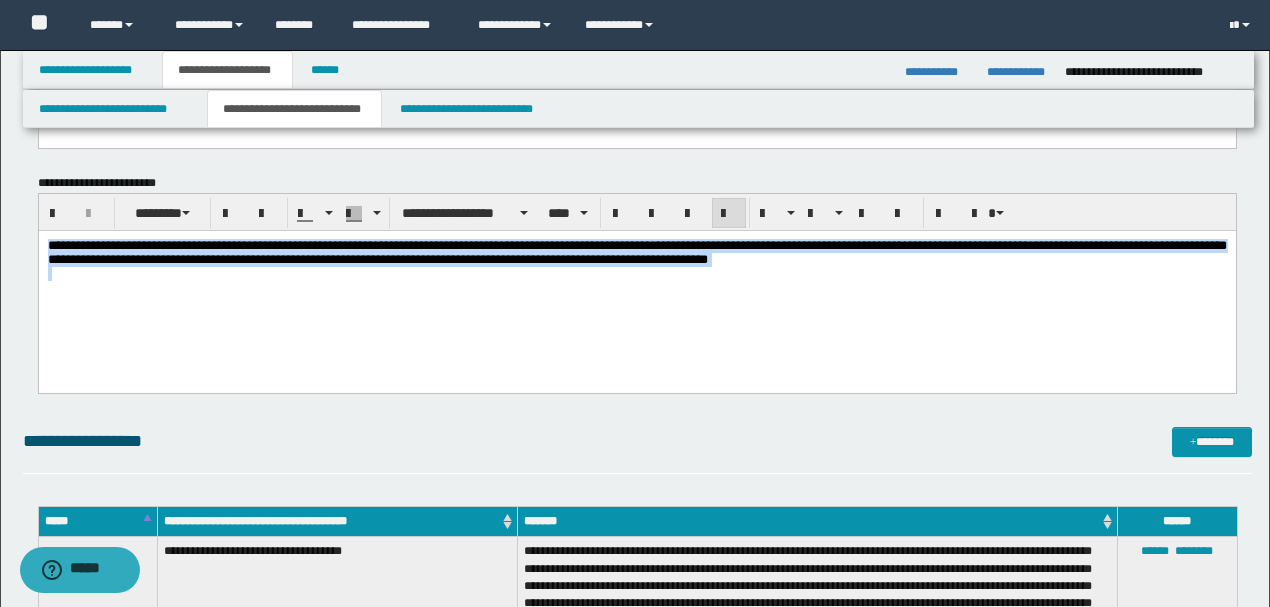 drag, startPoint x: 1016, startPoint y: 279, endPoint x: 148, endPoint y: 352, distance: 871.0643 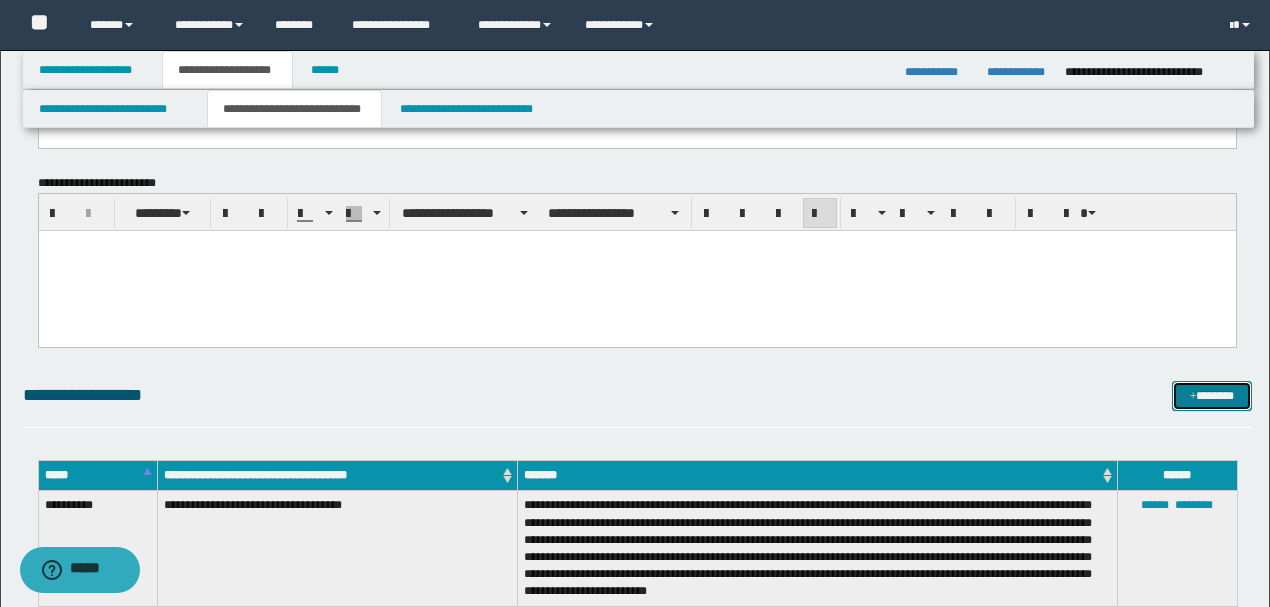click on "*******" at bounding box center (1211, 395) 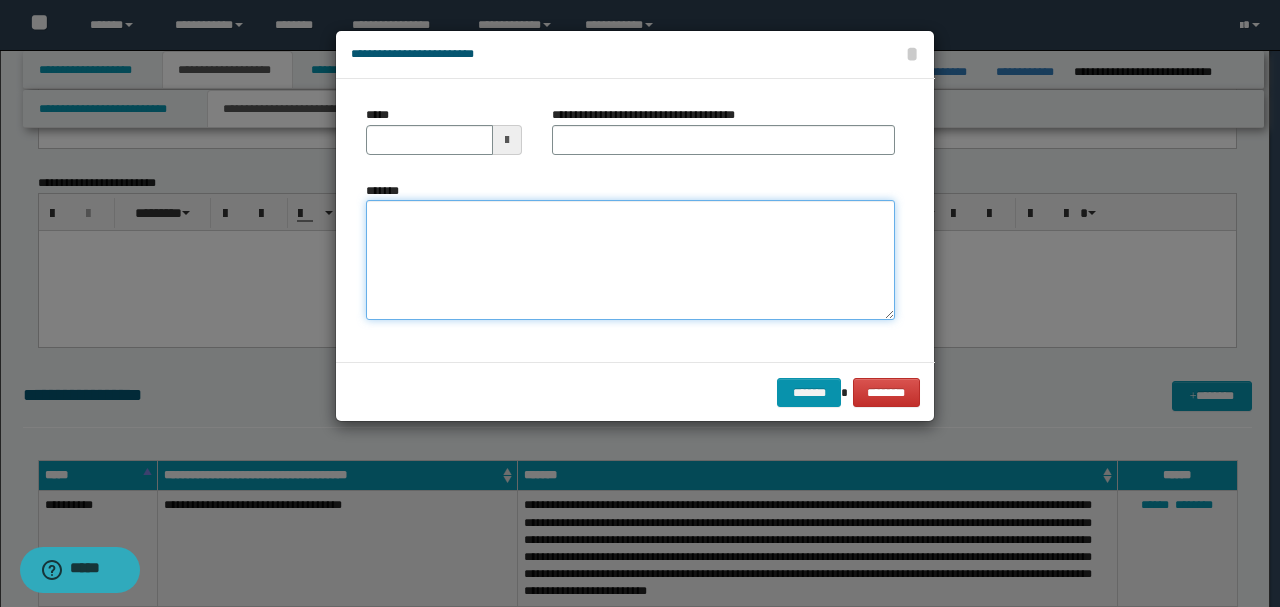 click on "*******" at bounding box center (630, 259) 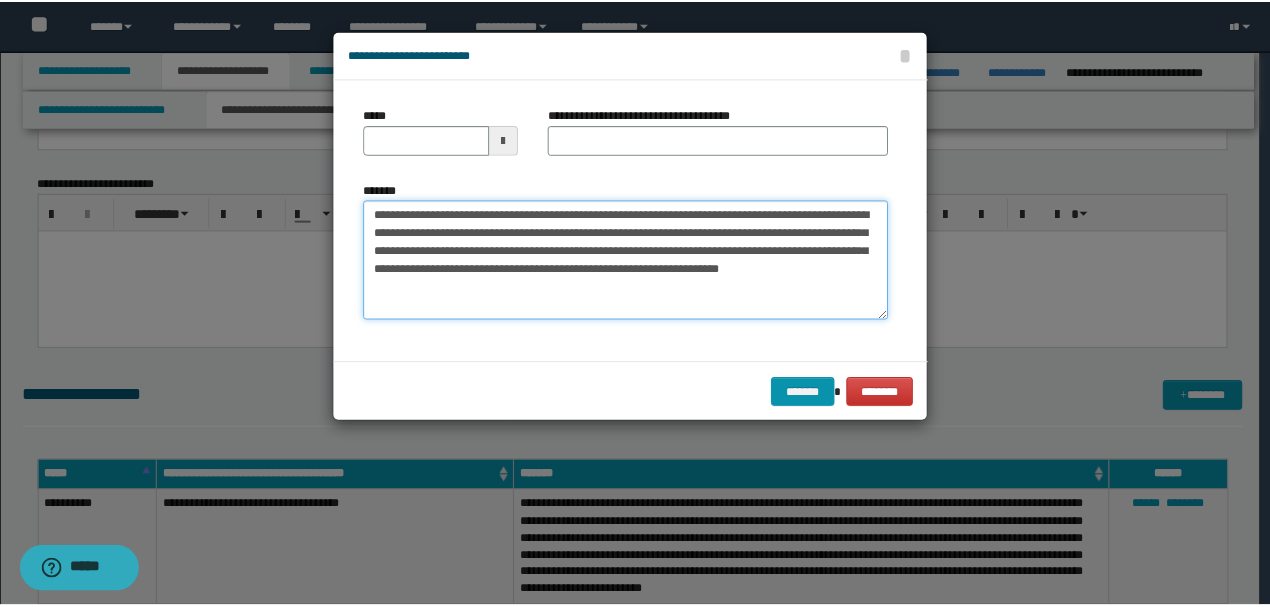 scroll, scrollTop: 0, scrollLeft: 0, axis: both 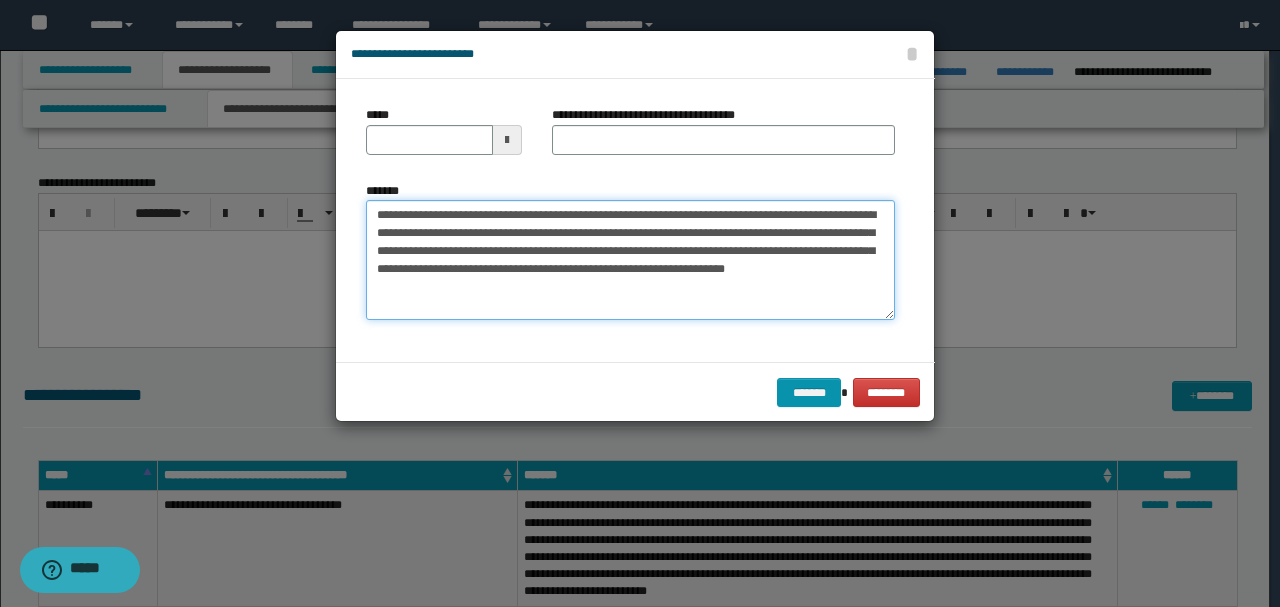 drag, startPoint x: 441, startPoint y: 216, endPoint x: 324, endPoint y: 203, distance: 117.72001 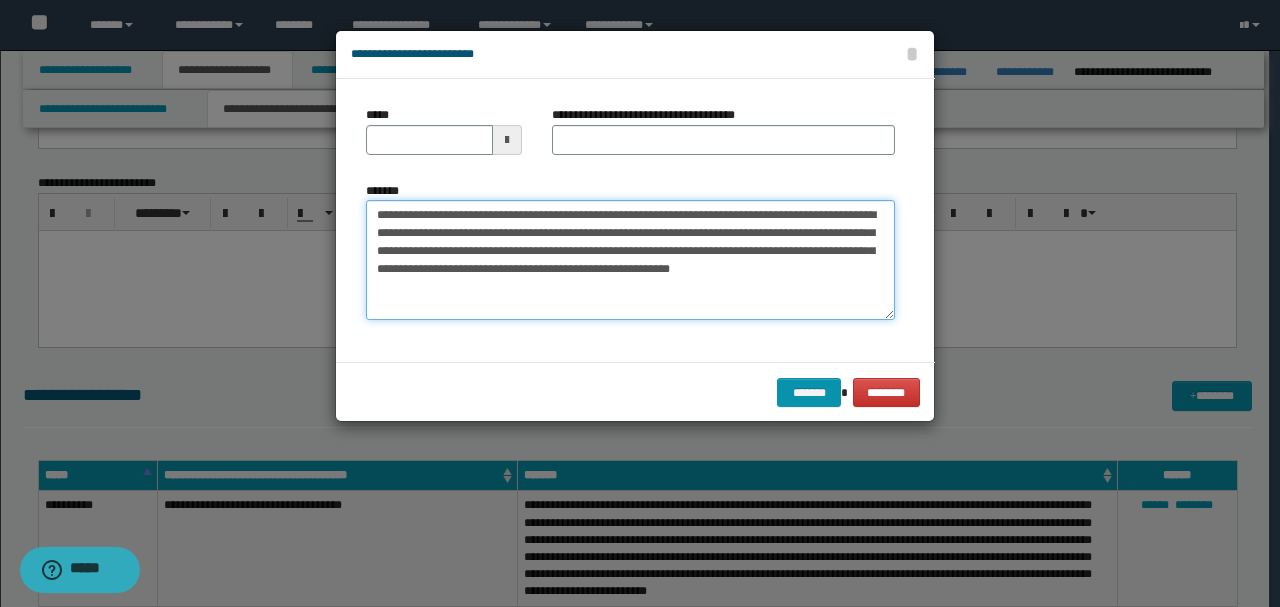 type 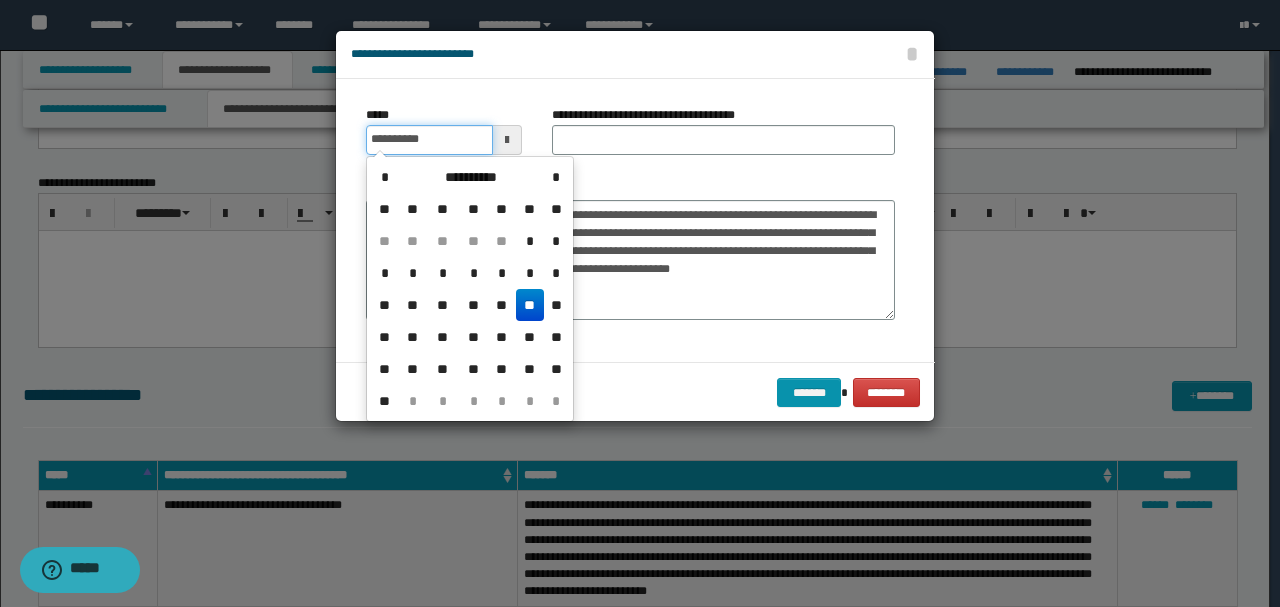 click on "**********" at bounding box center [429, 140] 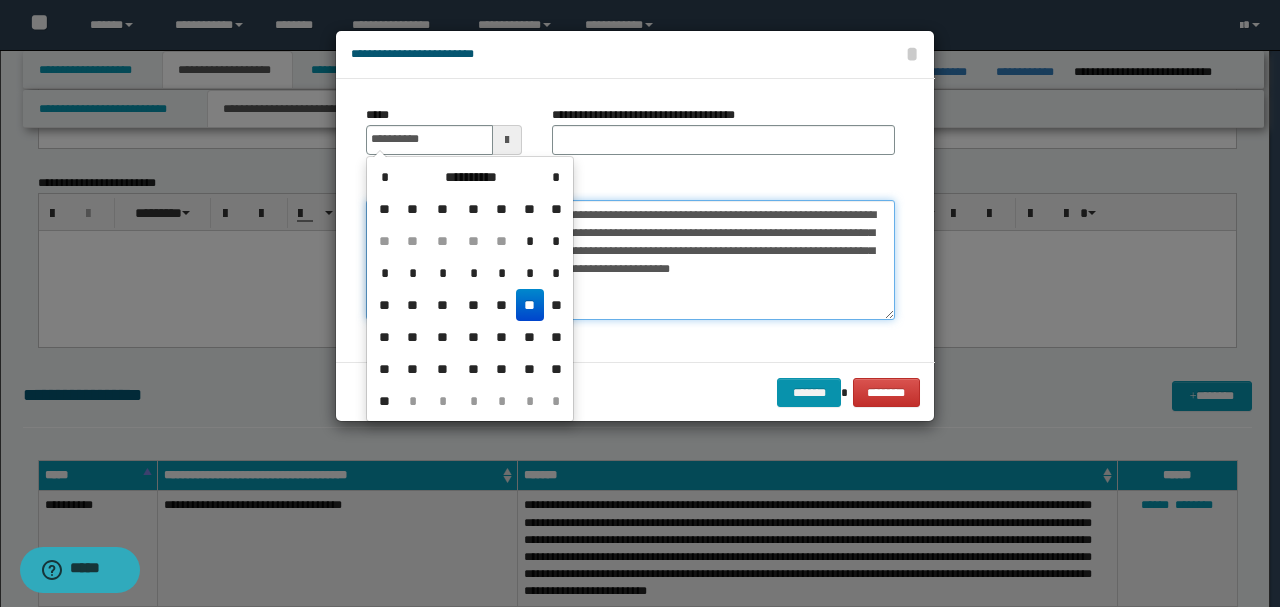 type on "**********" 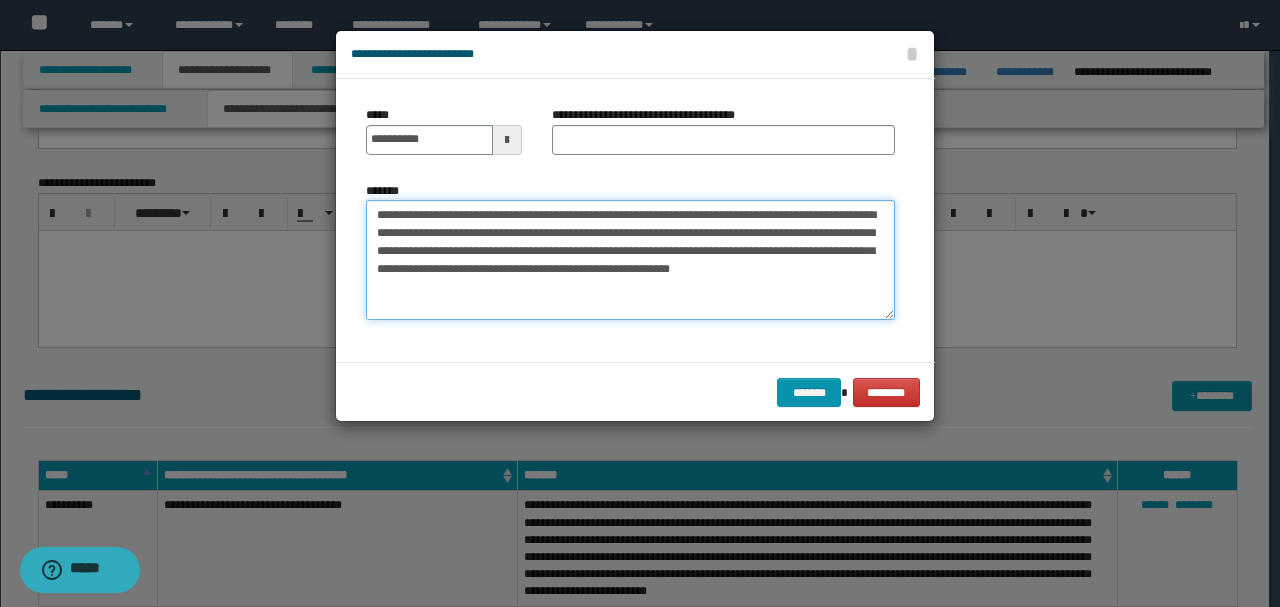 click on "**********" at bounding box center [630, 259] 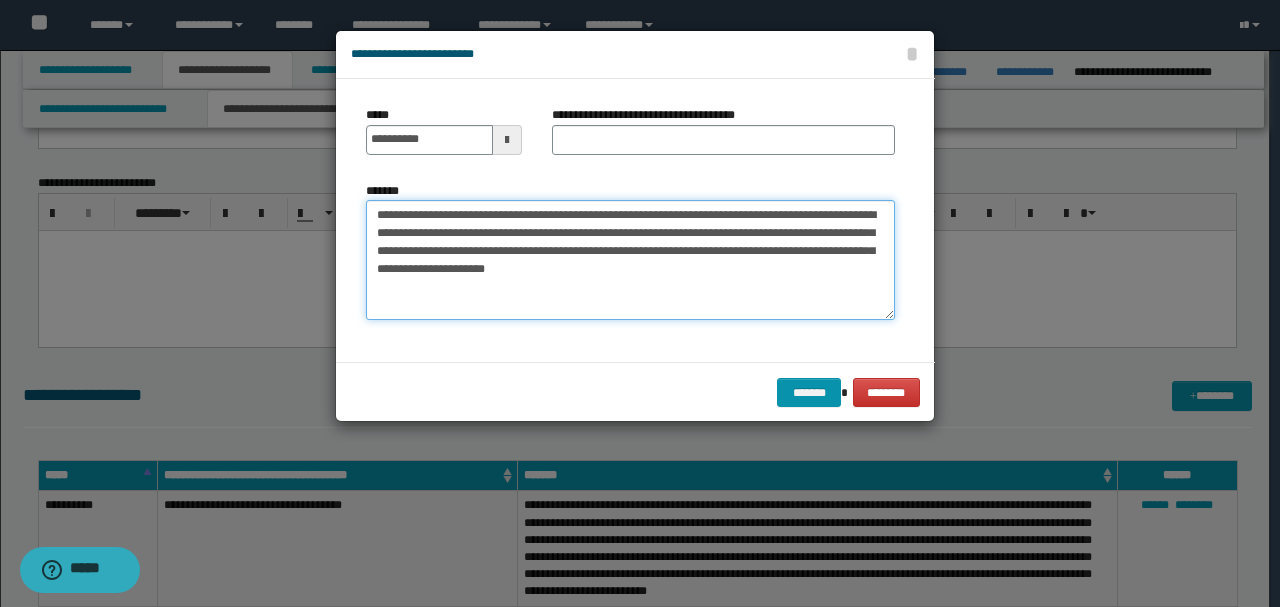 type on "**********" 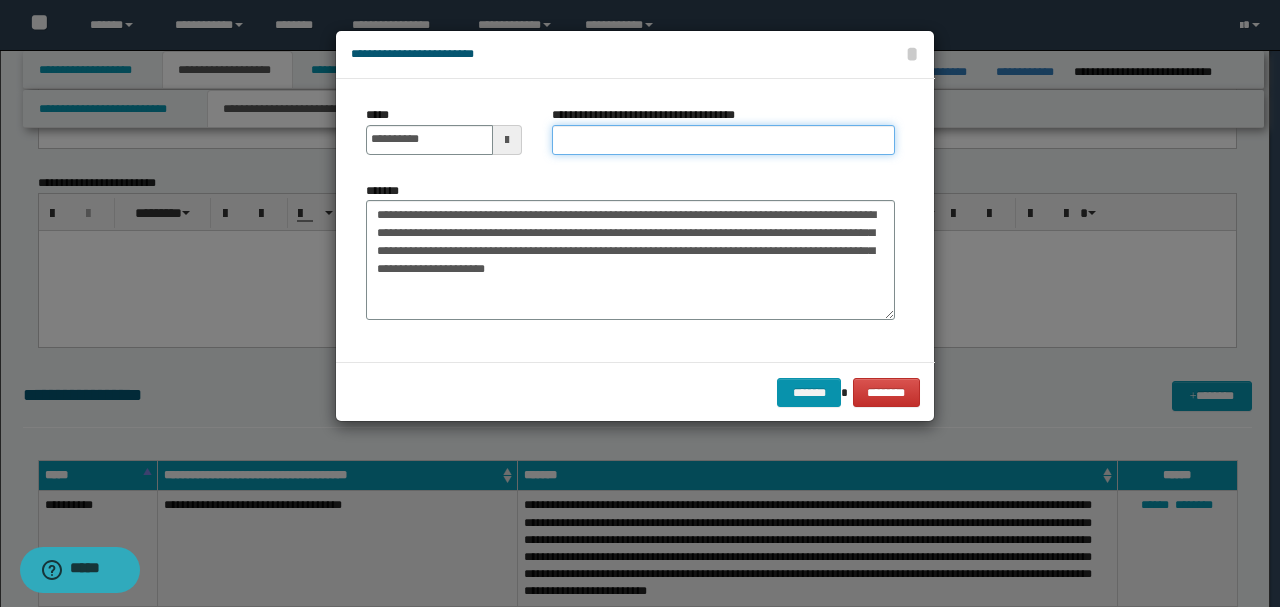 paste on "**********" 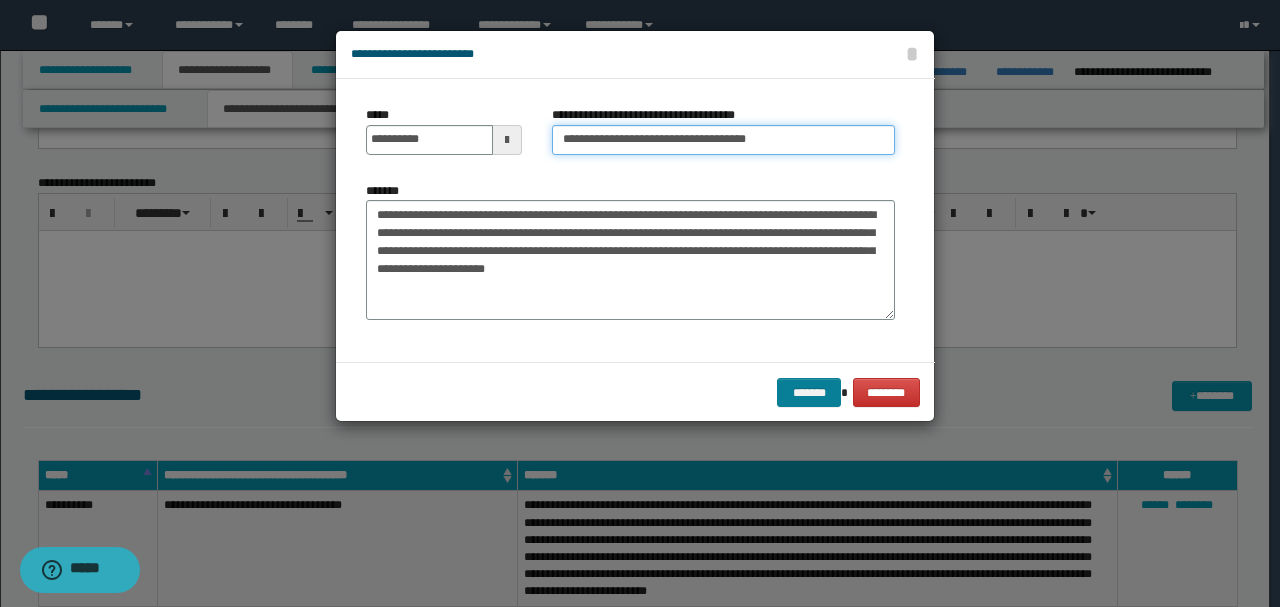 type on "**********" 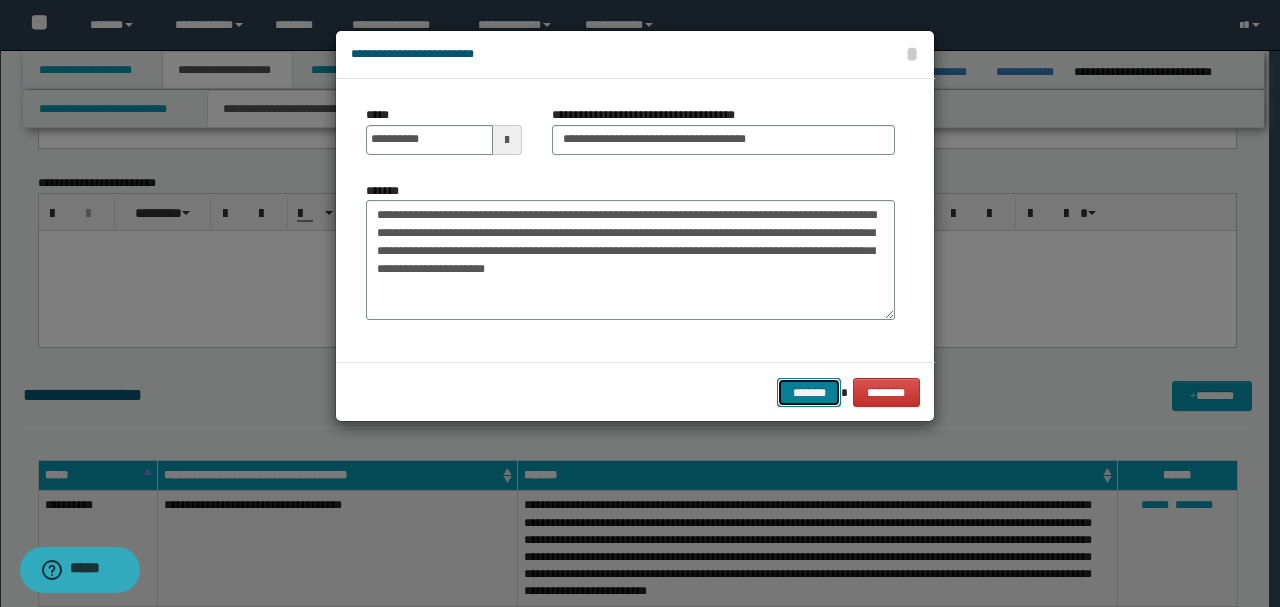 click on "*******" at bounding box center (809, 392) 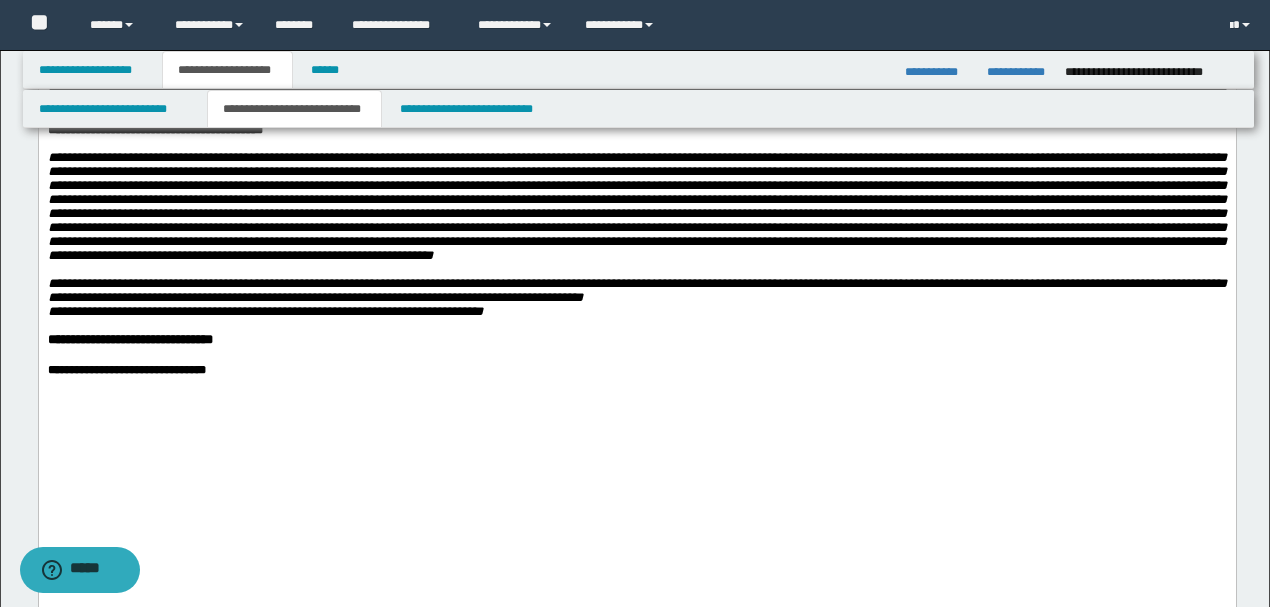 scroll, scrollTop: 1084, scrollLeft: 0, axis: vertical 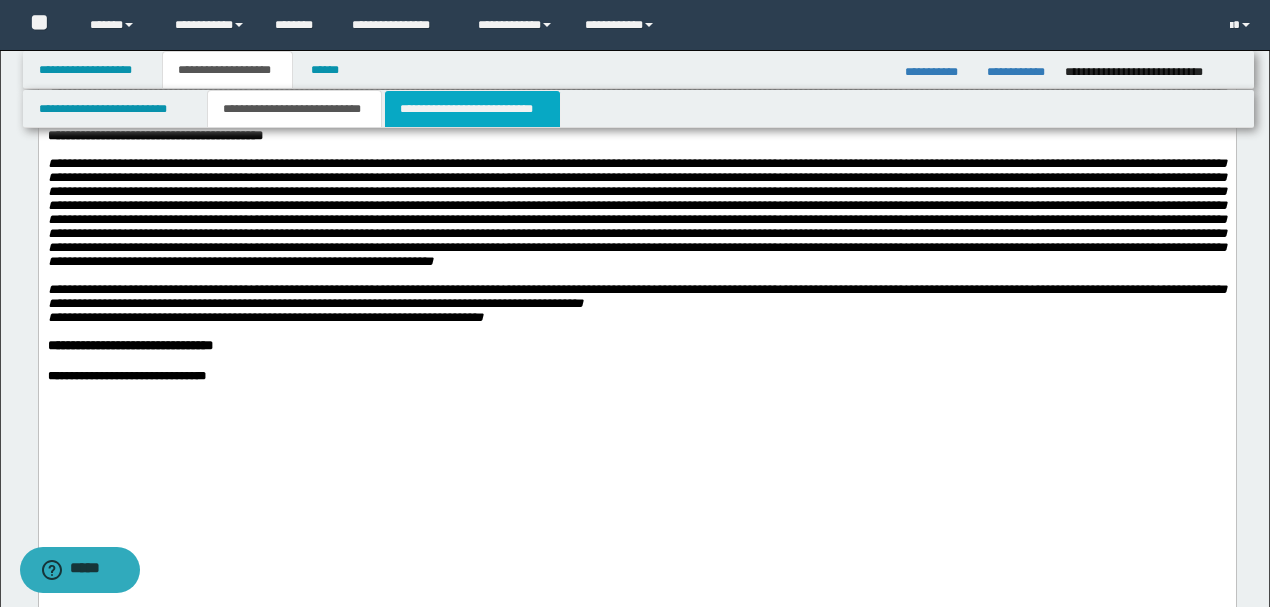 click on "**********" at bounding box center [472, 109] 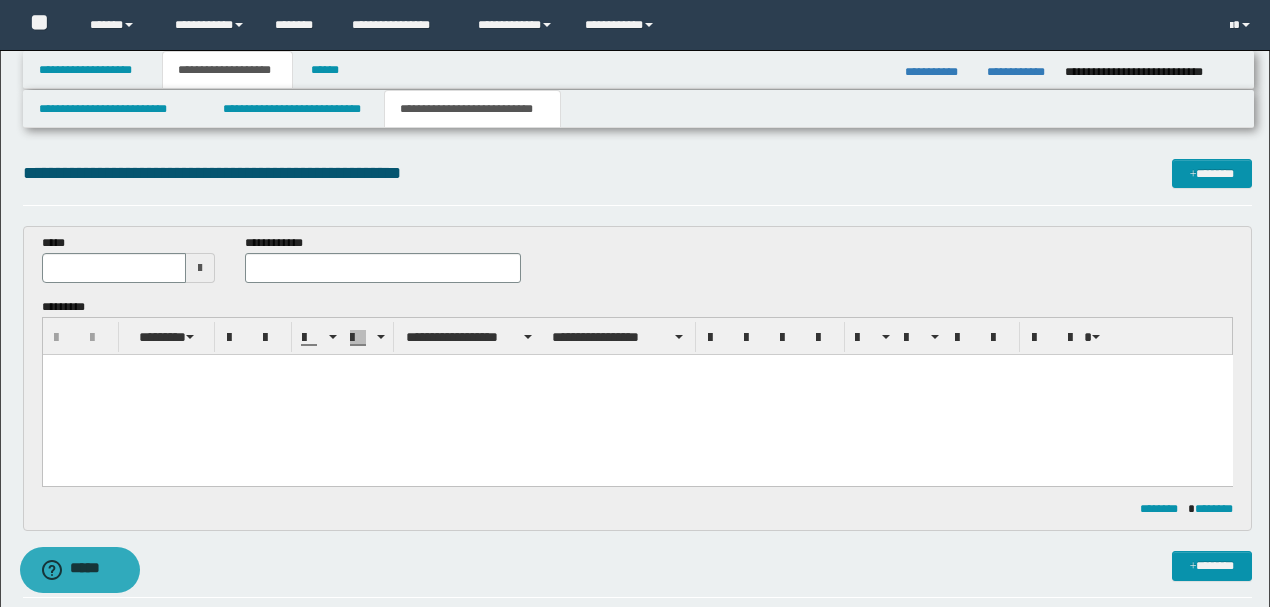 scroll, scrollTop: 0, scrollLeft: 0, axis: both 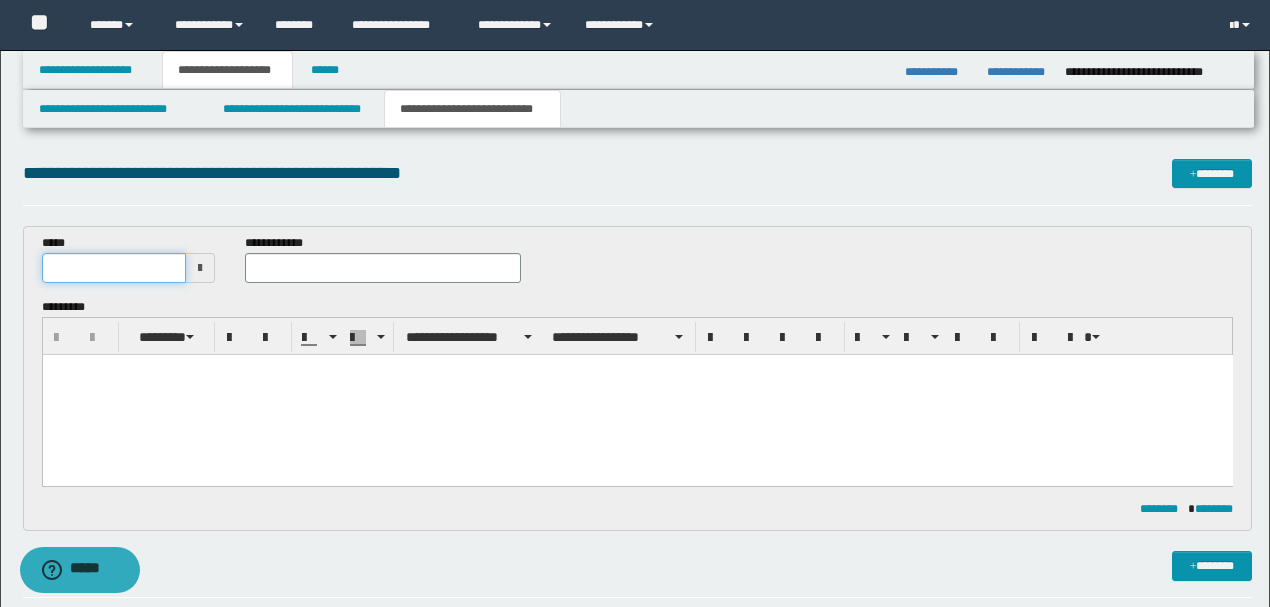 click at bounding box center [114, 268] 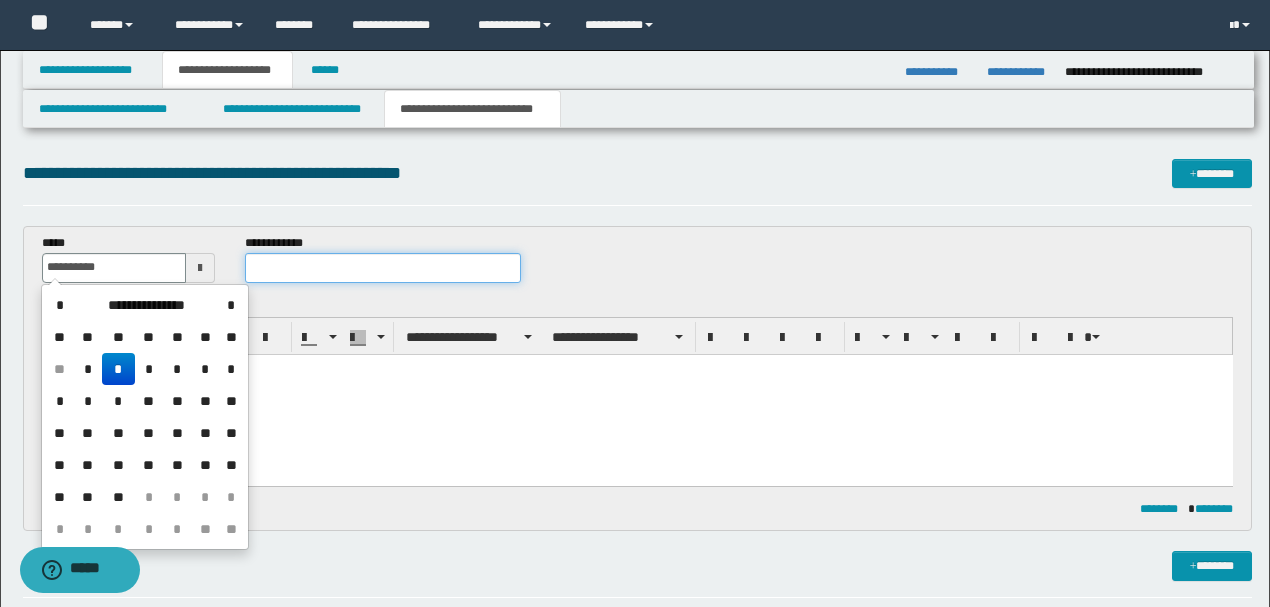 type on "**********" 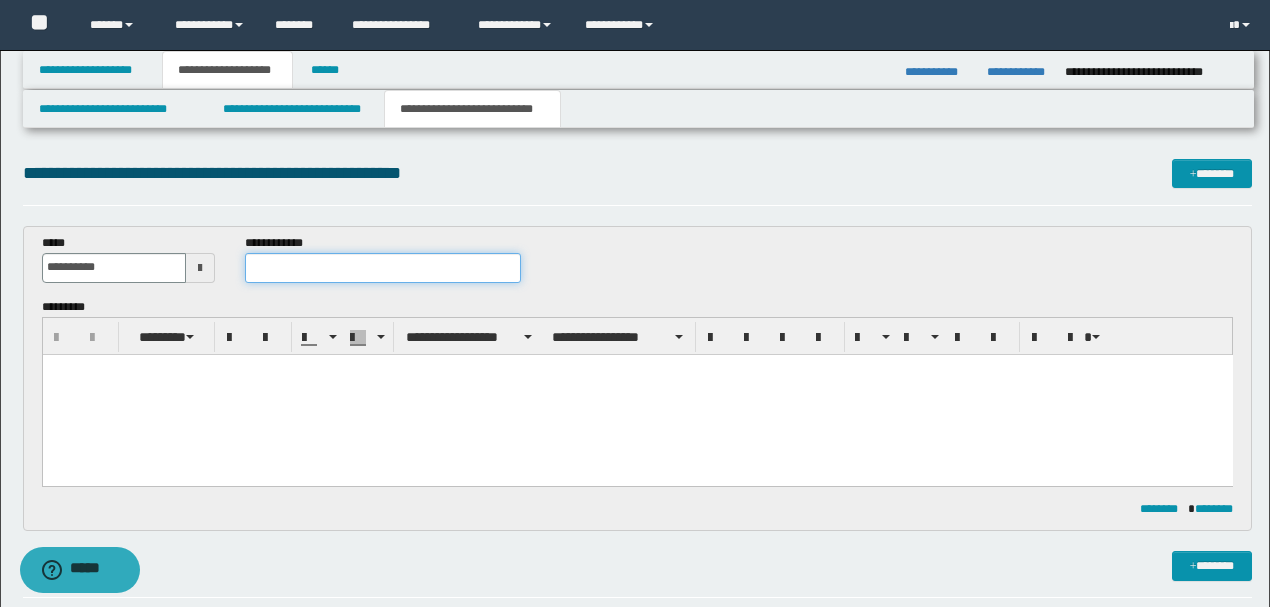 click at bounding box center (382, 268) 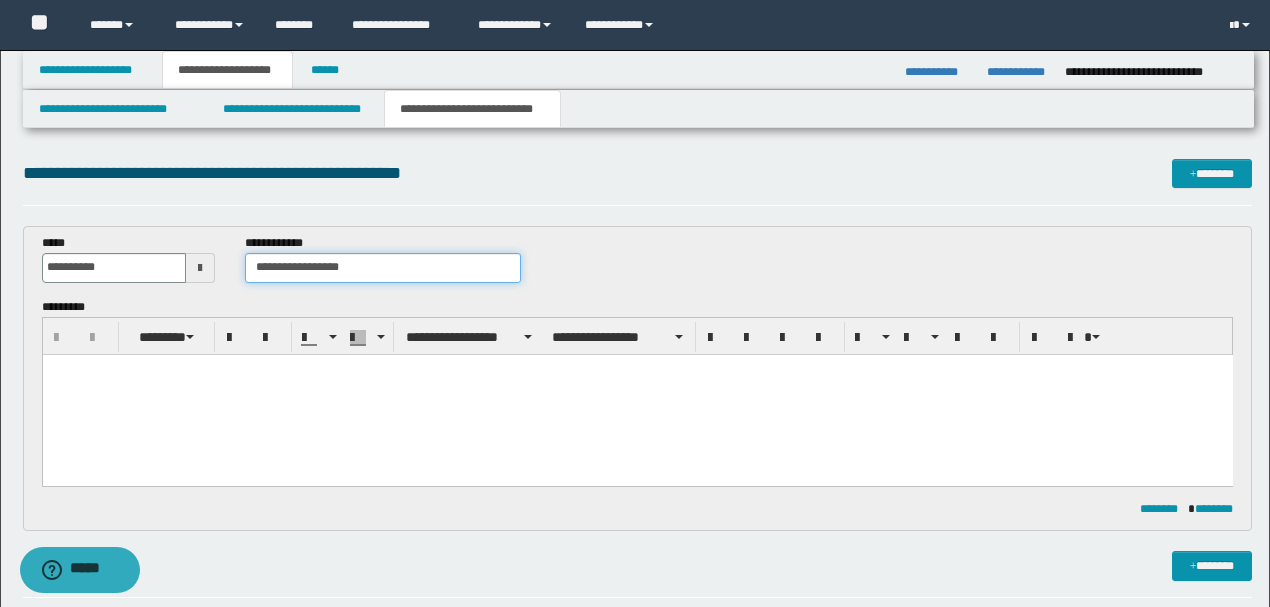click on "**********" at bounding box center (382, 268) 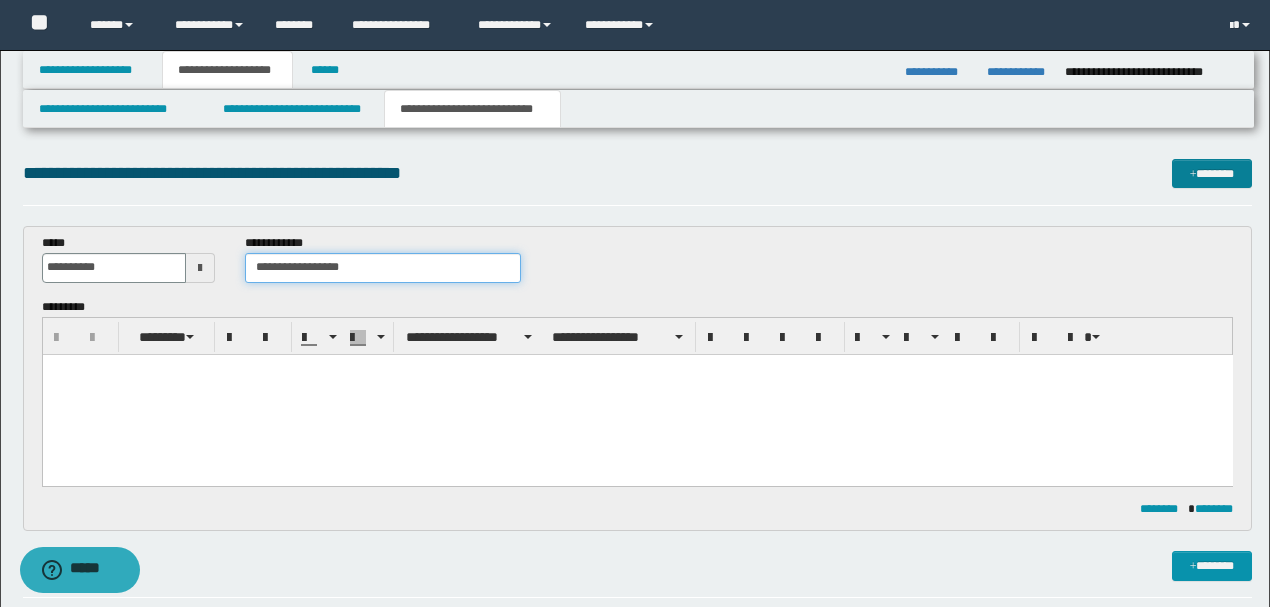 type on "**********" 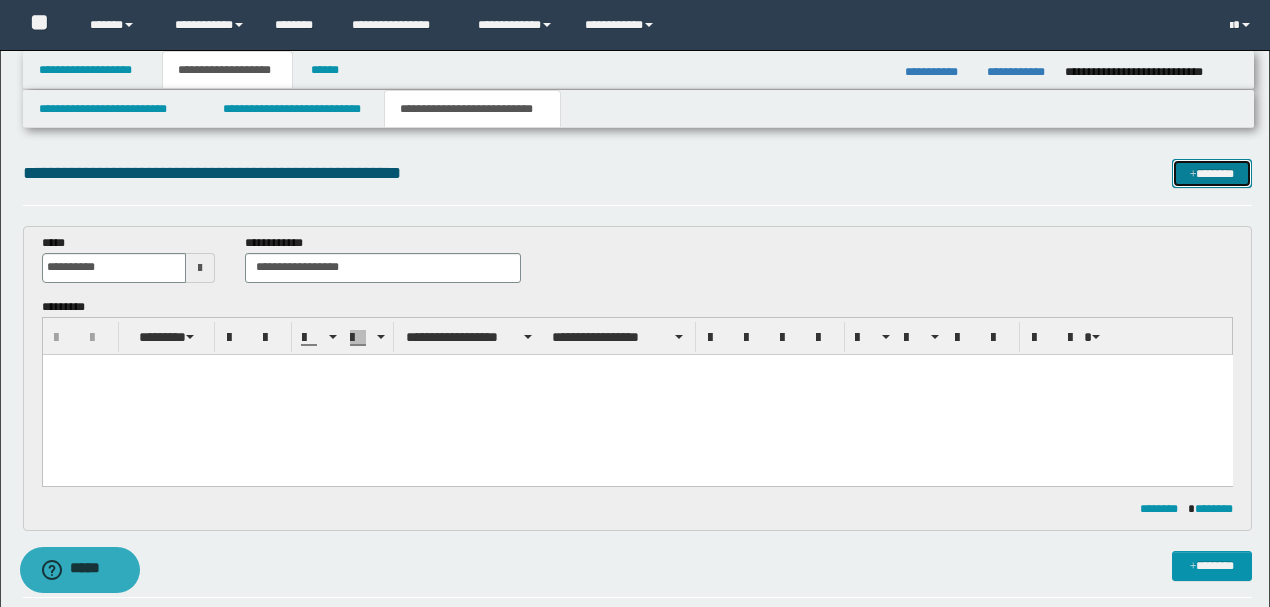 click on "*******" at bounding box center (1211, 173) 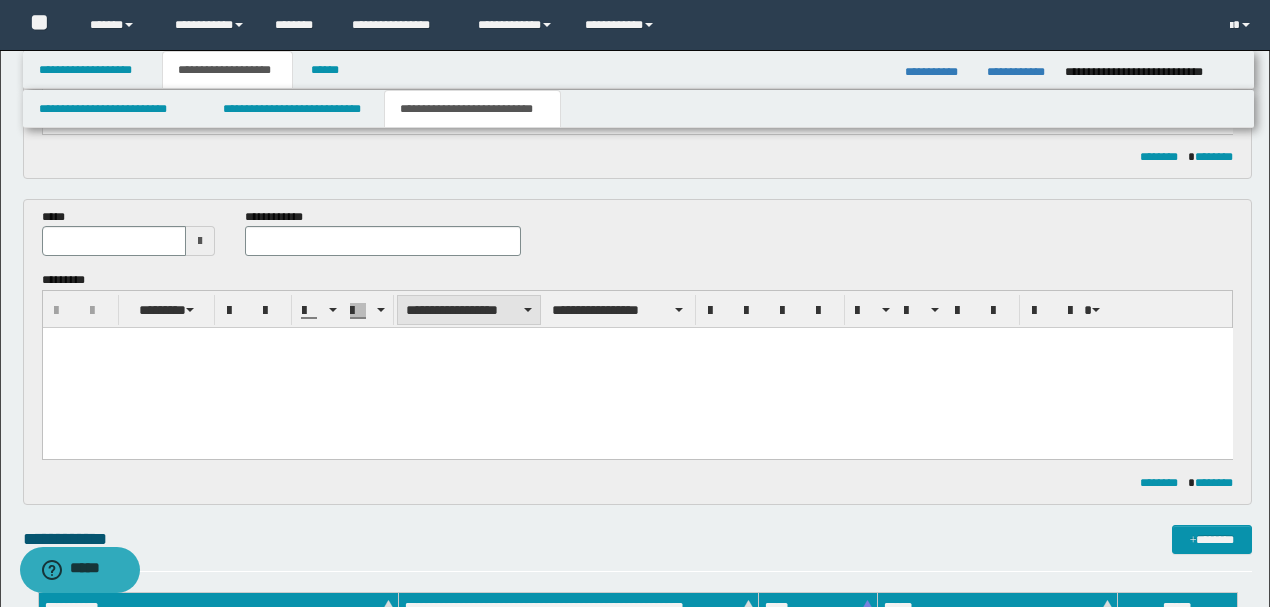 scroll, scrollTop: 344, scrollLeft: 0, axis: vertical 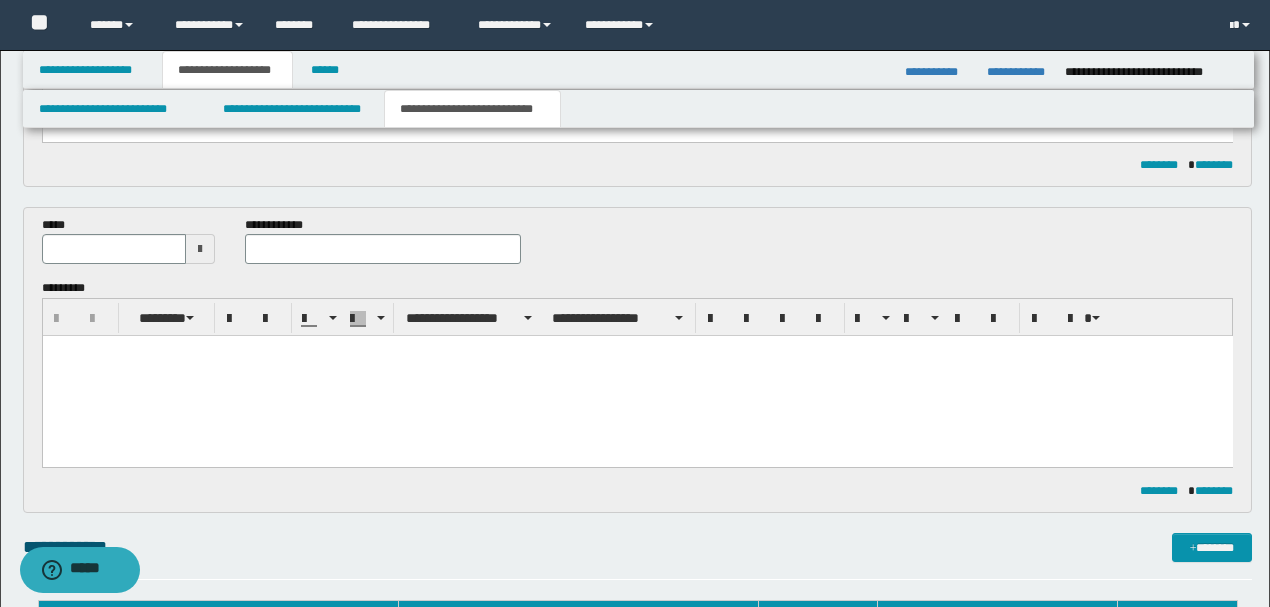 click at bounding box center [114, 249] 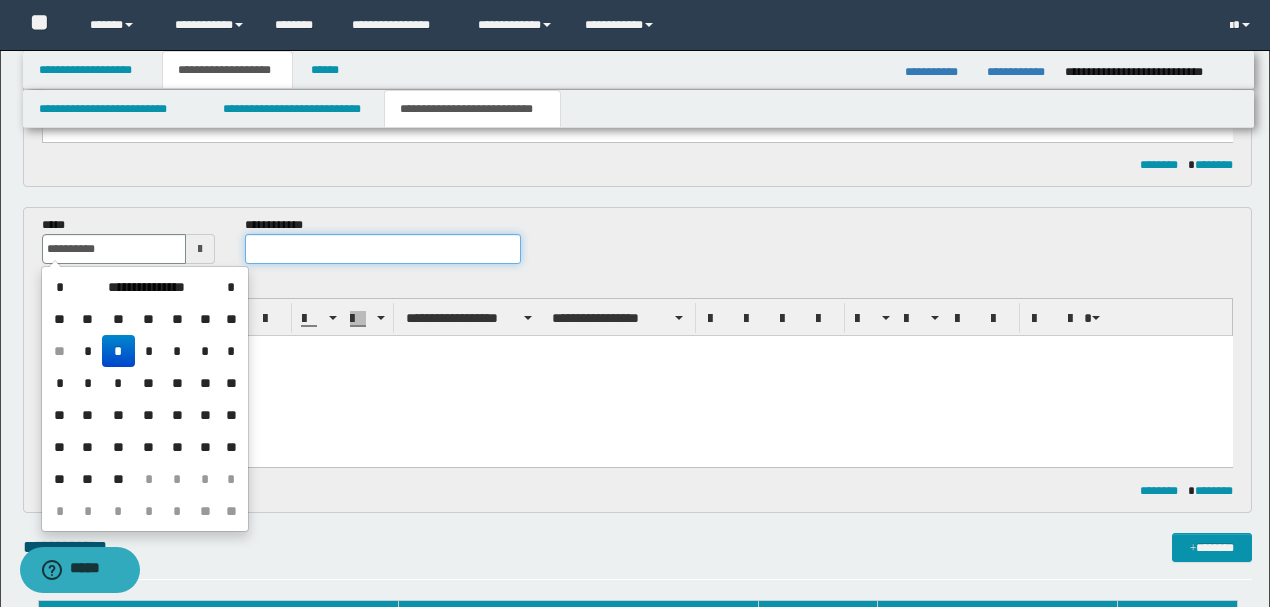 type on "**********" 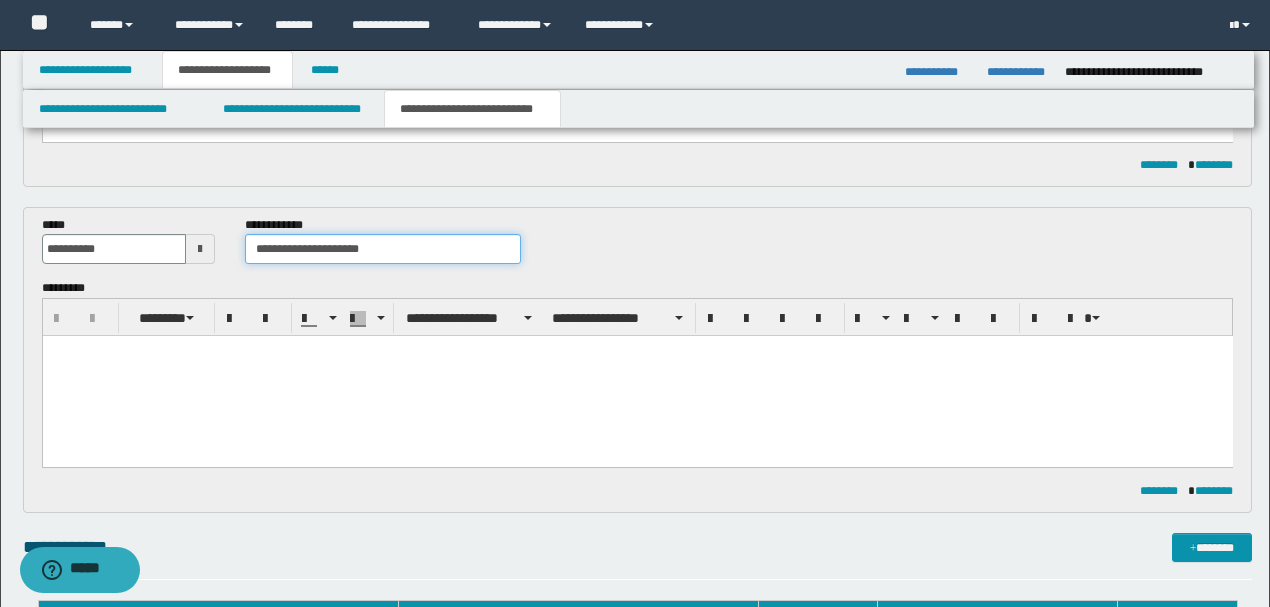 type on "**********" 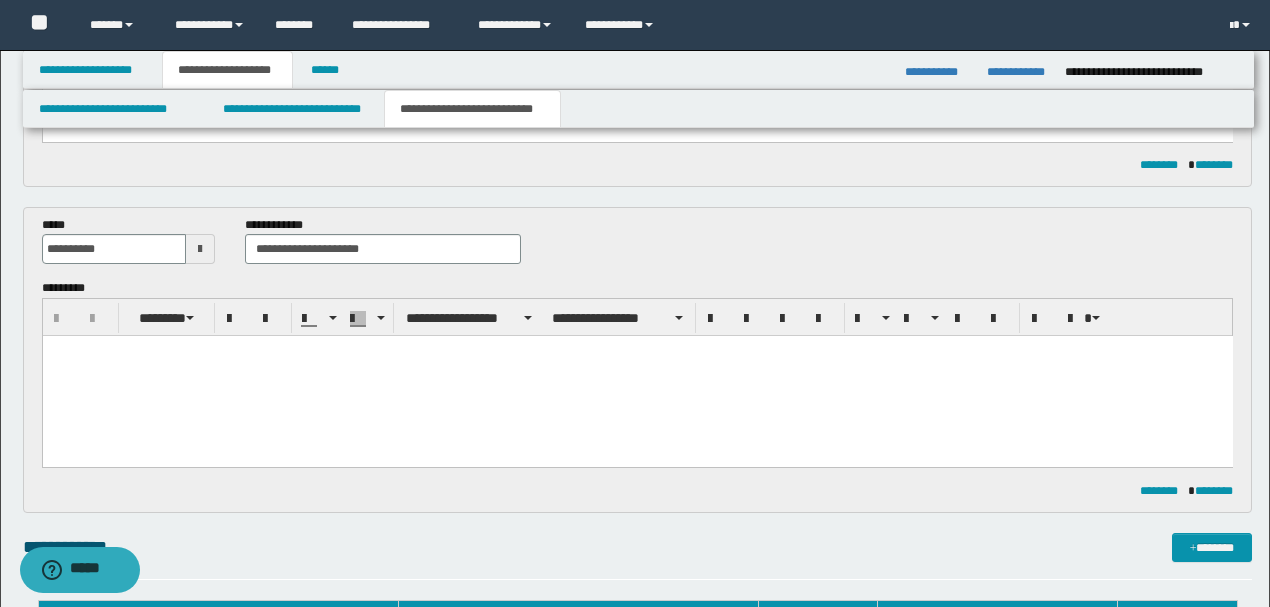 click at bounding box center [637, 376] 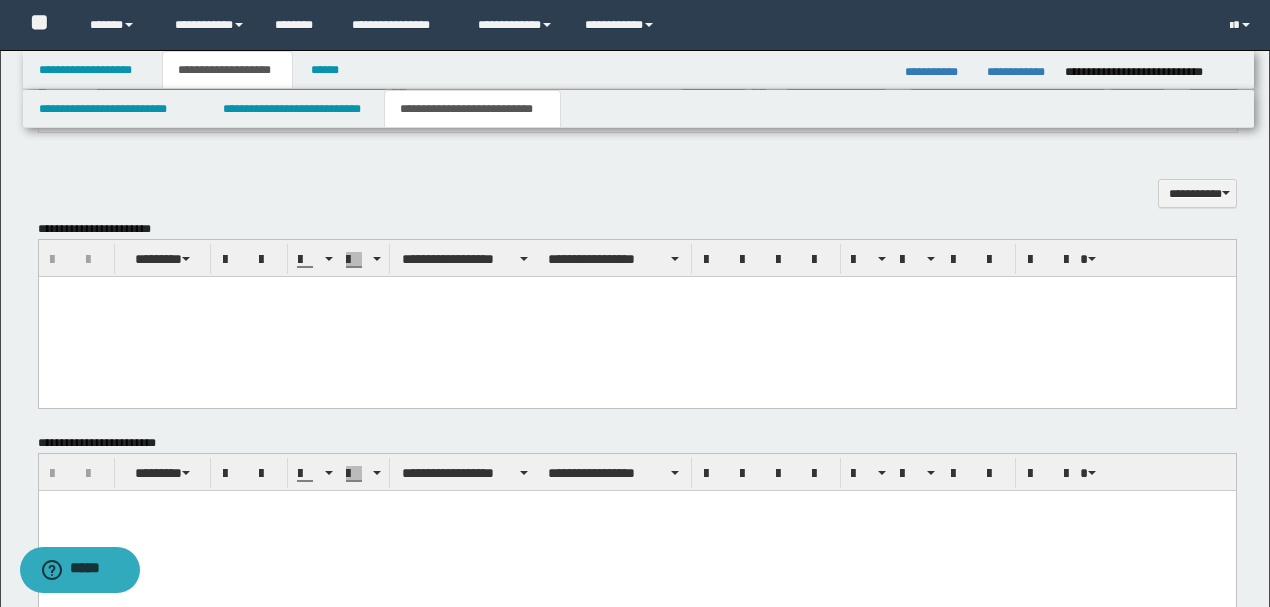 scroll, scrollTop: 878, scrollLeft: 0, axis: vertical 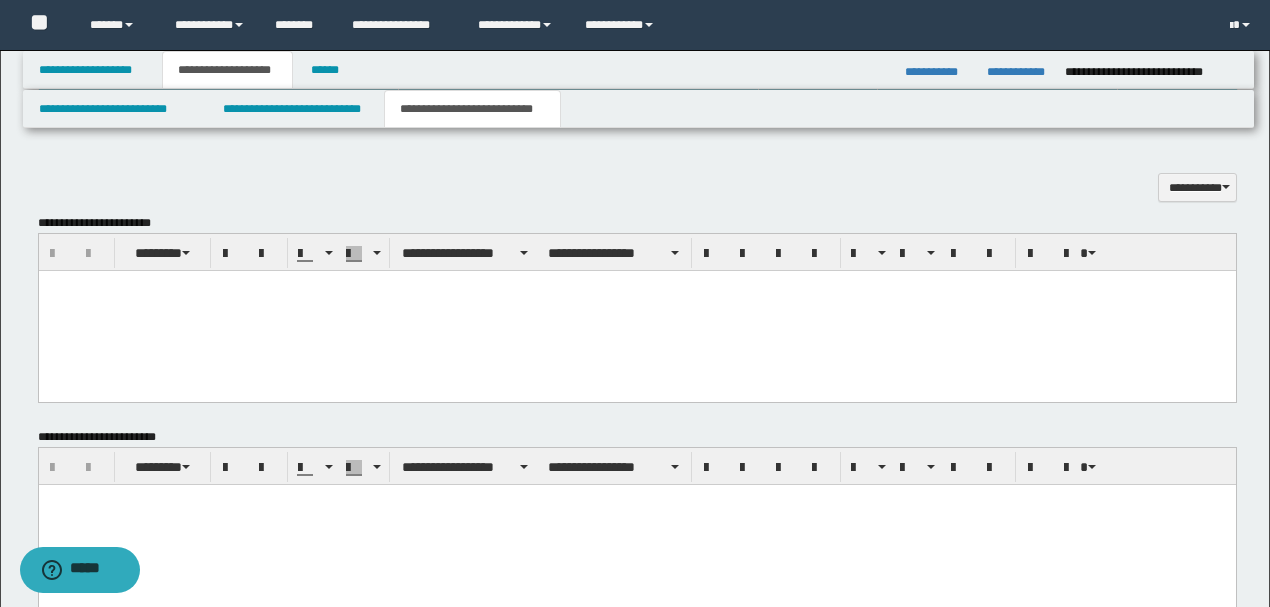 drag, startPoint x: 106, startPoint y: 499, endPoint x: 120, endPoint y: 495, distance: 14.56022 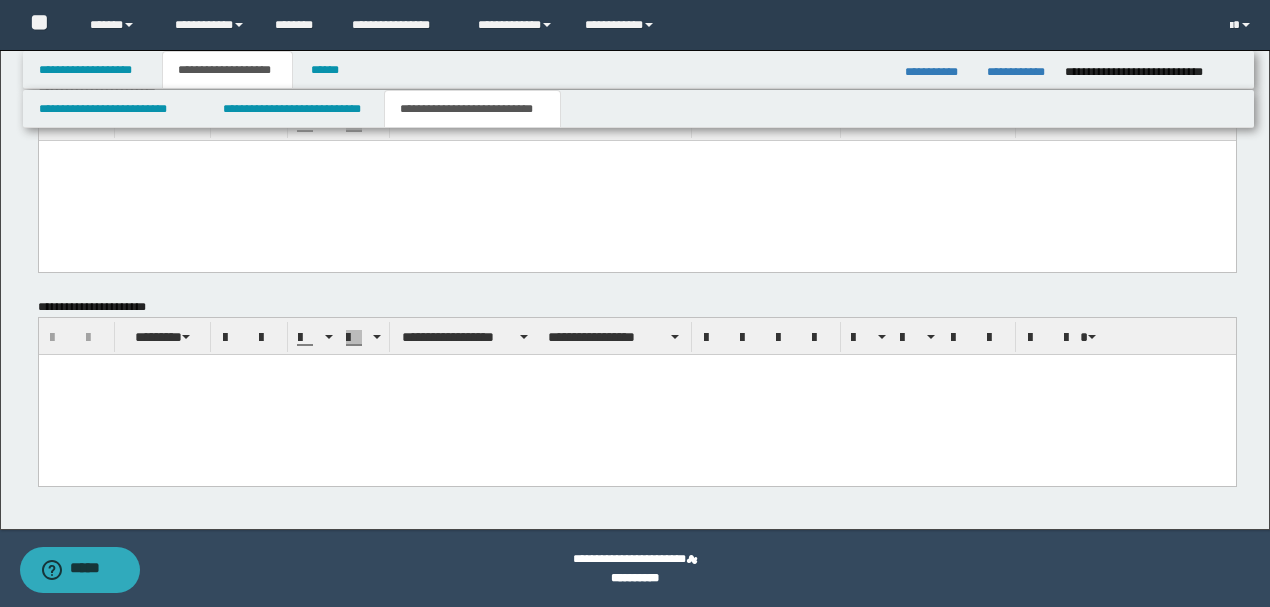 click at bounding box center [636, 395] 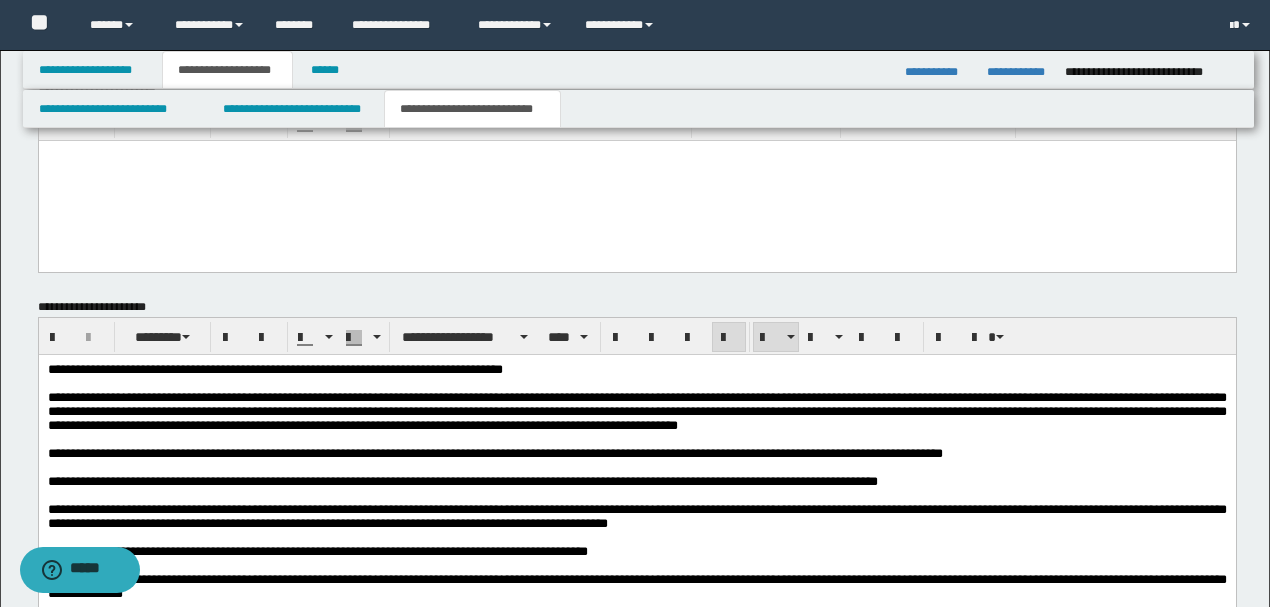 drag, startPoint x: 141, startPoint y: 197, endPoint x: 152, endPoint y: 259, distance: 62.968246 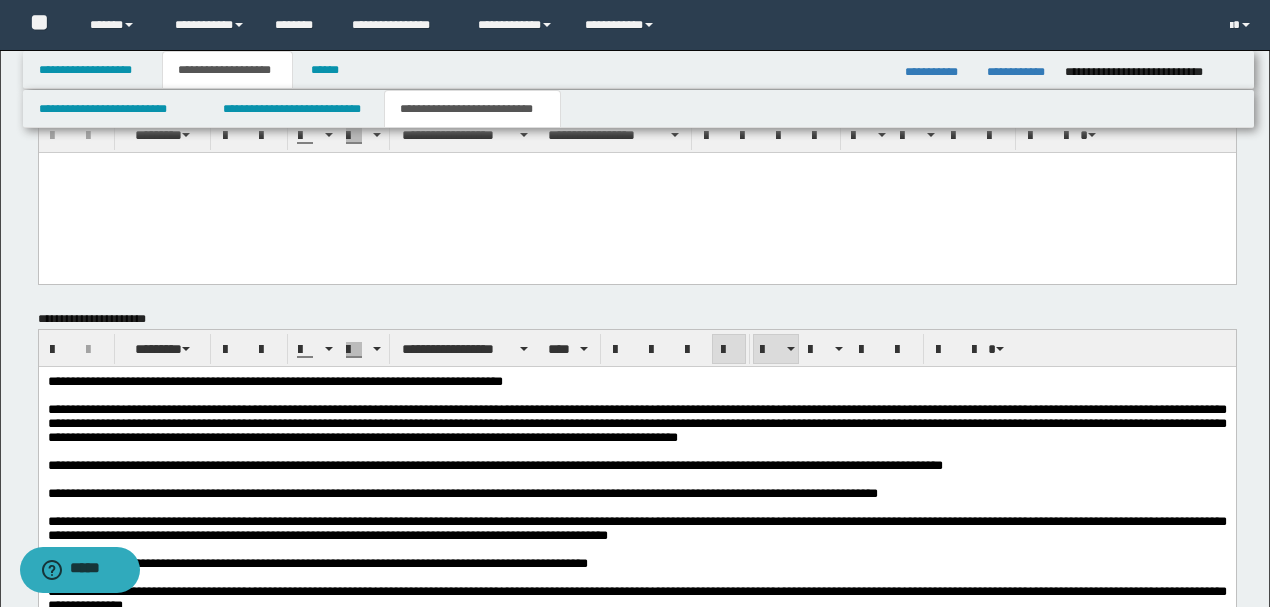 scroll, scrollTop: 755, scrollLeft: 0, axis: vertical 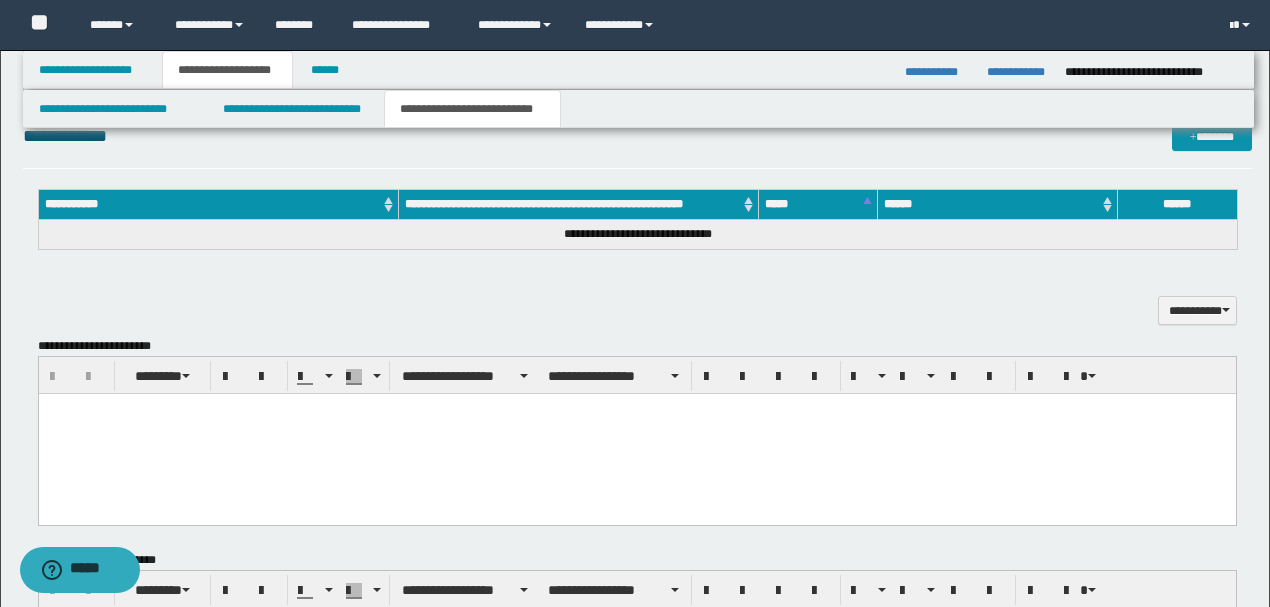 click at bounding box center (636, 433) 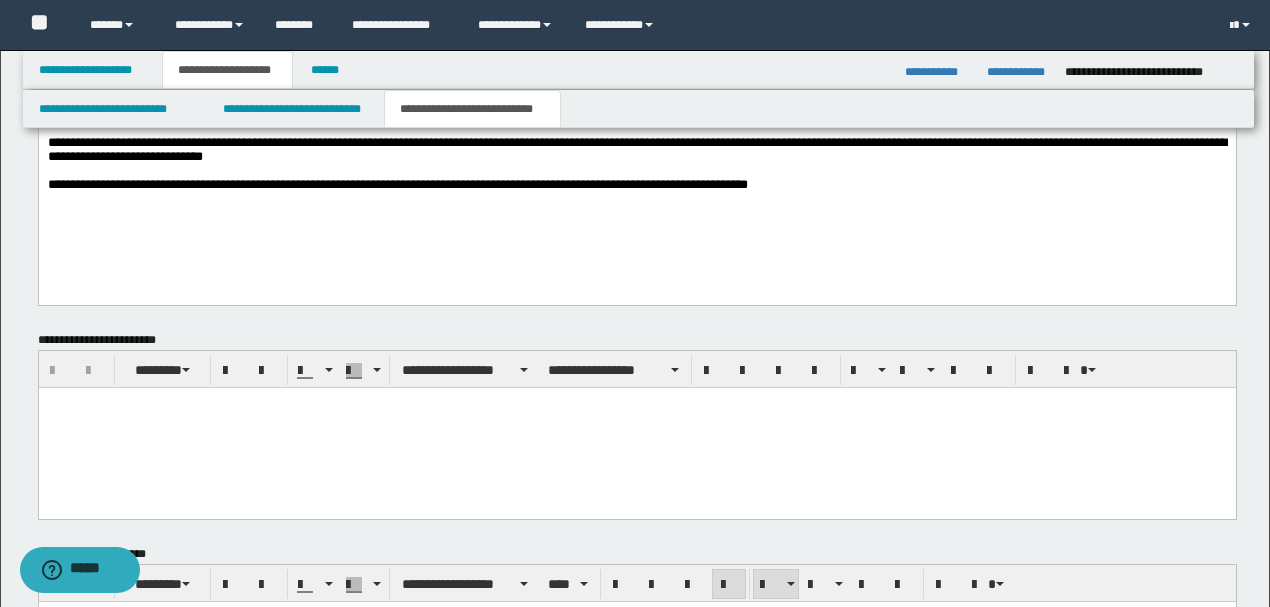 scroll, scrollTop: 1022, scrollLeft: 0, axis: vertical 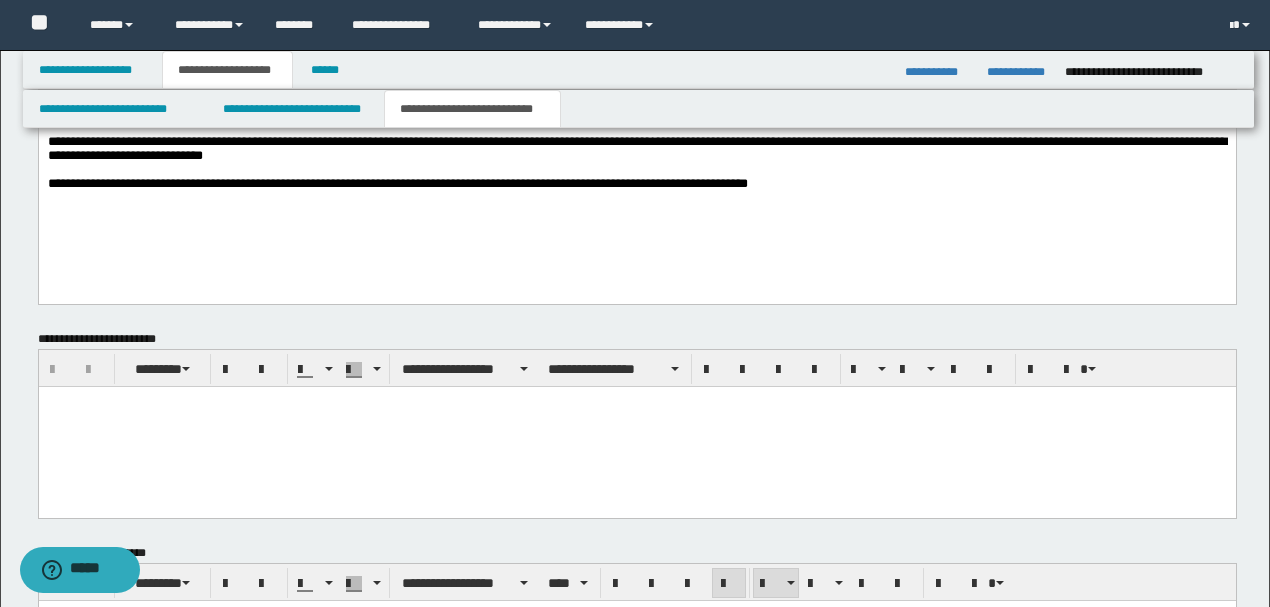 click on "**********" at bounding box center [636, 187] 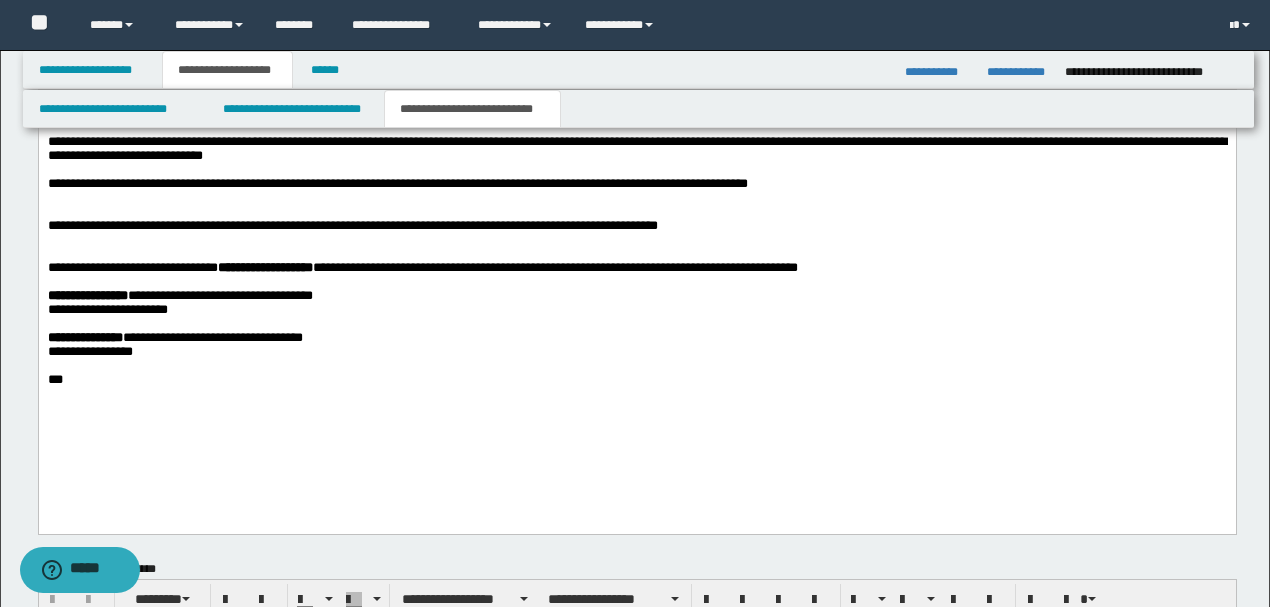 click at bounding box center [636, 211] 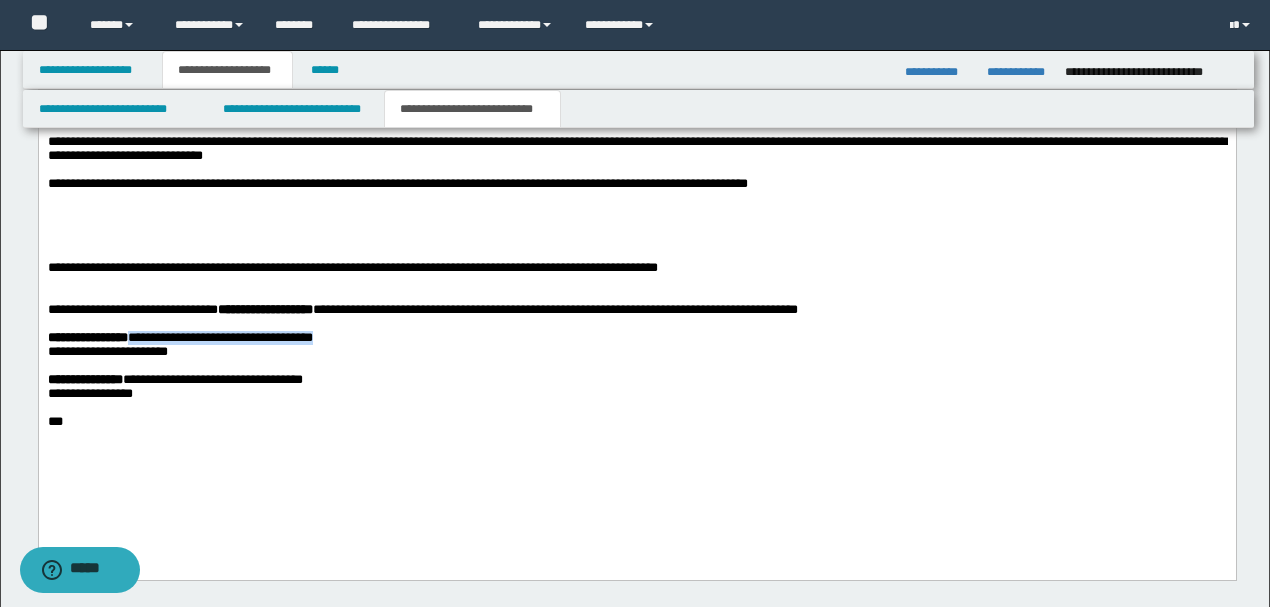 drag, startPoint x: 361, startPoint y: 357, endPoint x: 134, endPoint y: 352, distance: 227.05505 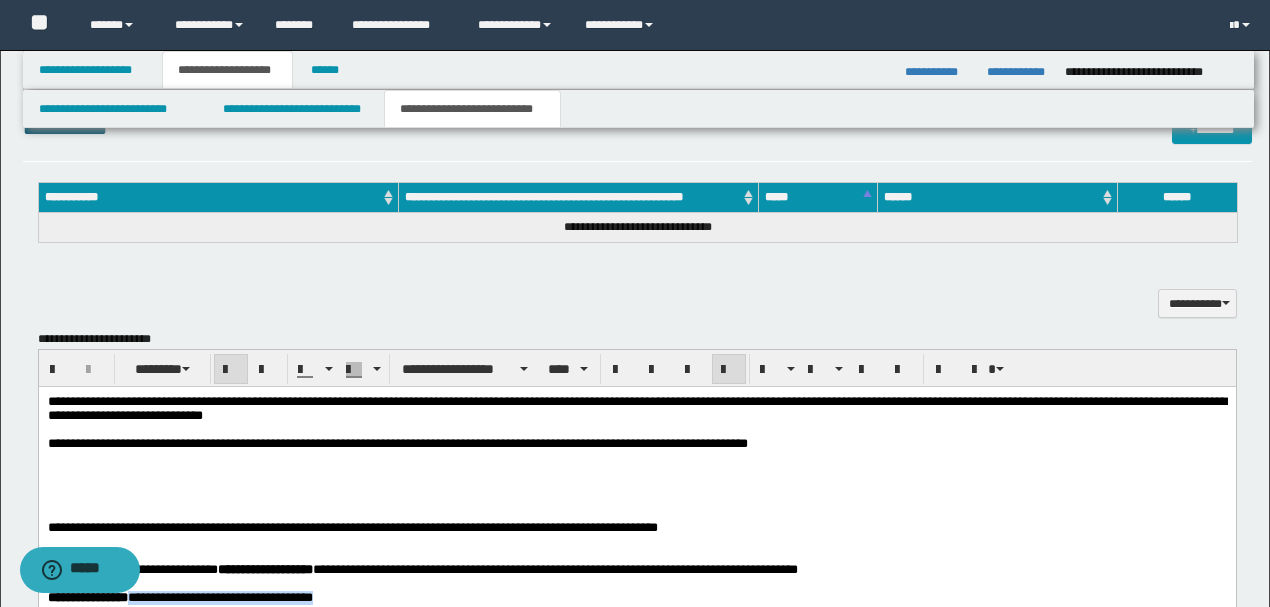 scroll, scrollTop: 688, scrollLeft: 0, axis: vertical 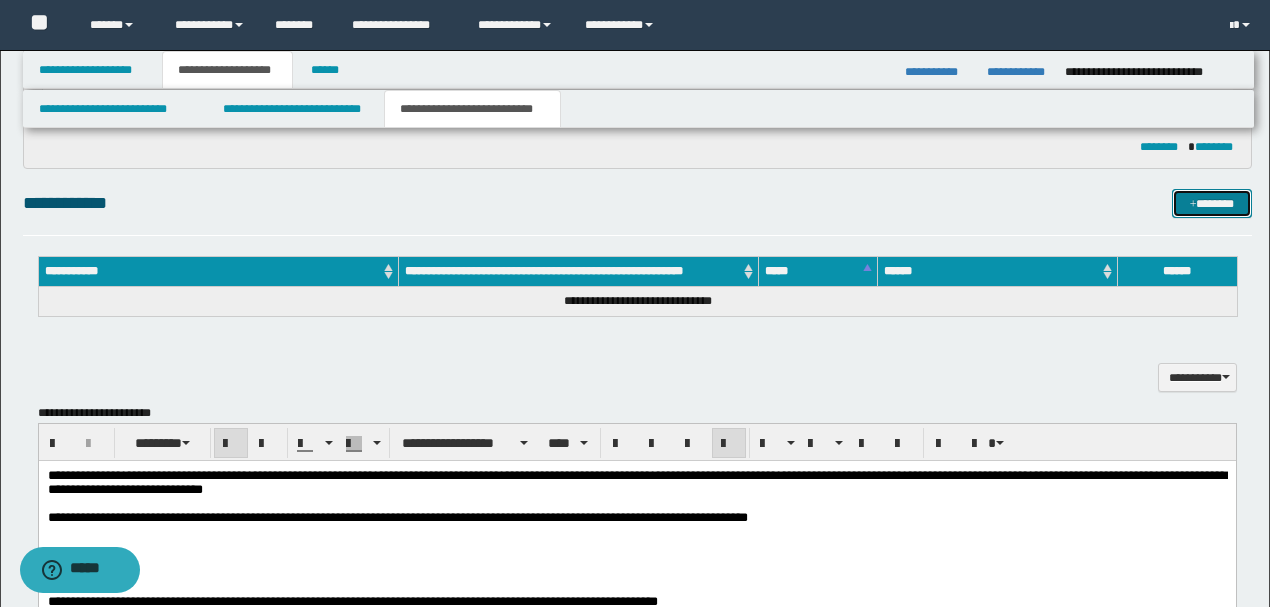 click on "*******" at bounding box center [1211, 203] 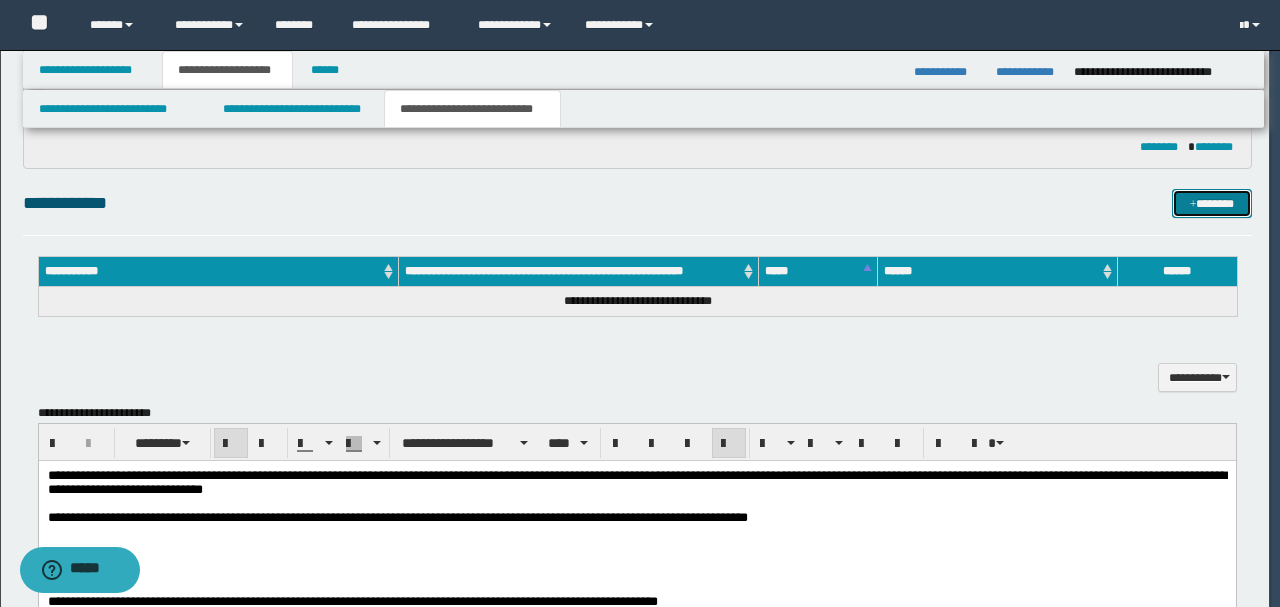 type 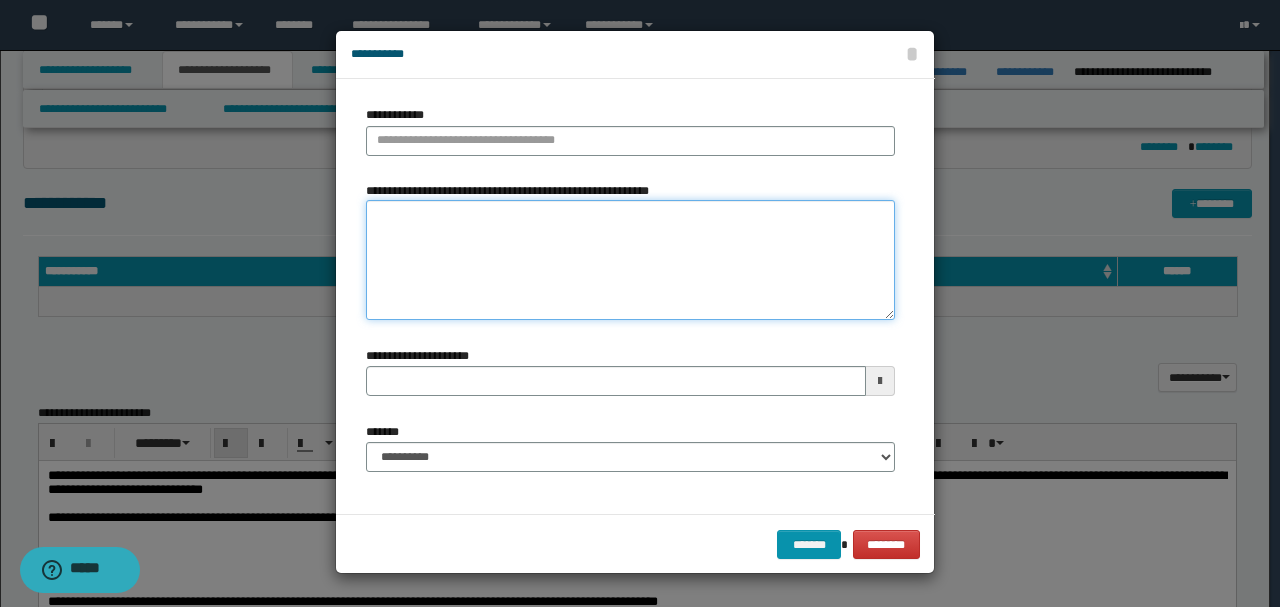 click on "**********" at bounding box center (630, 260) 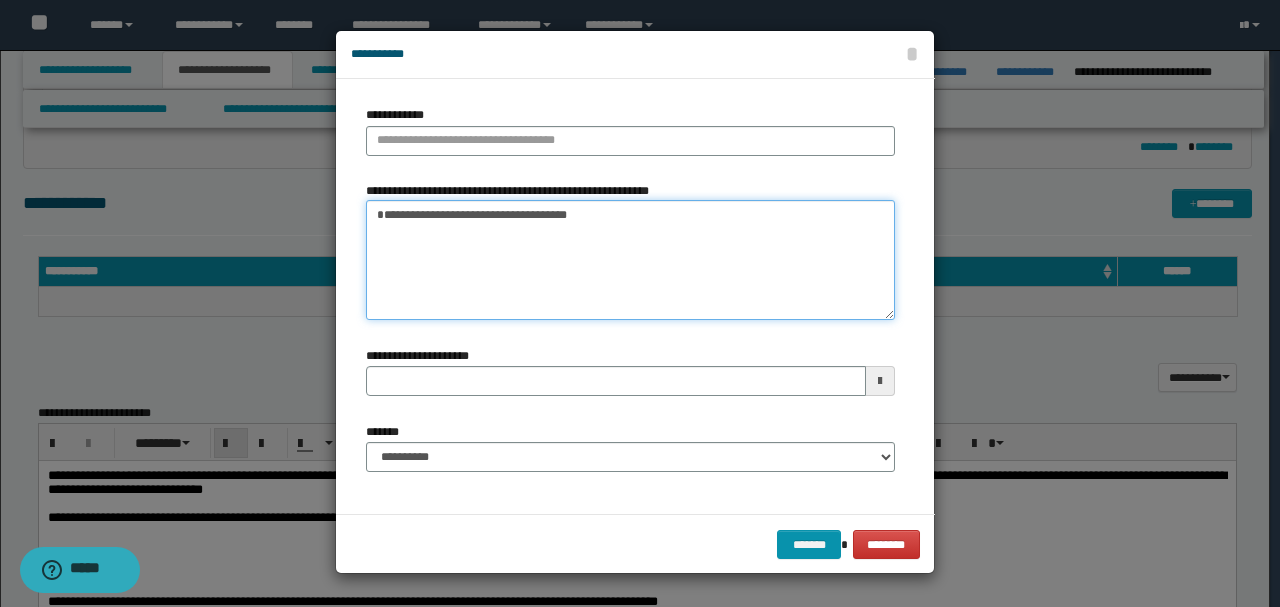 drag, startPoint x: 530, startPoint y: 212, endPoint x: 280, endPoint y: 202, distance: 250.19992 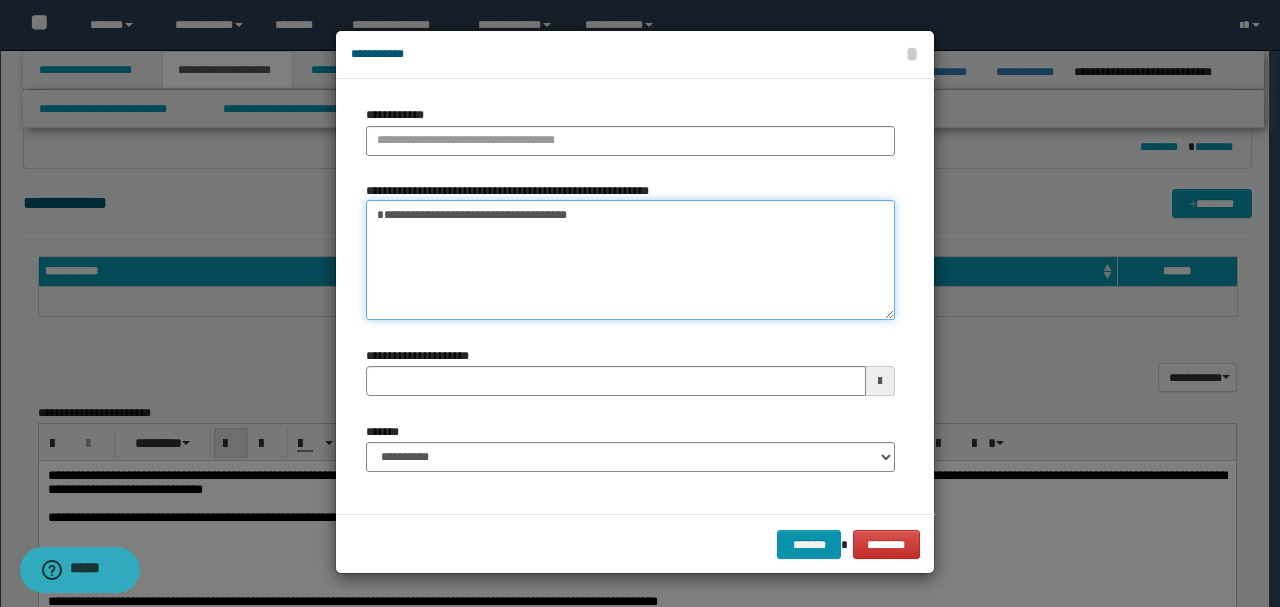 type on "**********" 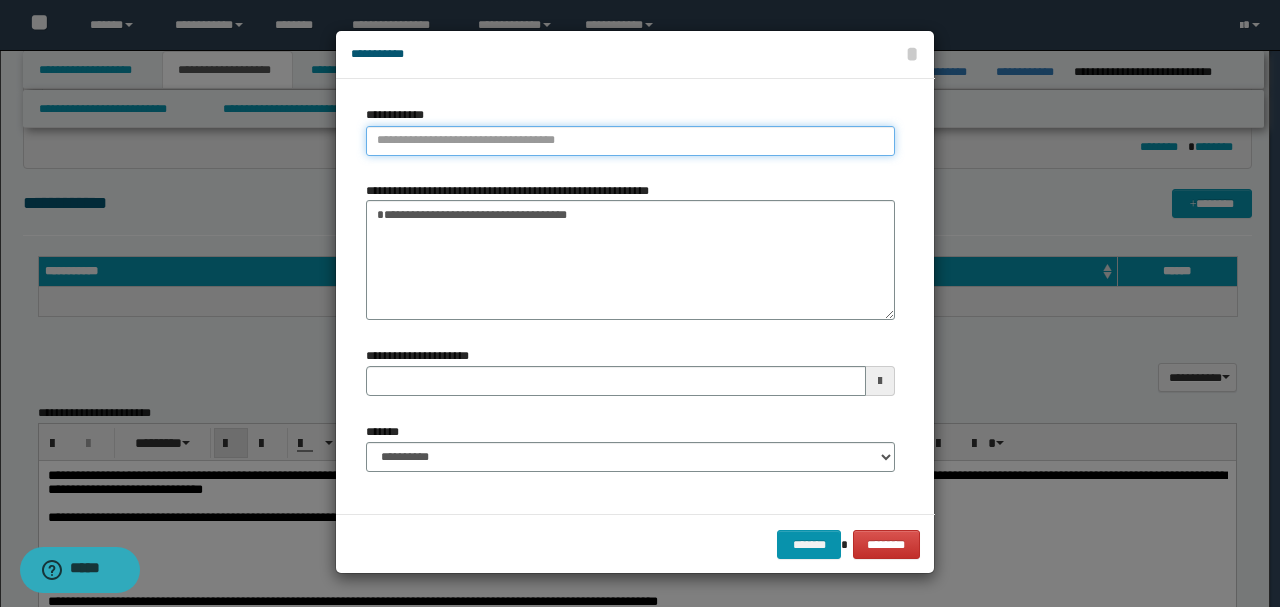 click on "**********" at bounding box center [630, 141] 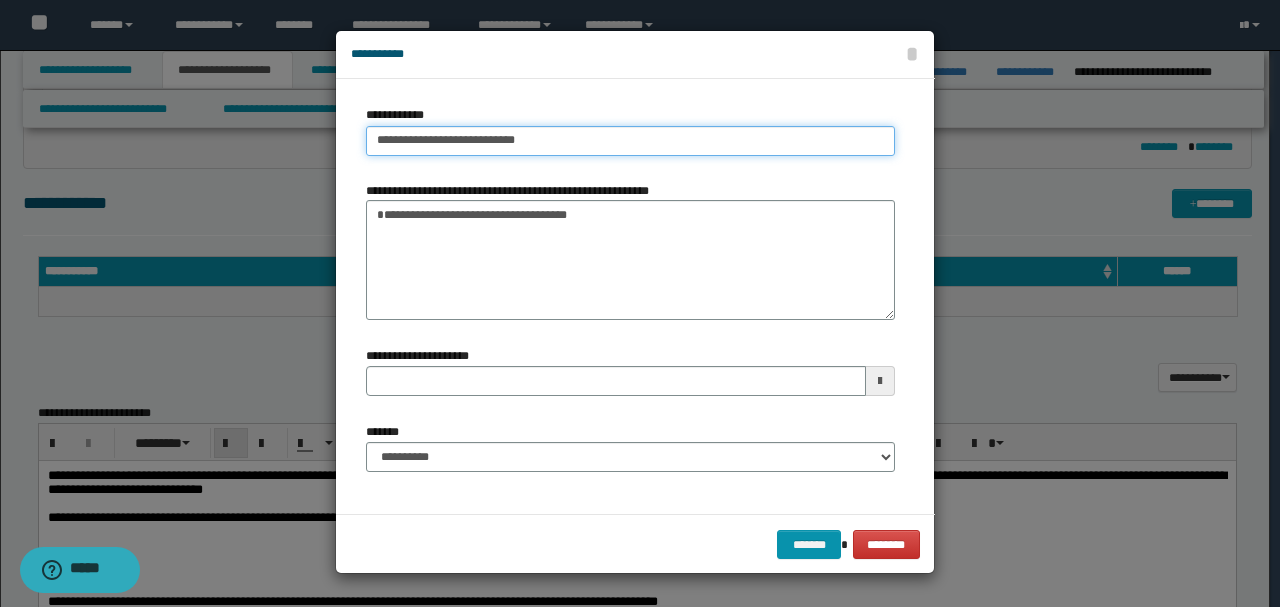 type on "**********" 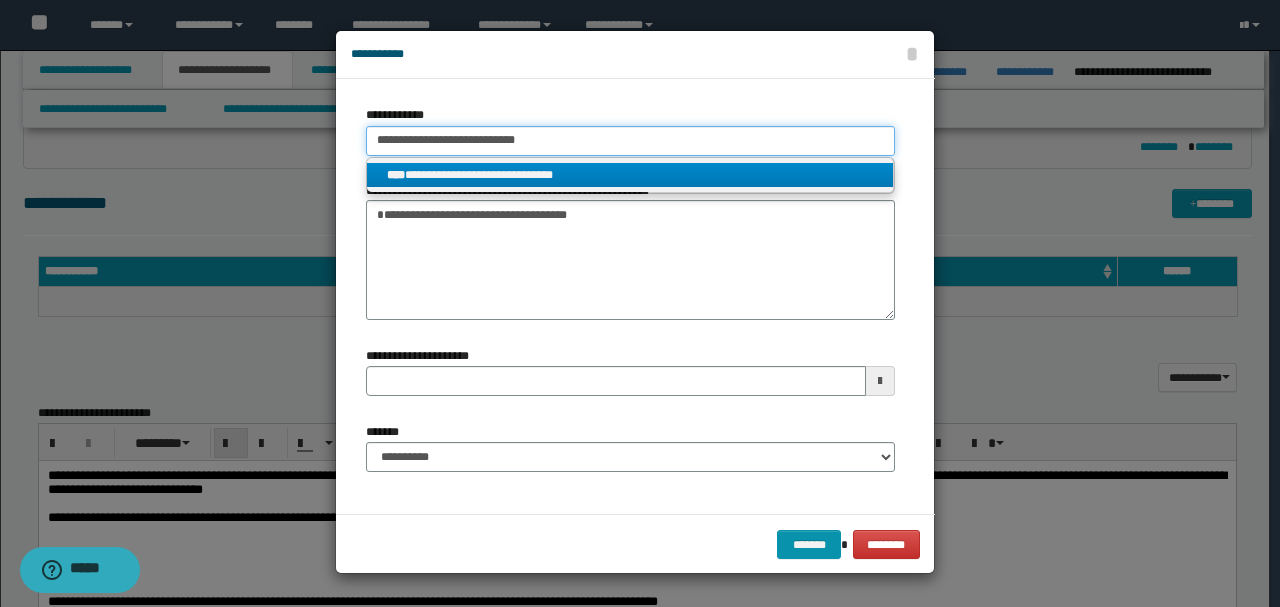 type on "**********" 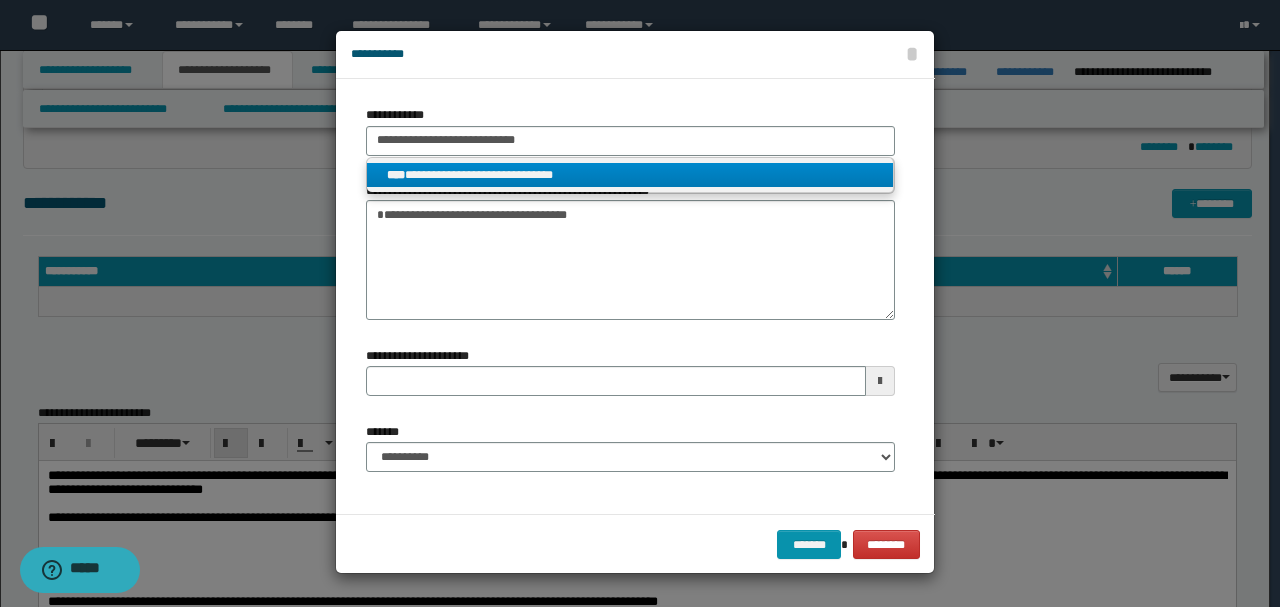 click on "**********" at bounding box center [630, 175] 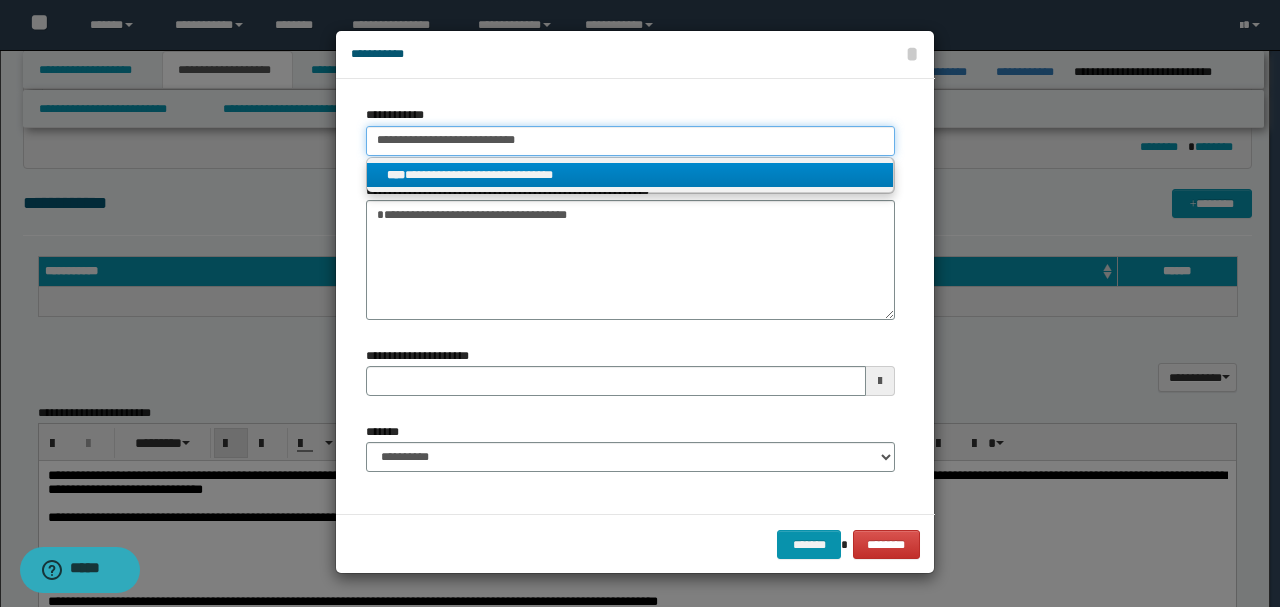 type 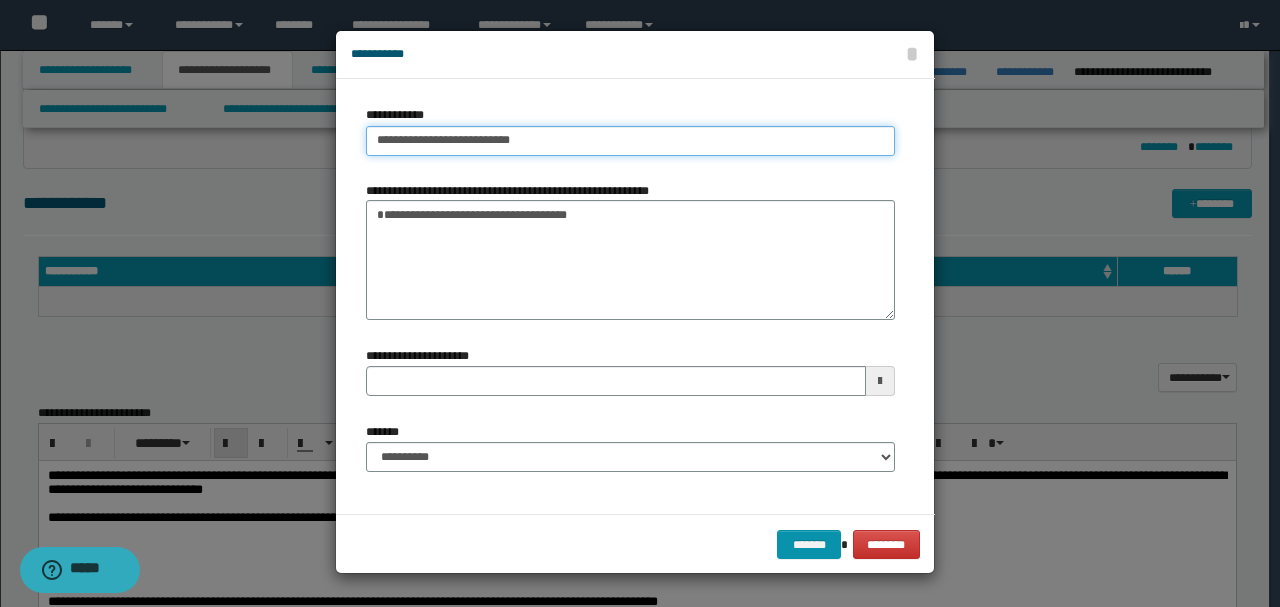 type 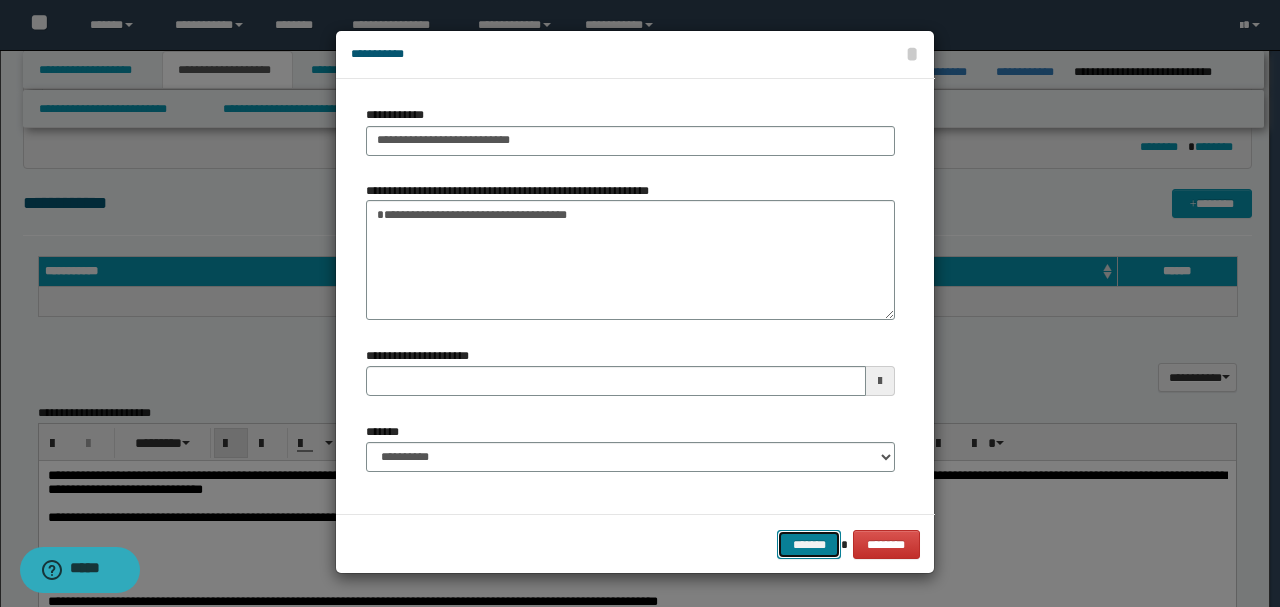 click on "*******" at bounding box center [809, 544] 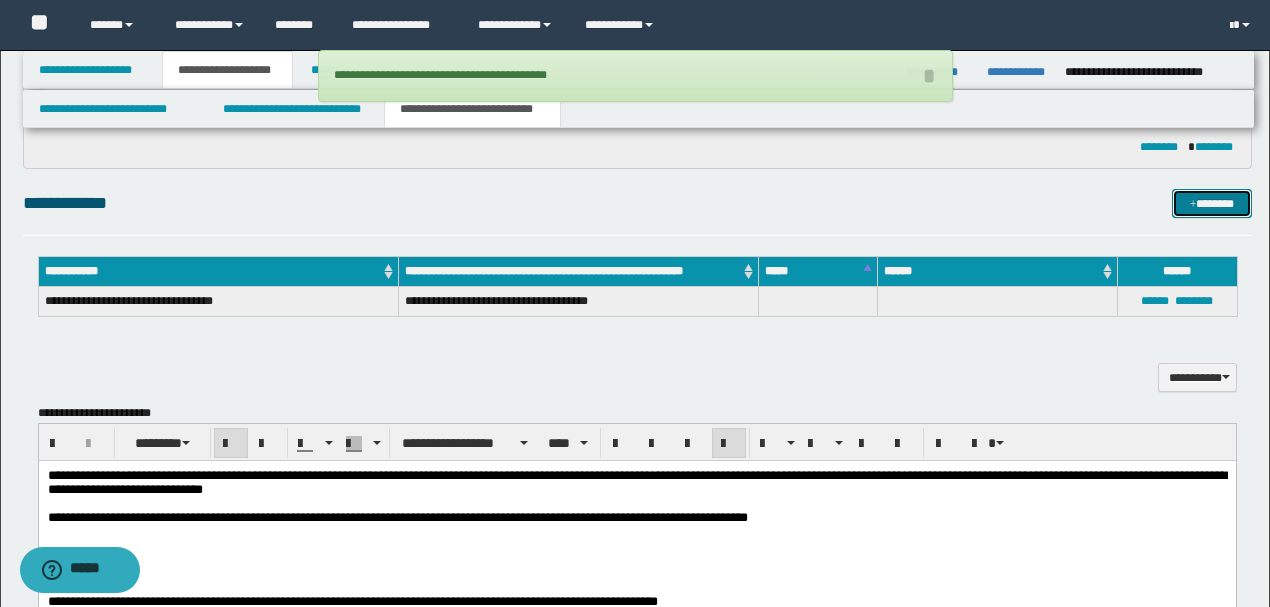 scroll, scrollTop: 1088, scrollLeft: 0, axis: vertical 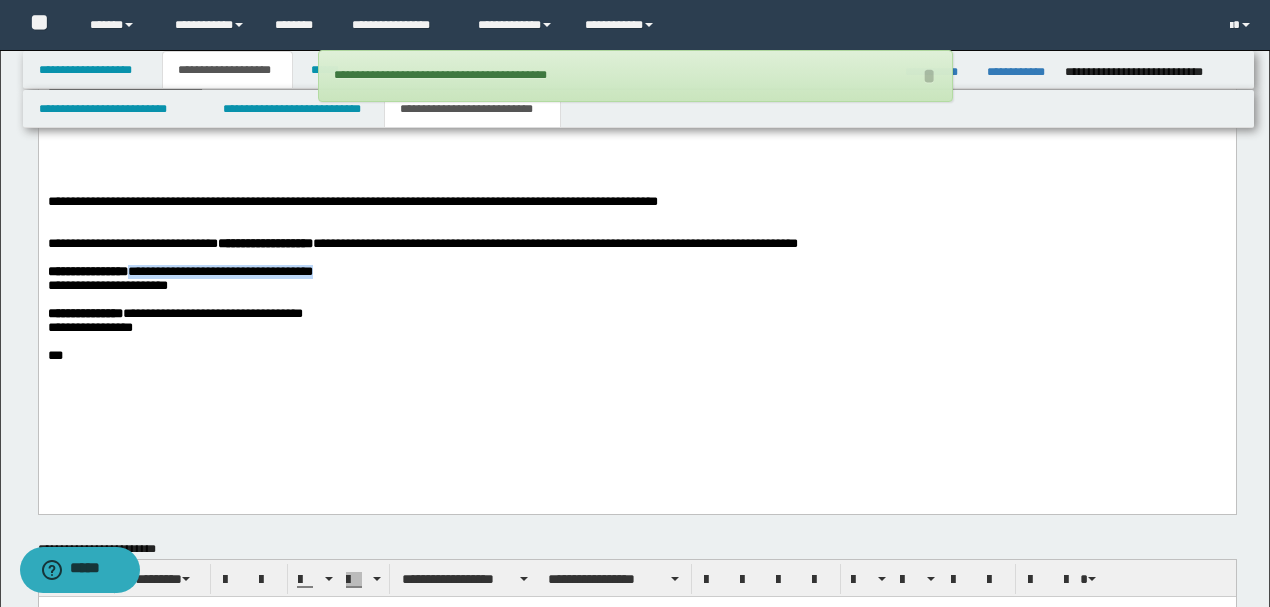 click on "**********" at bounding box center (636, 313) 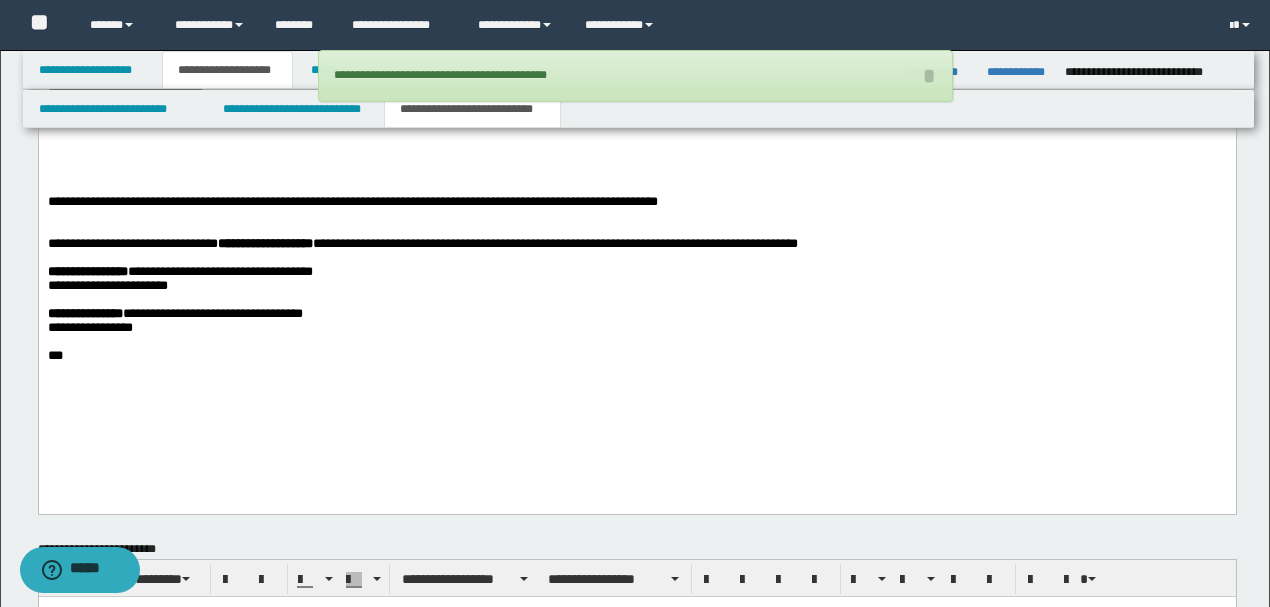 click on "**********" at bounding box center [636, 313] 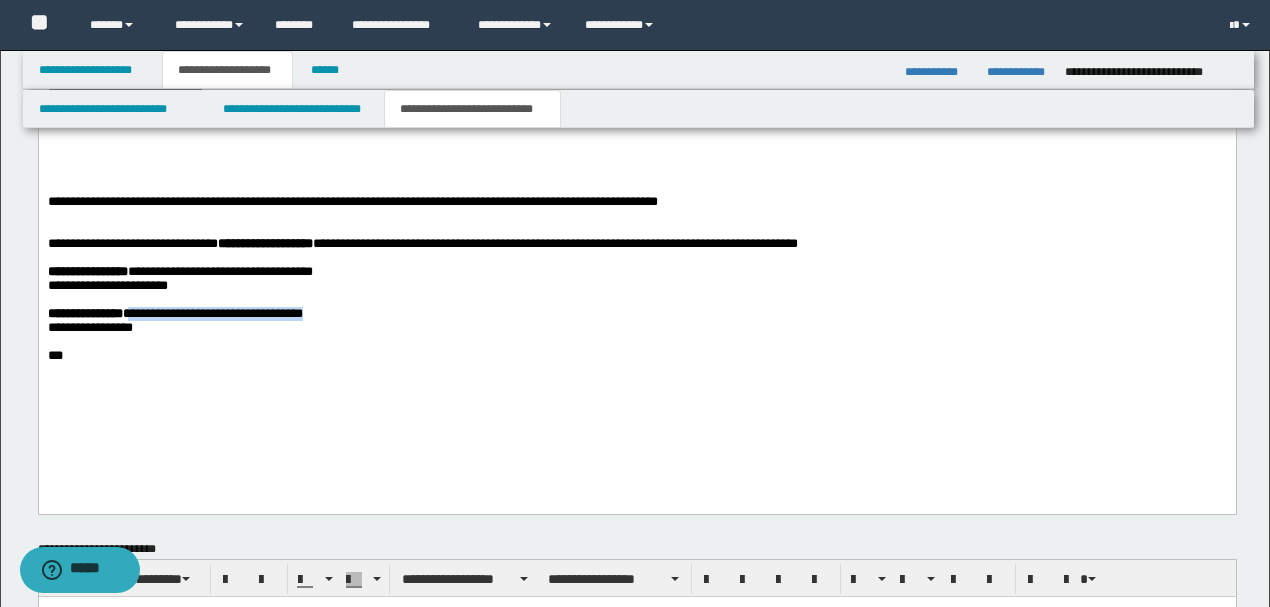 drag, startPoint x: 386, startPoint y: 339, endPoint x: 134, endPoint y: 337, distance: 252.00793 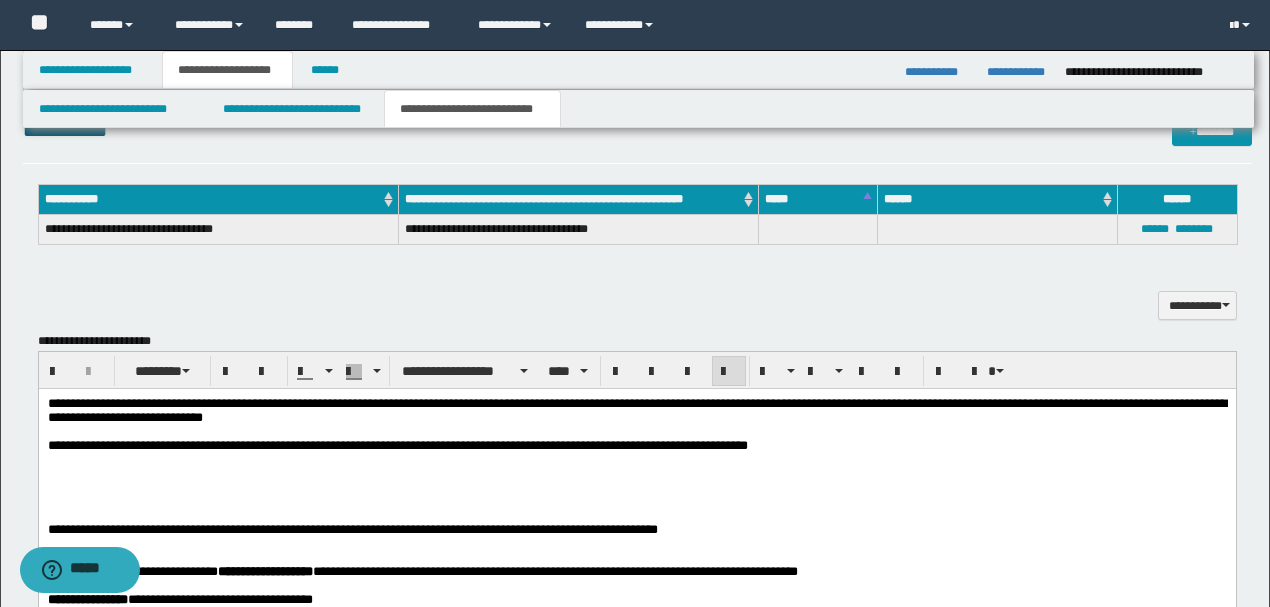 scroll, scrollTop: 755, scrollLeft: 0, axis: vertical 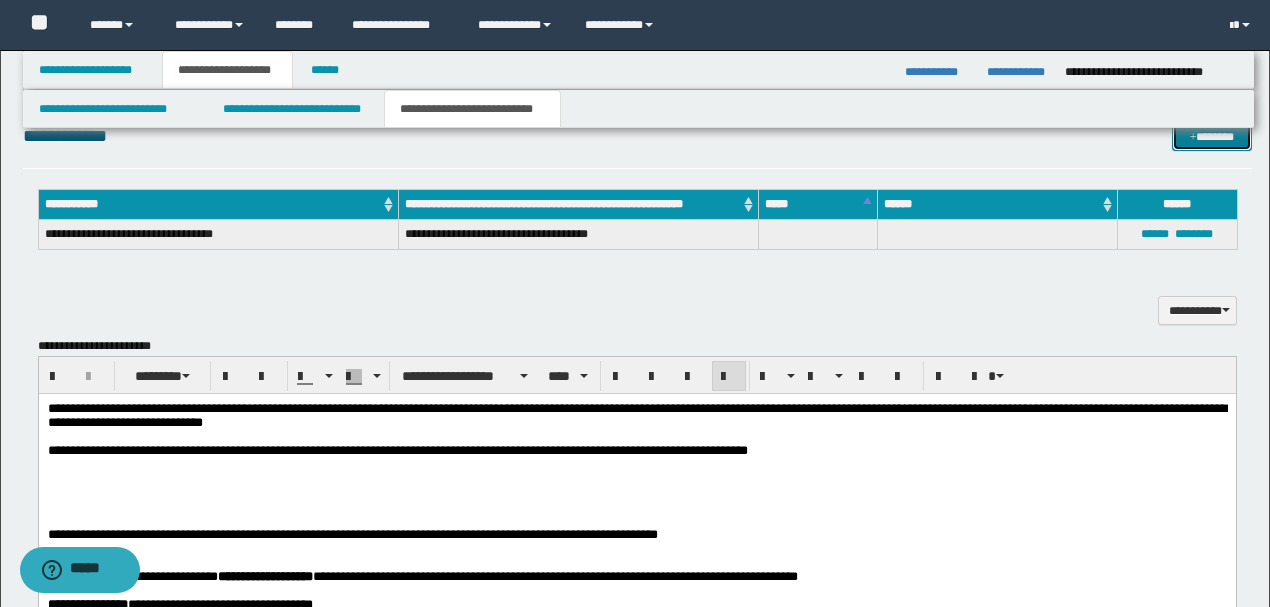 click on "*******" at bounding box center (1211, 136) 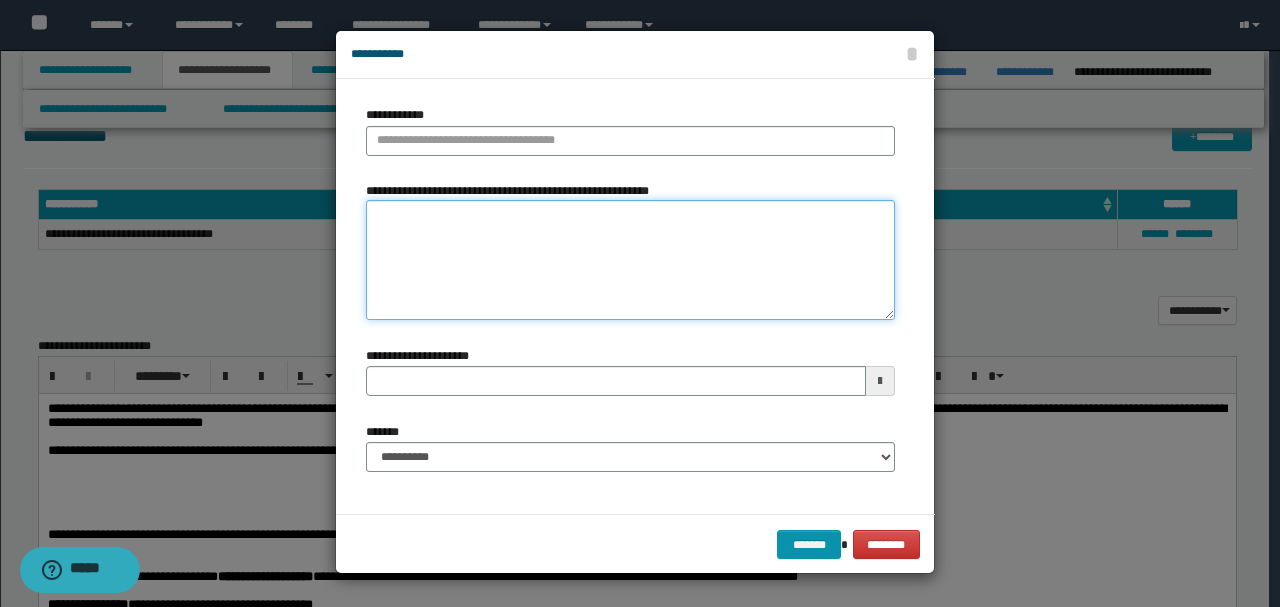 click on "**********" at bounding box center (630, 260) 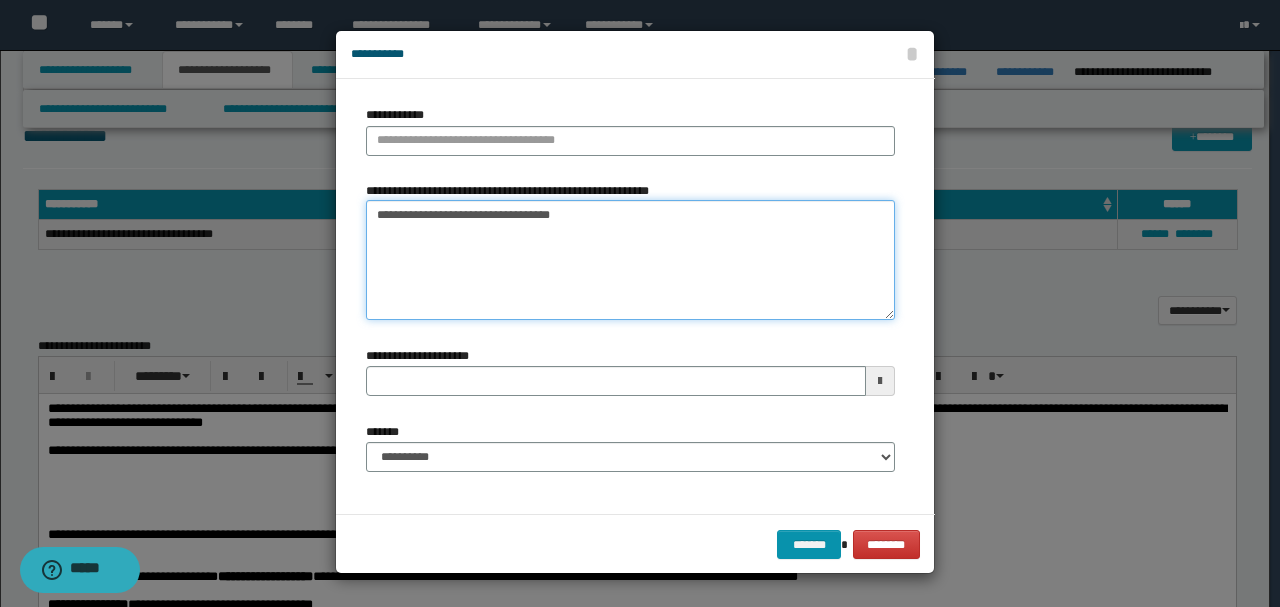 drag, startPoint x: 528, startPoint y: 210, endPoint x: 306, endPoint y: 215, distance: 222.0563 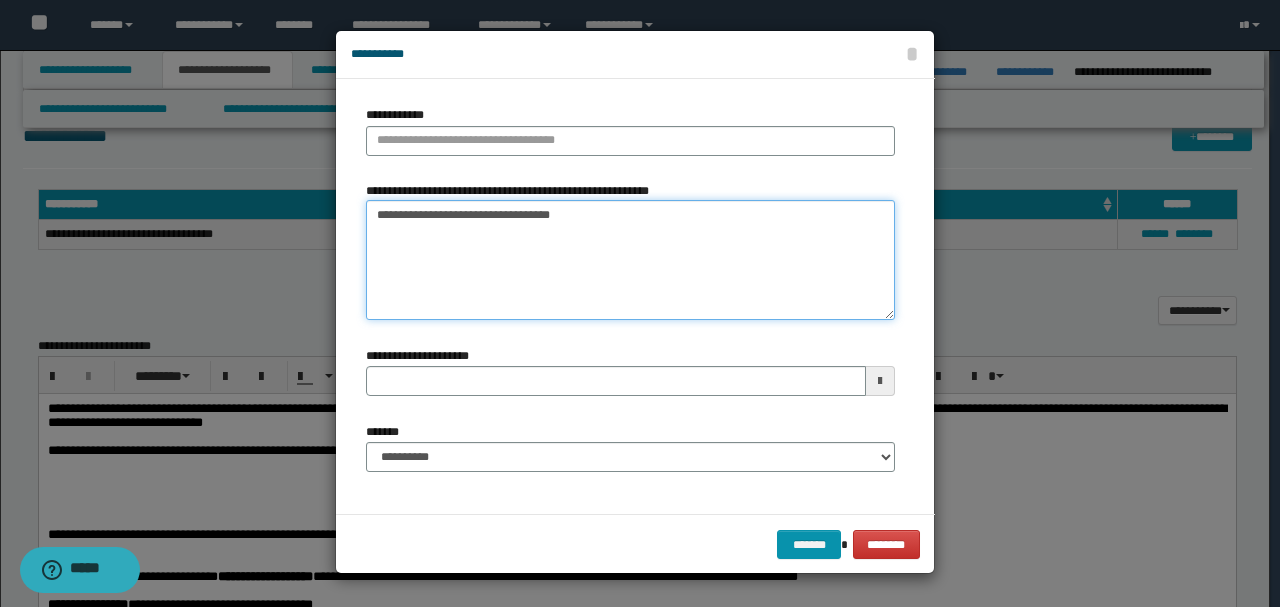 type on "**********" 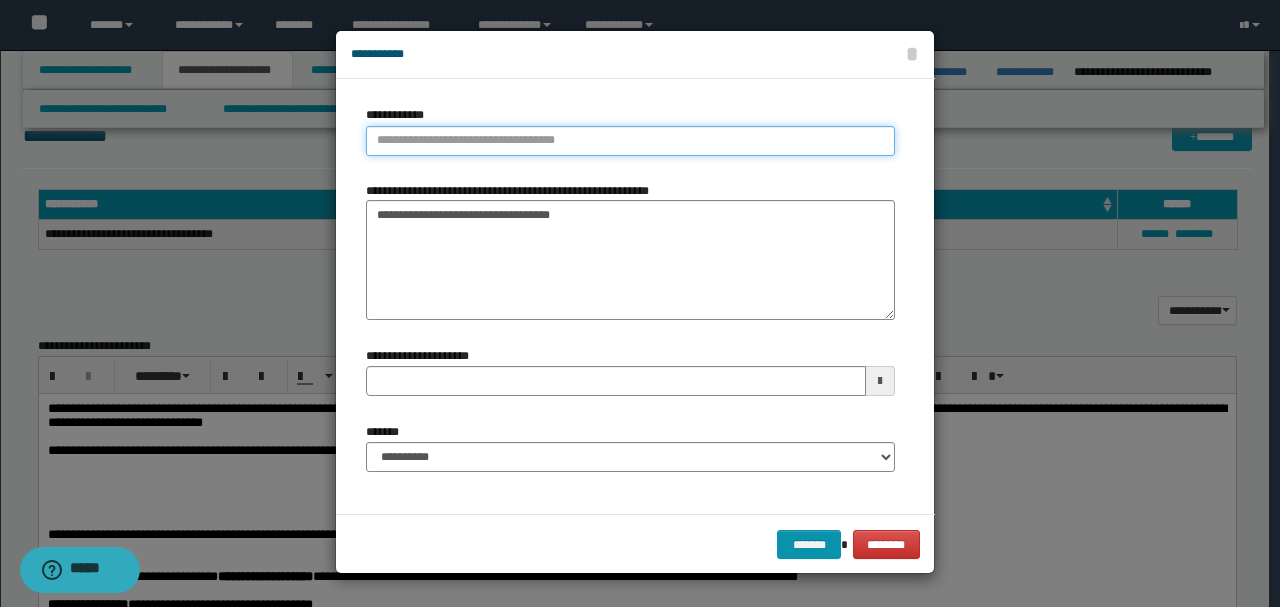 type on "**********" 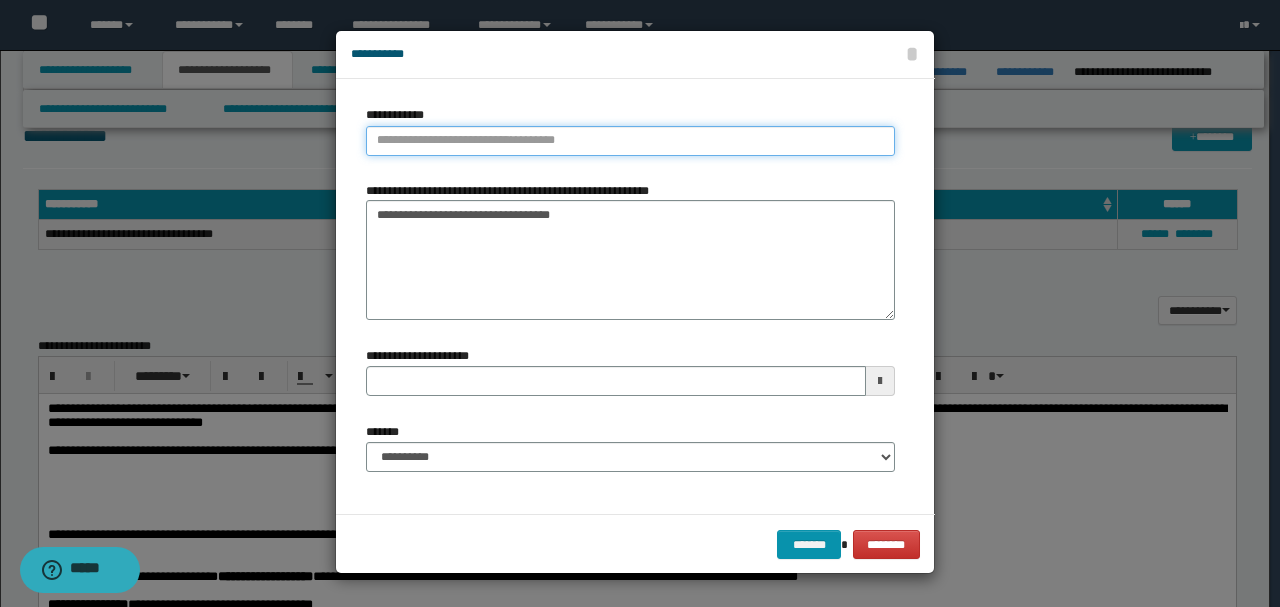 click on "**********" at bounding box center (630, 141) 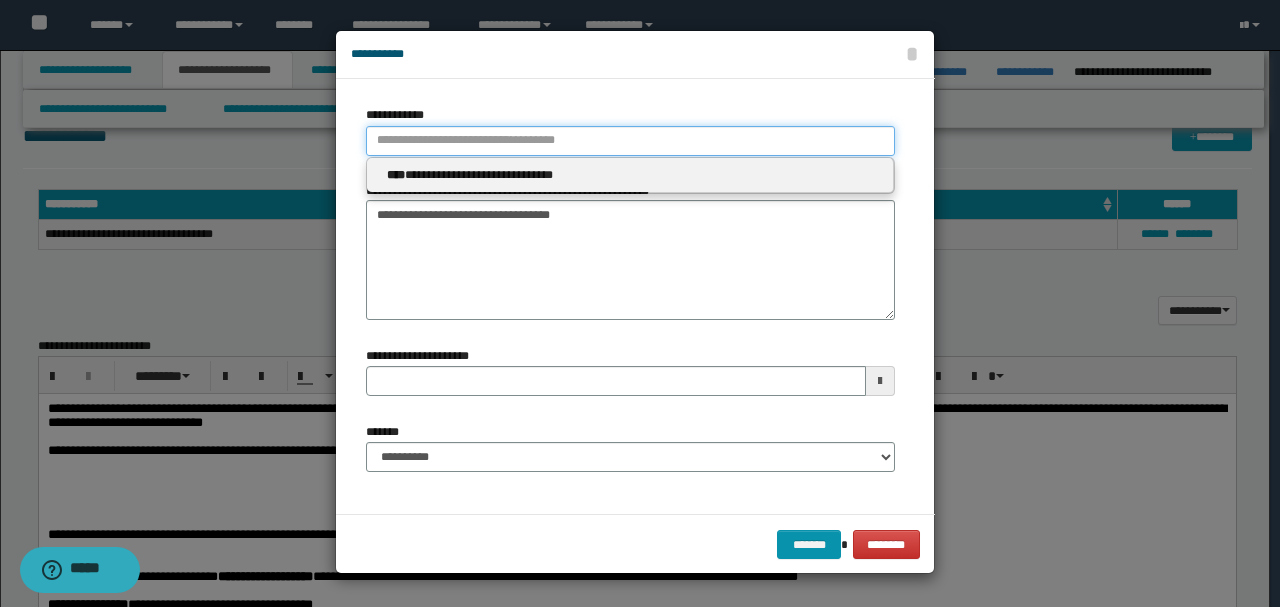paste on "**********" 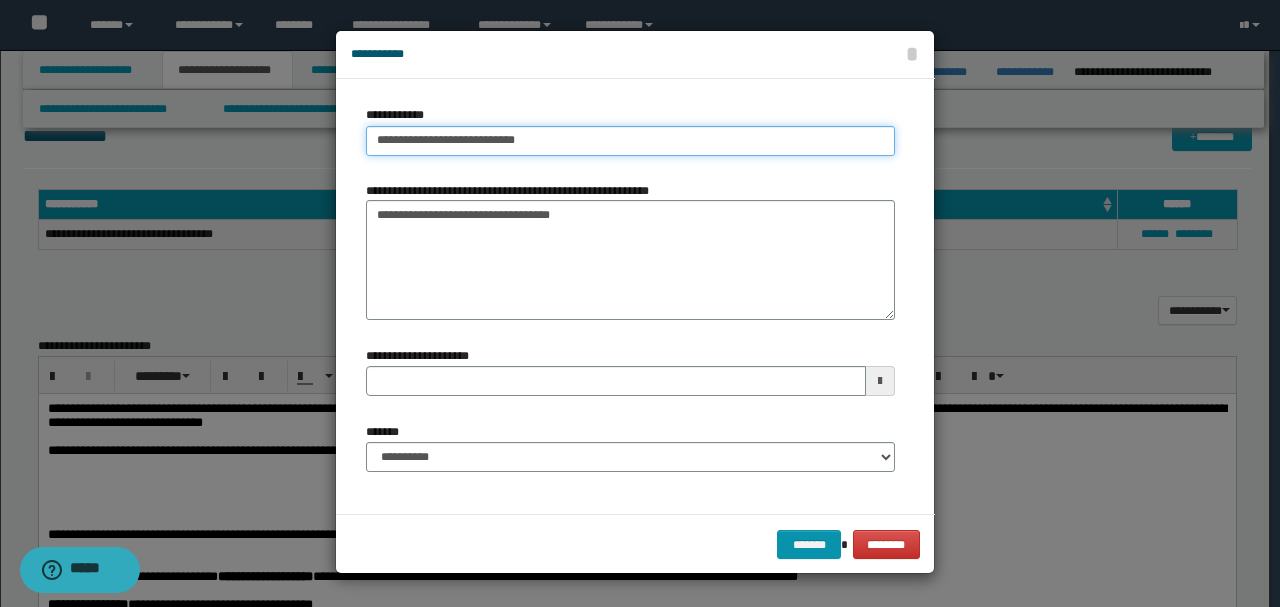 type on "**********" 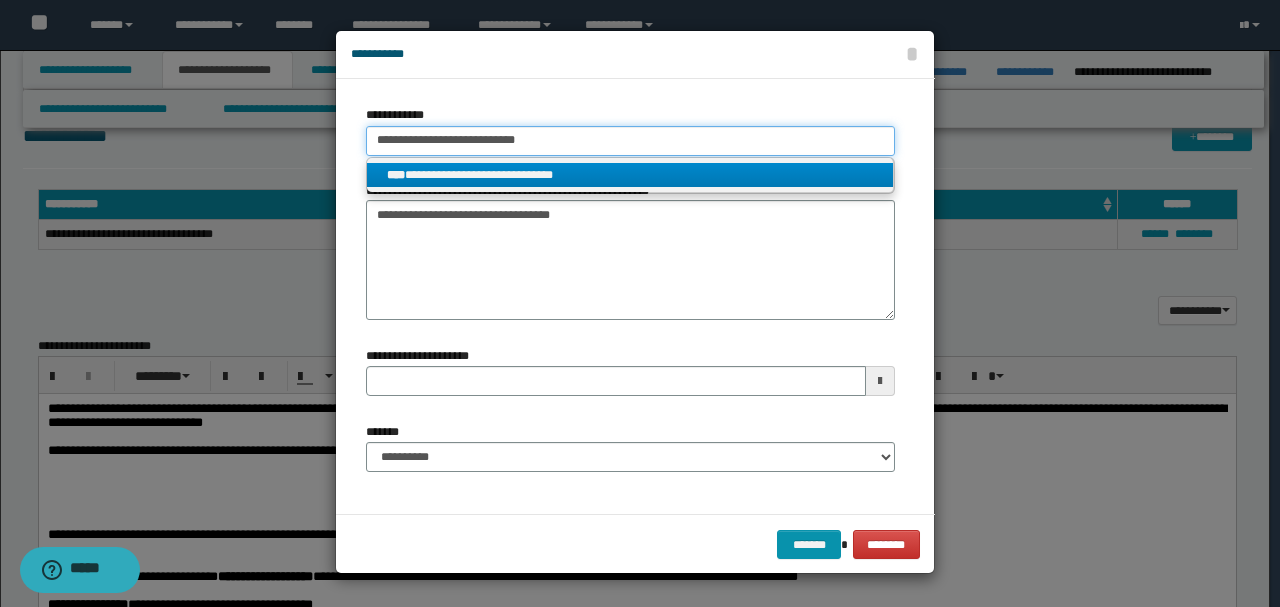 type on "**********" 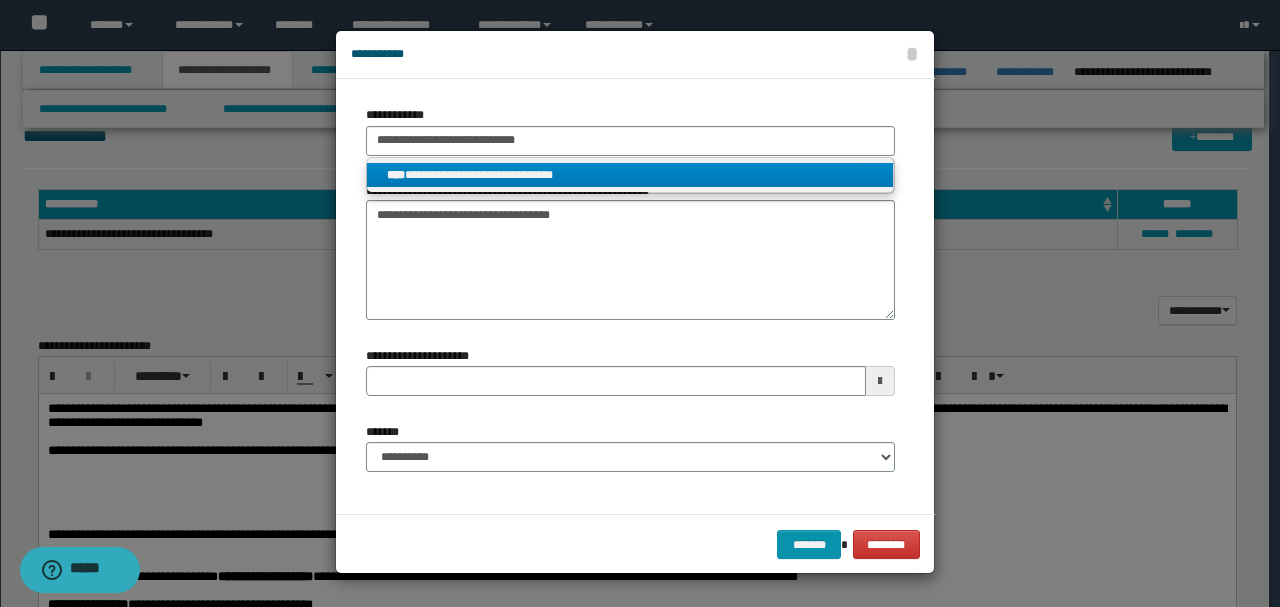 click on "**********" at bounding box center (630, 175) 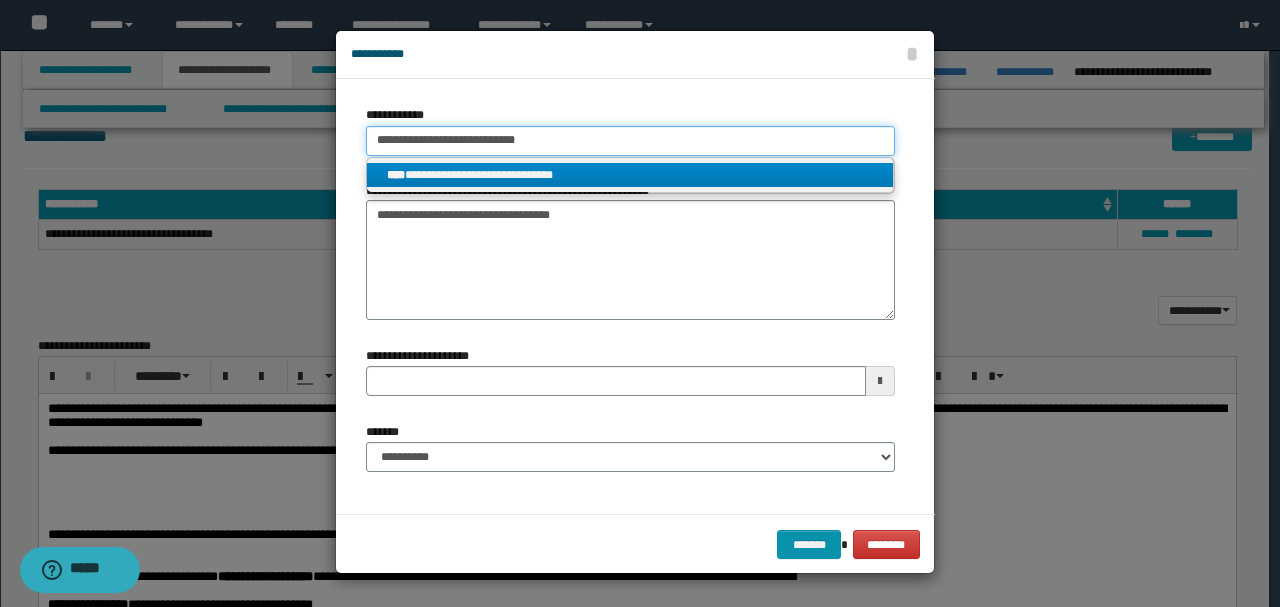 type 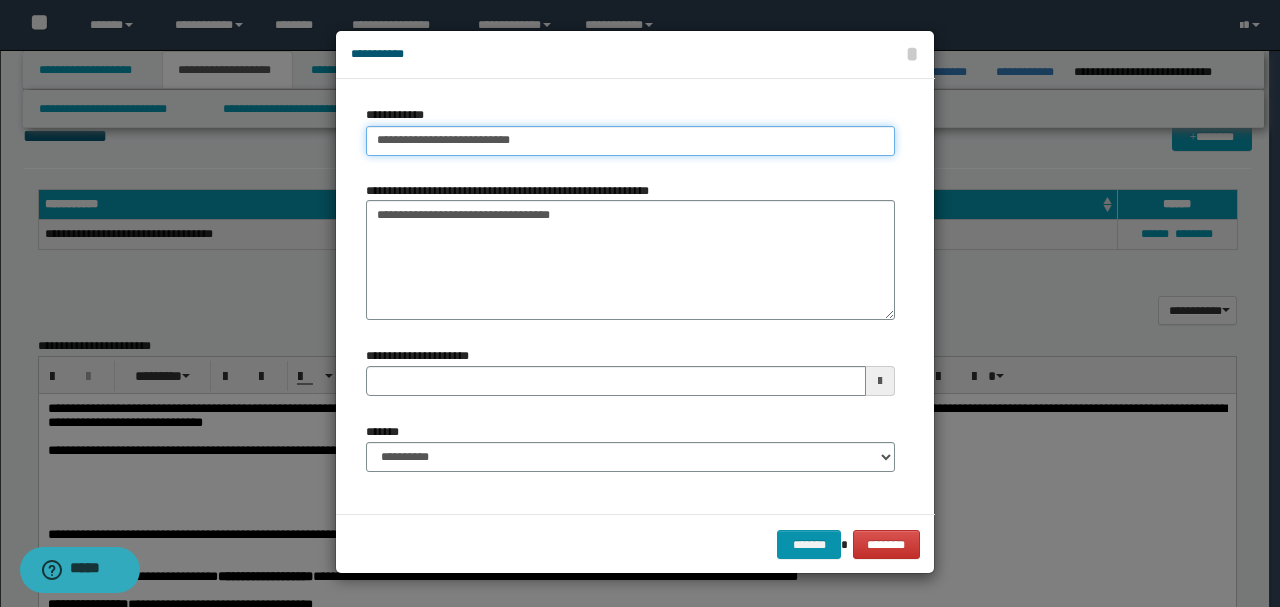 type 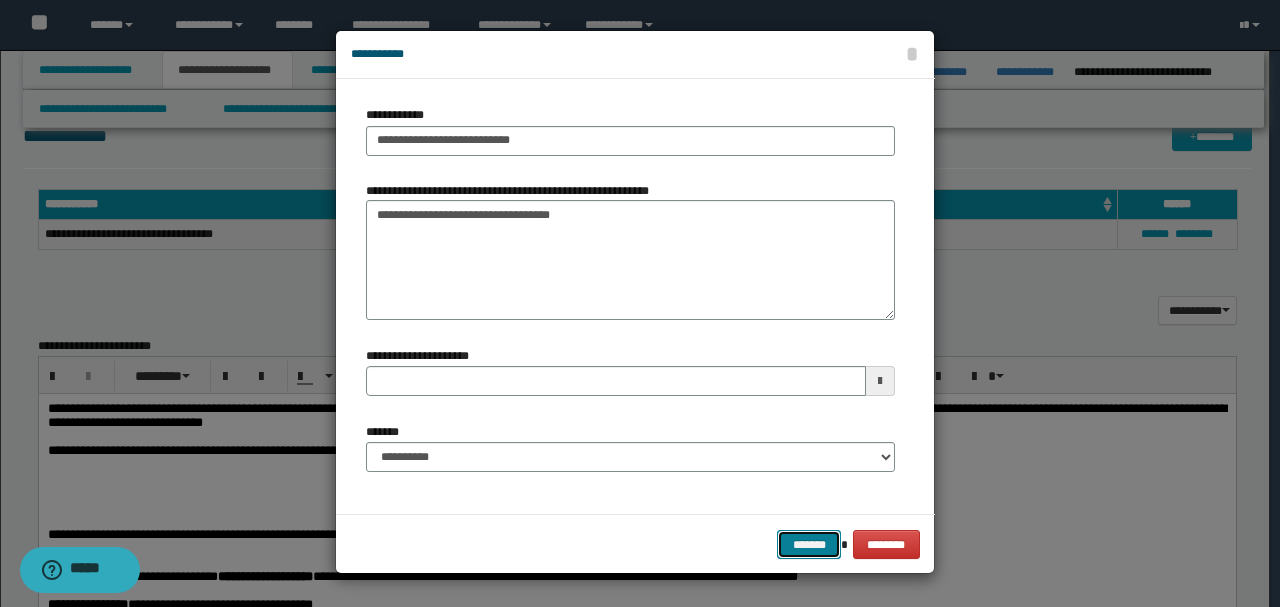 click on "*******" at bounding box center (809, 544) 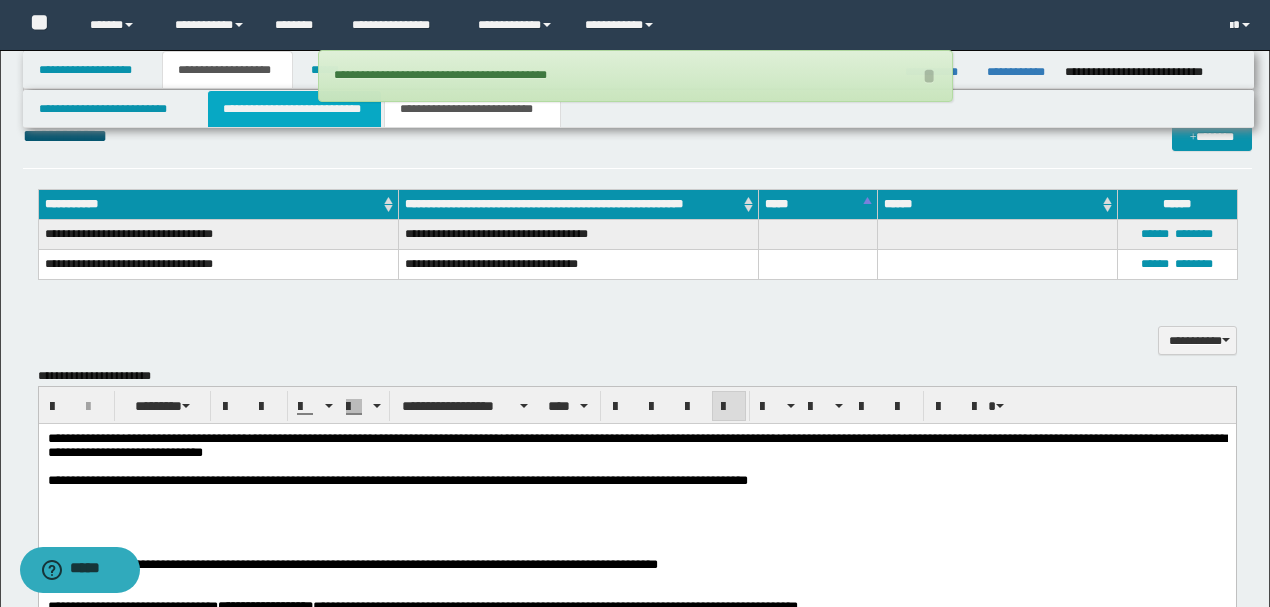 click on "**********" at bounding box center [294, 109] 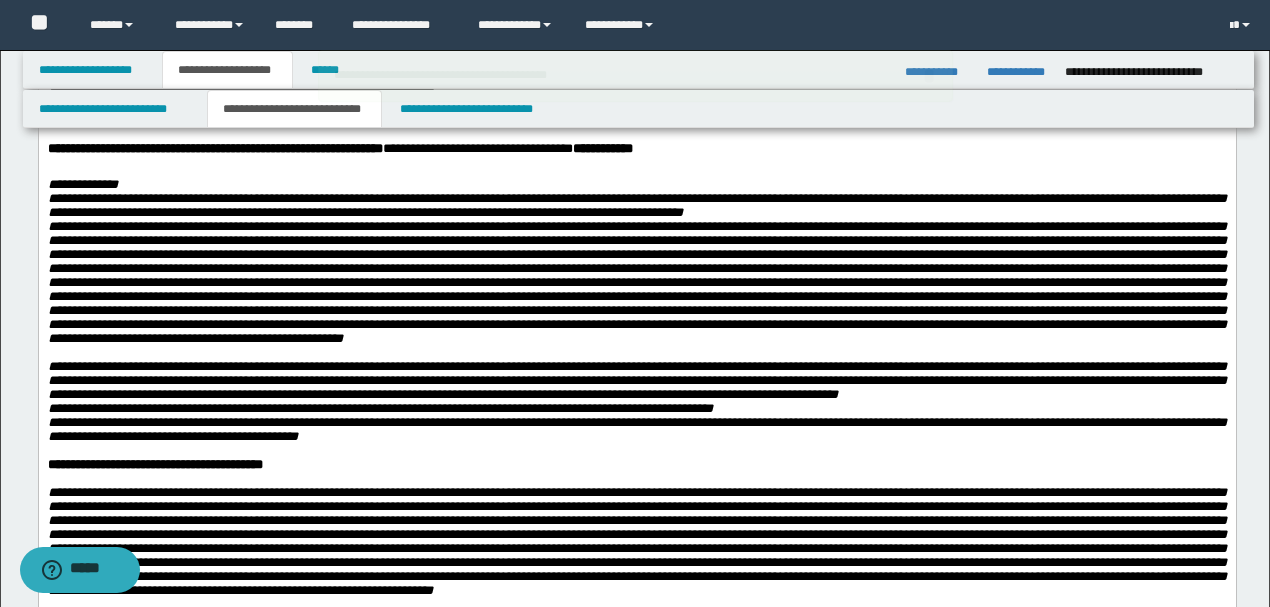 click at bounding box center [636, 282] 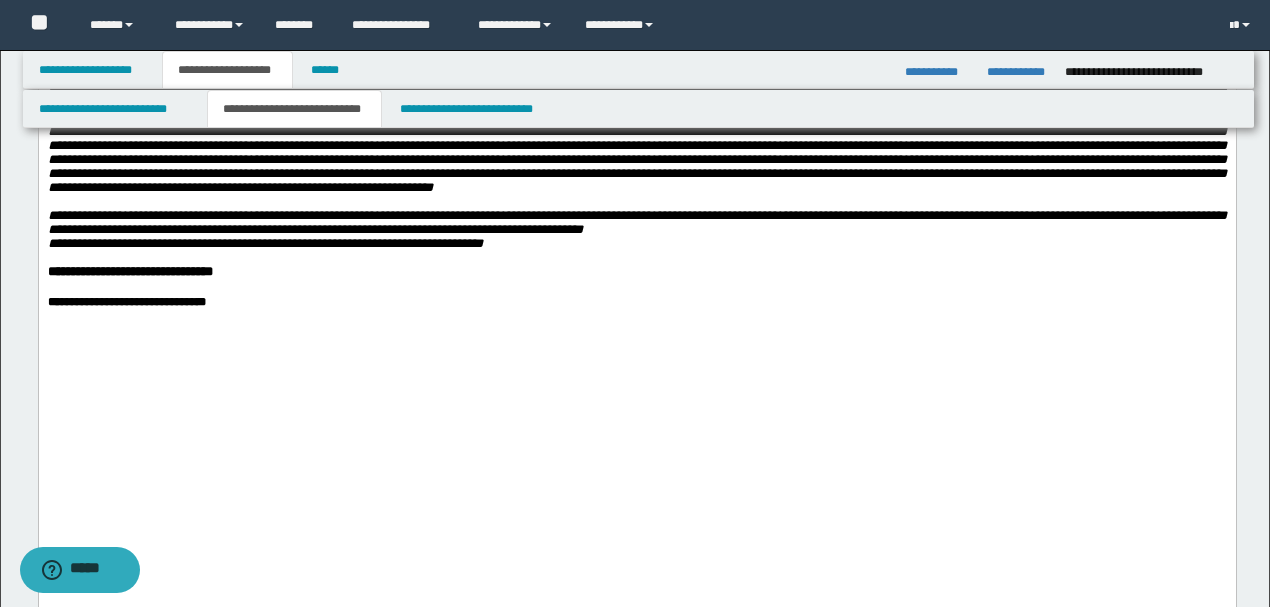 scroll, scrollTop: 1155, scrollLeft: 0, axis: vertical 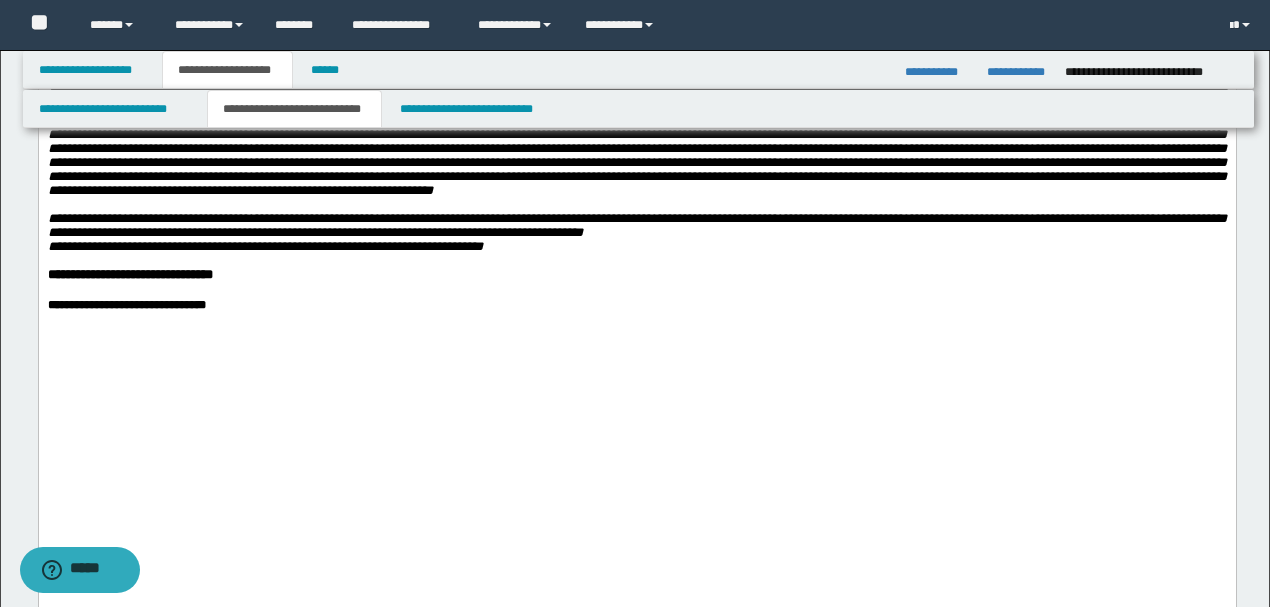 click on "**********" at bounding box center (636, 305) 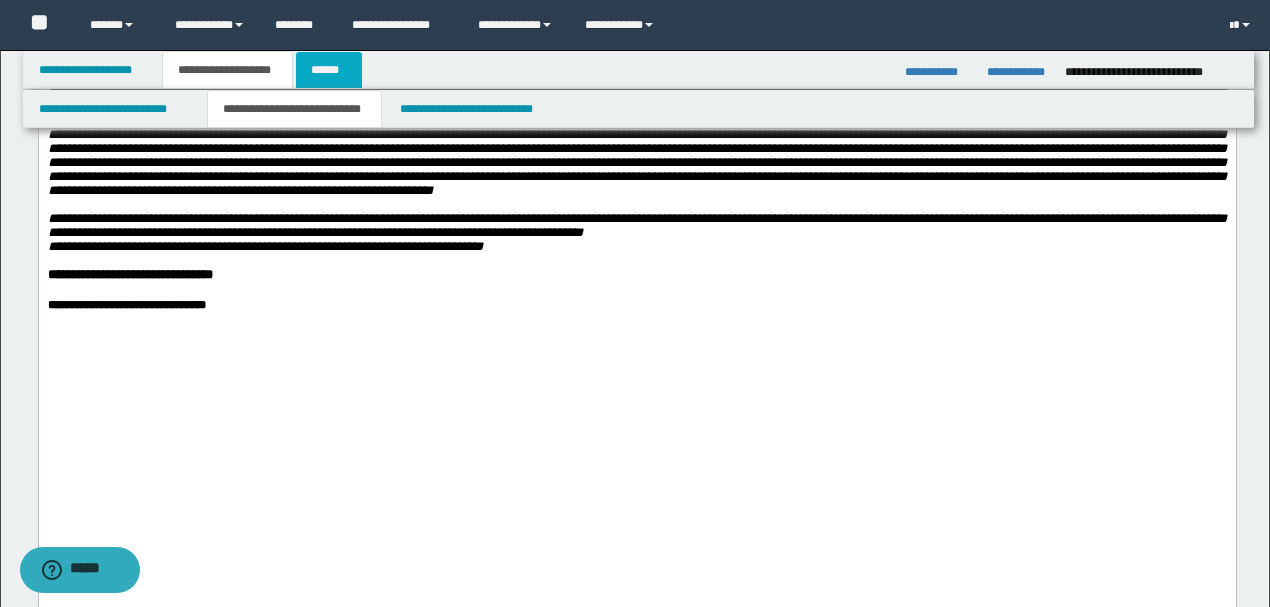 click on "******" at bounding box center [329, 70] 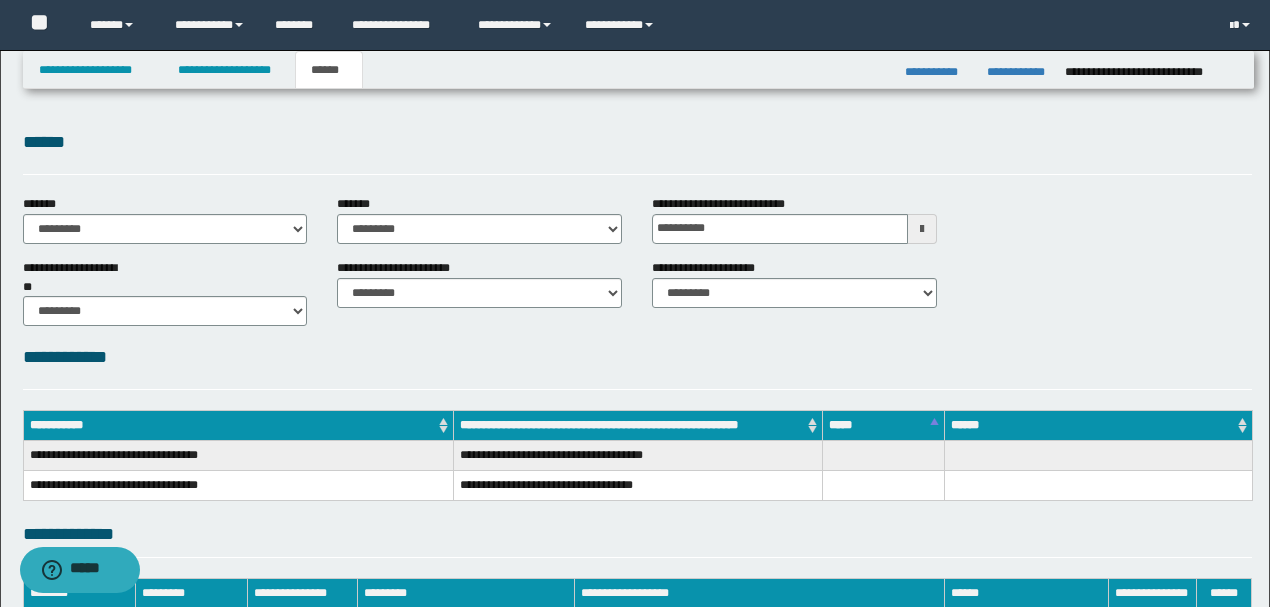 scroll, scrollTop: 348, scrollLeft: 0, axis: vertical 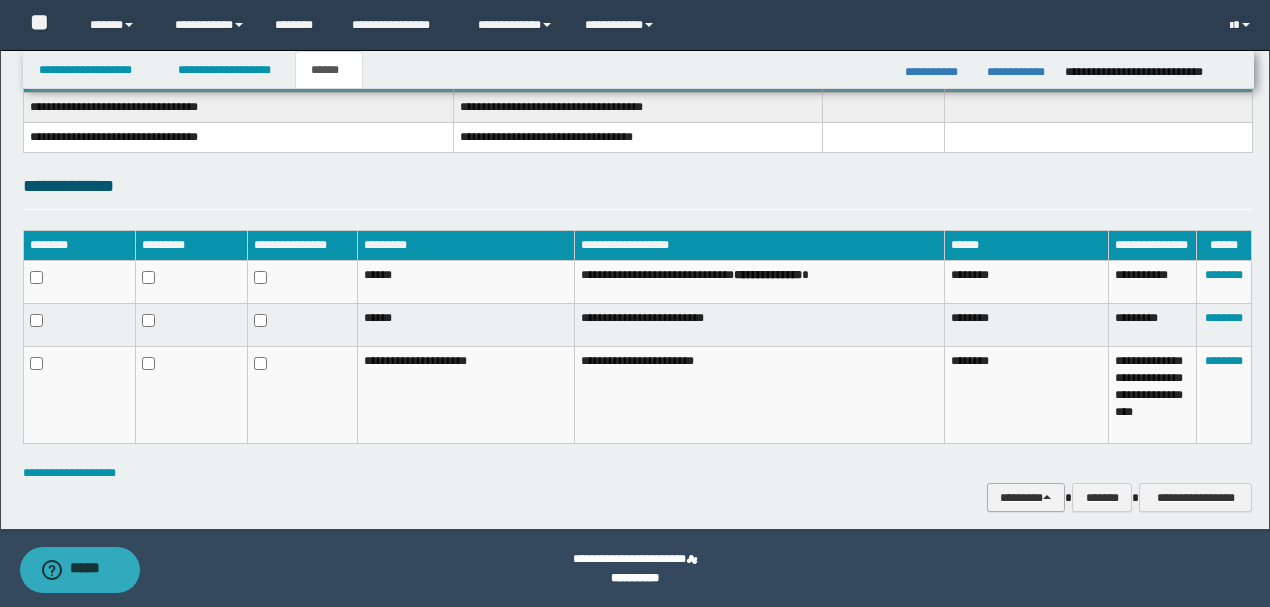 click on "********" at bounding box center (1026, 497) 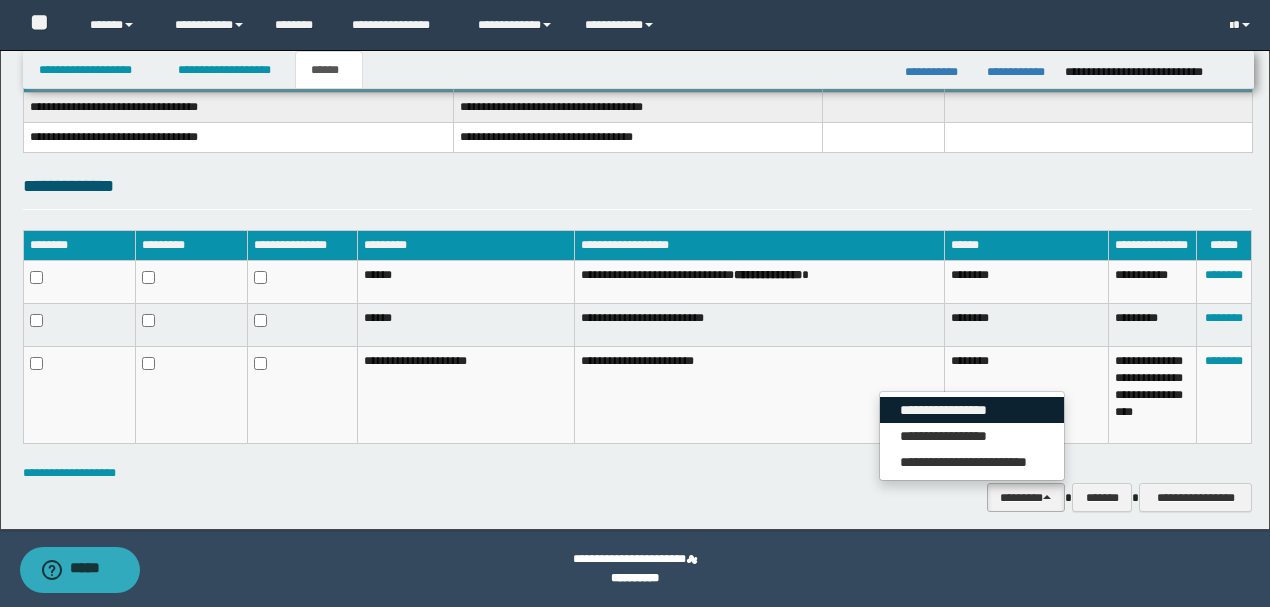 click on "**********" at bounding box center (972, 410) 